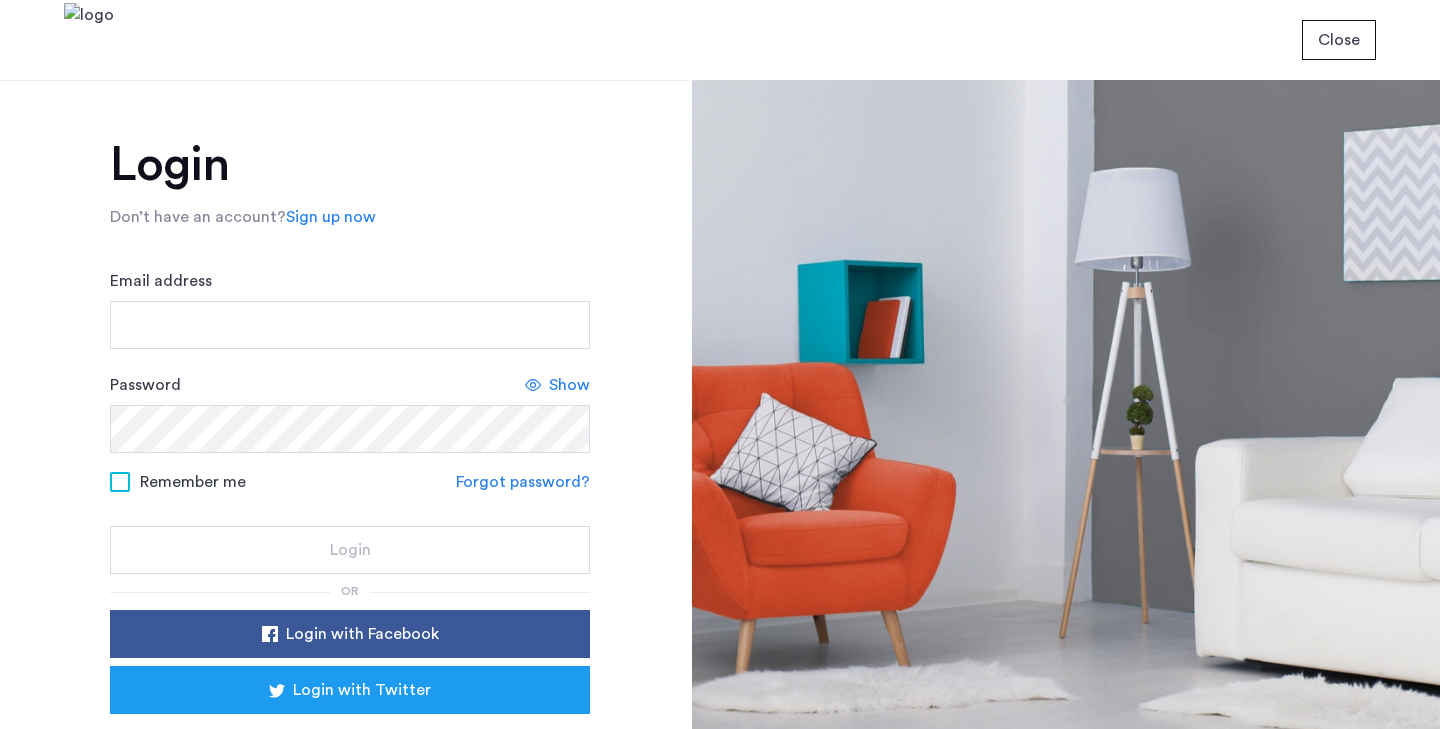 click on "Email address" at bounding box center [350, 325] 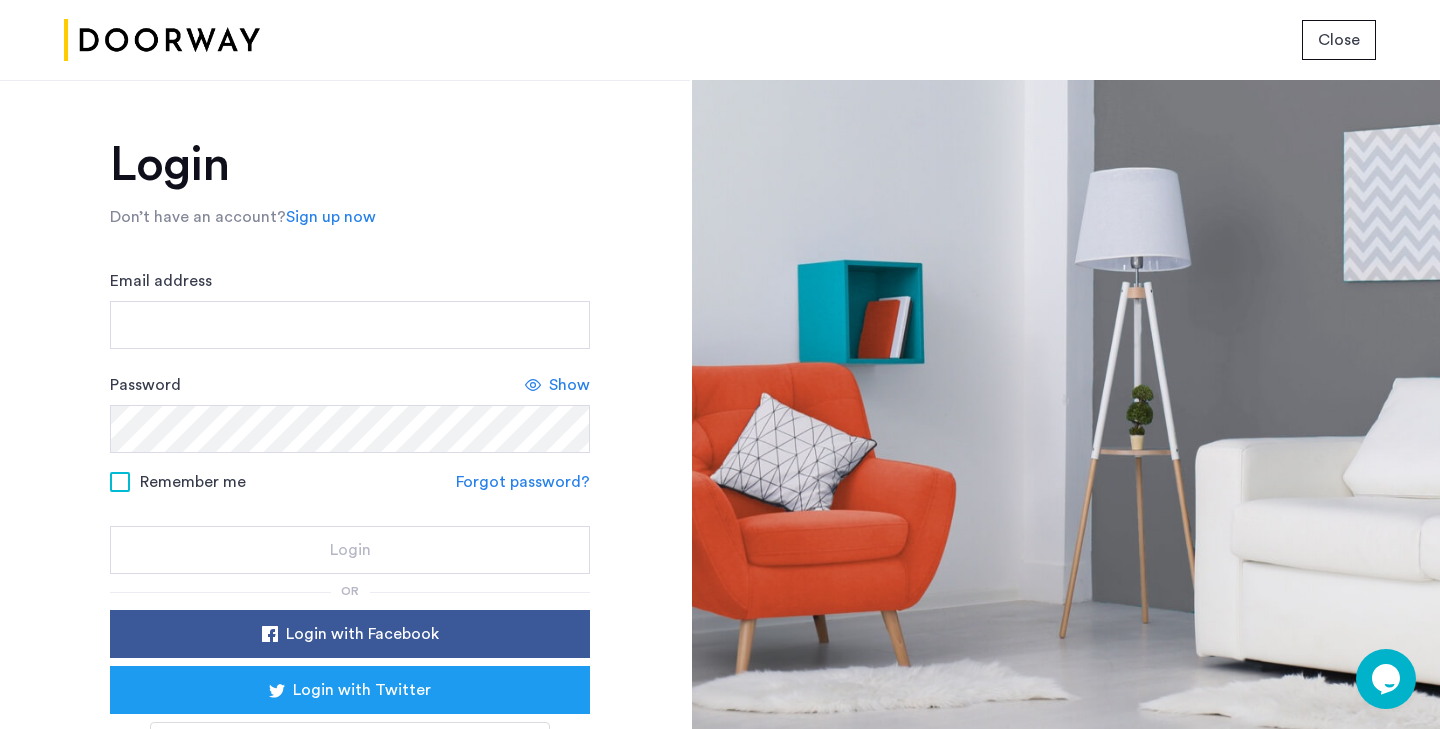 scroll, scrollTop: 0, scrollLeft: 0, axis: both 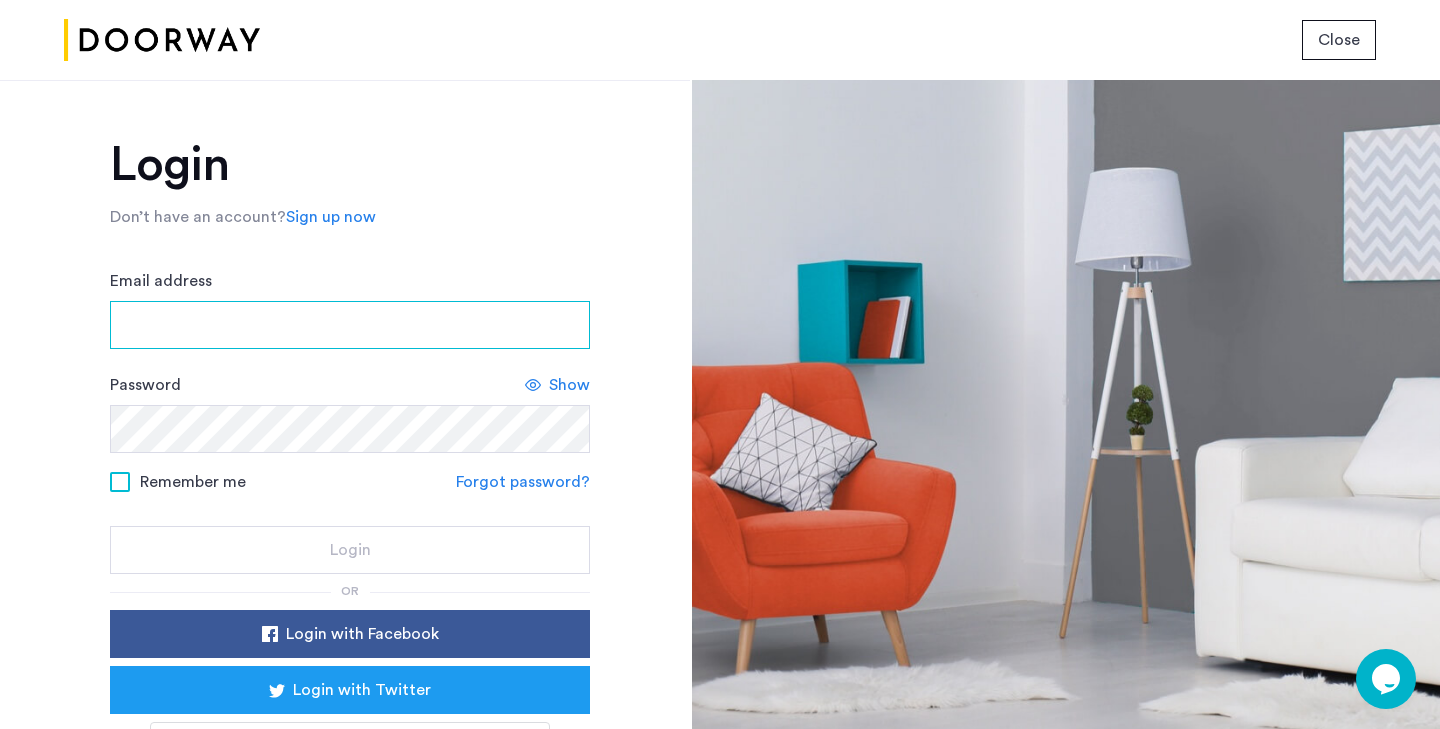 click on "Email address" at bounding box center (350, 325) 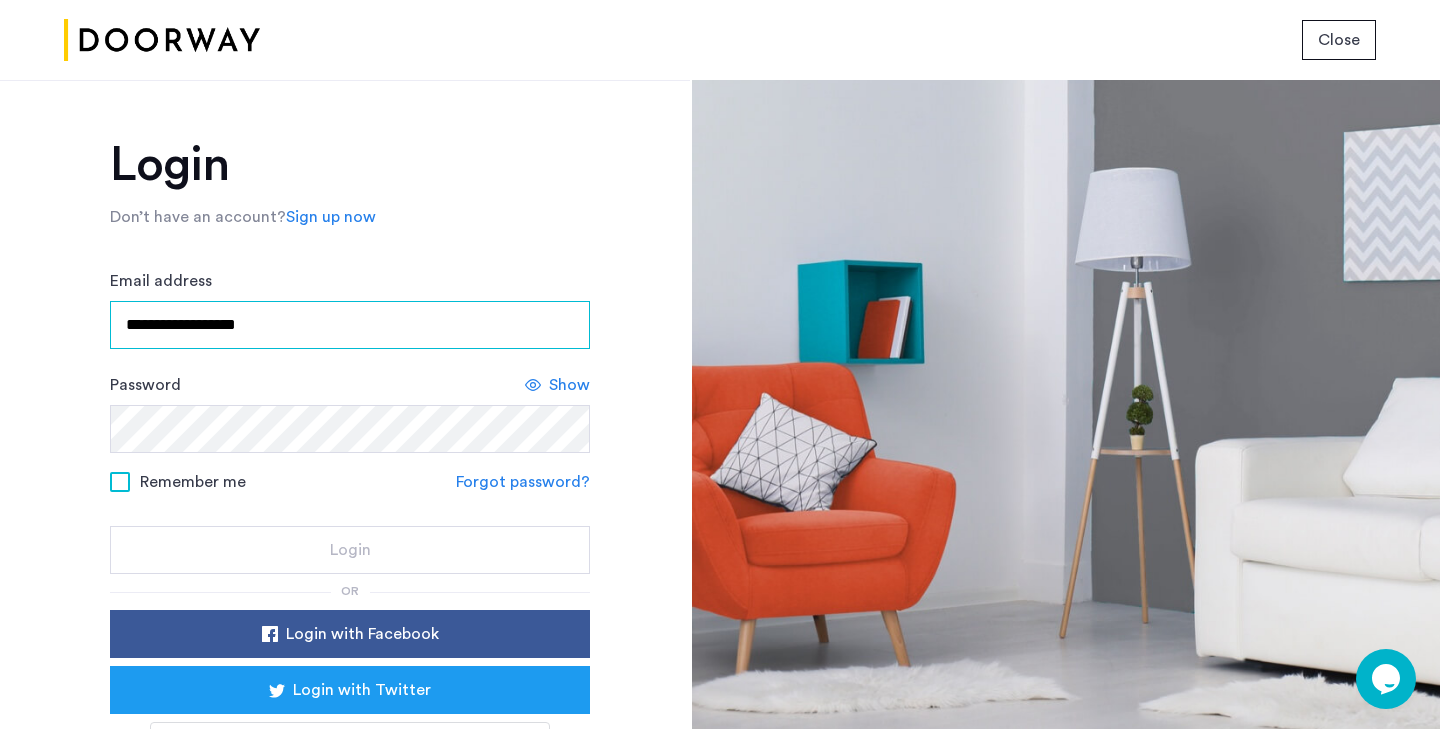 type on "**********" 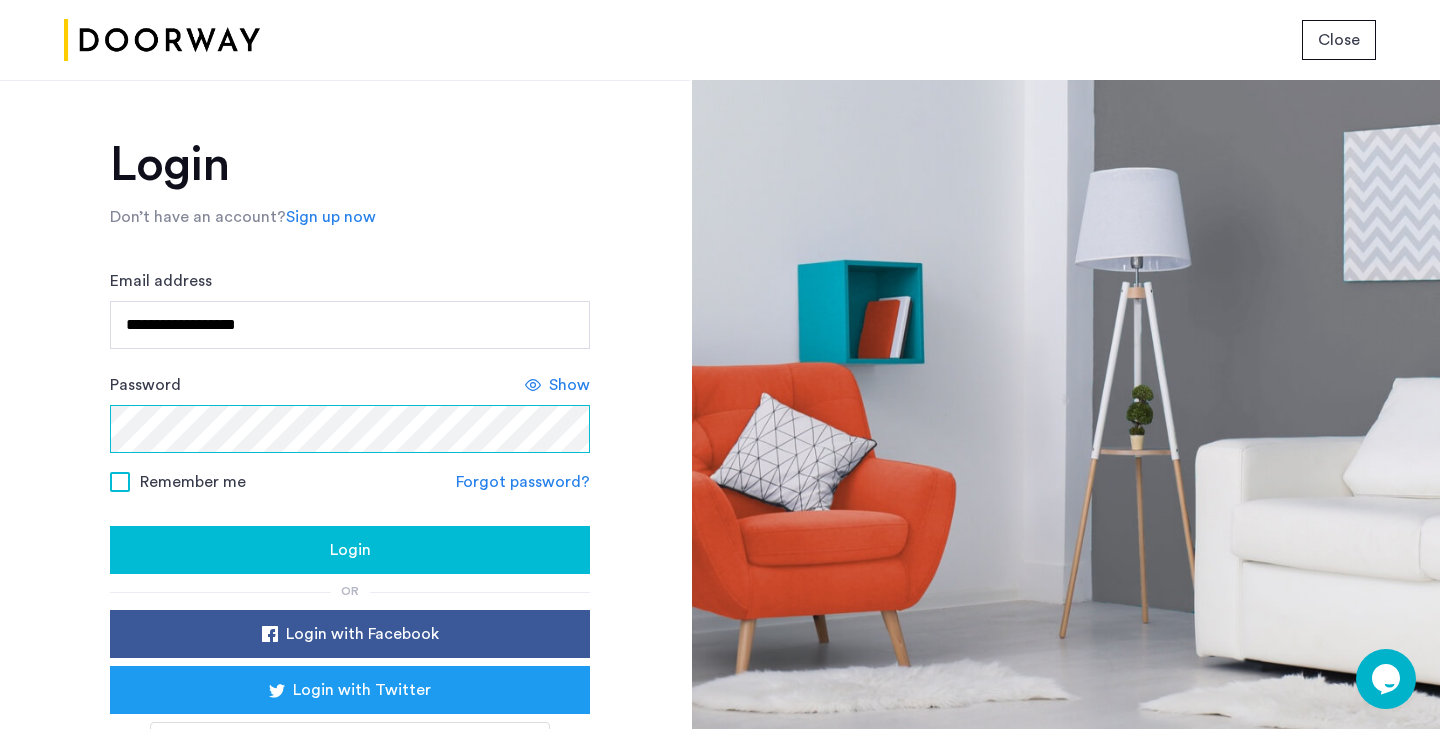 click on "Login" 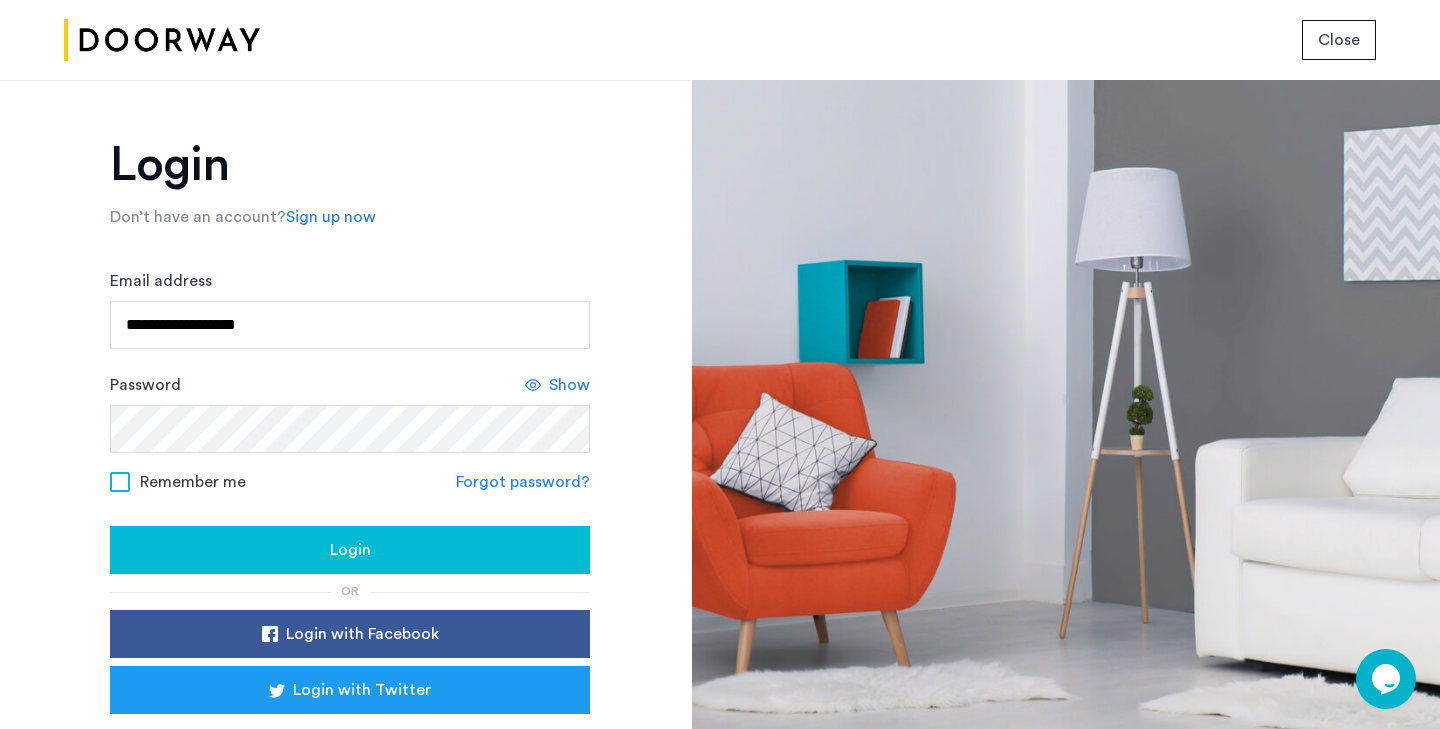 click on "Show" 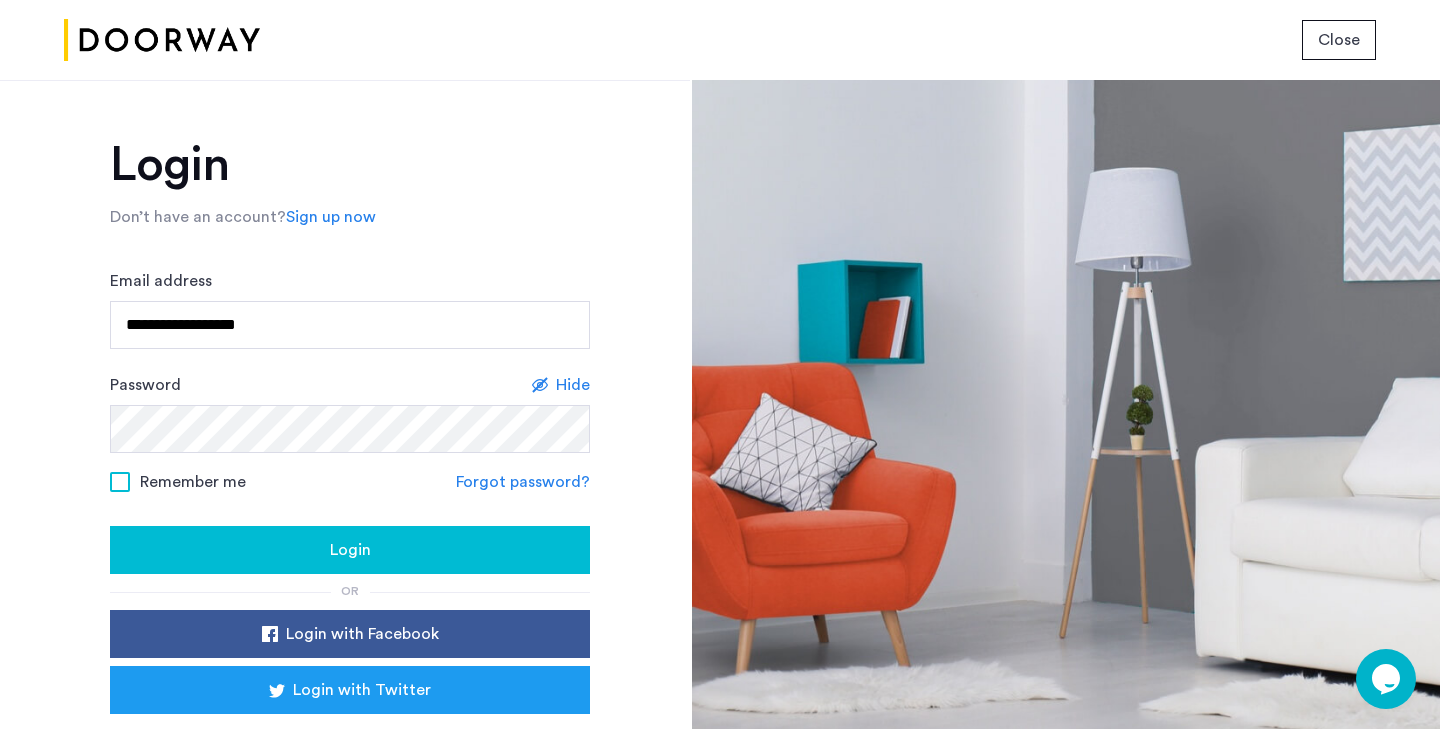 click on "Remember me" 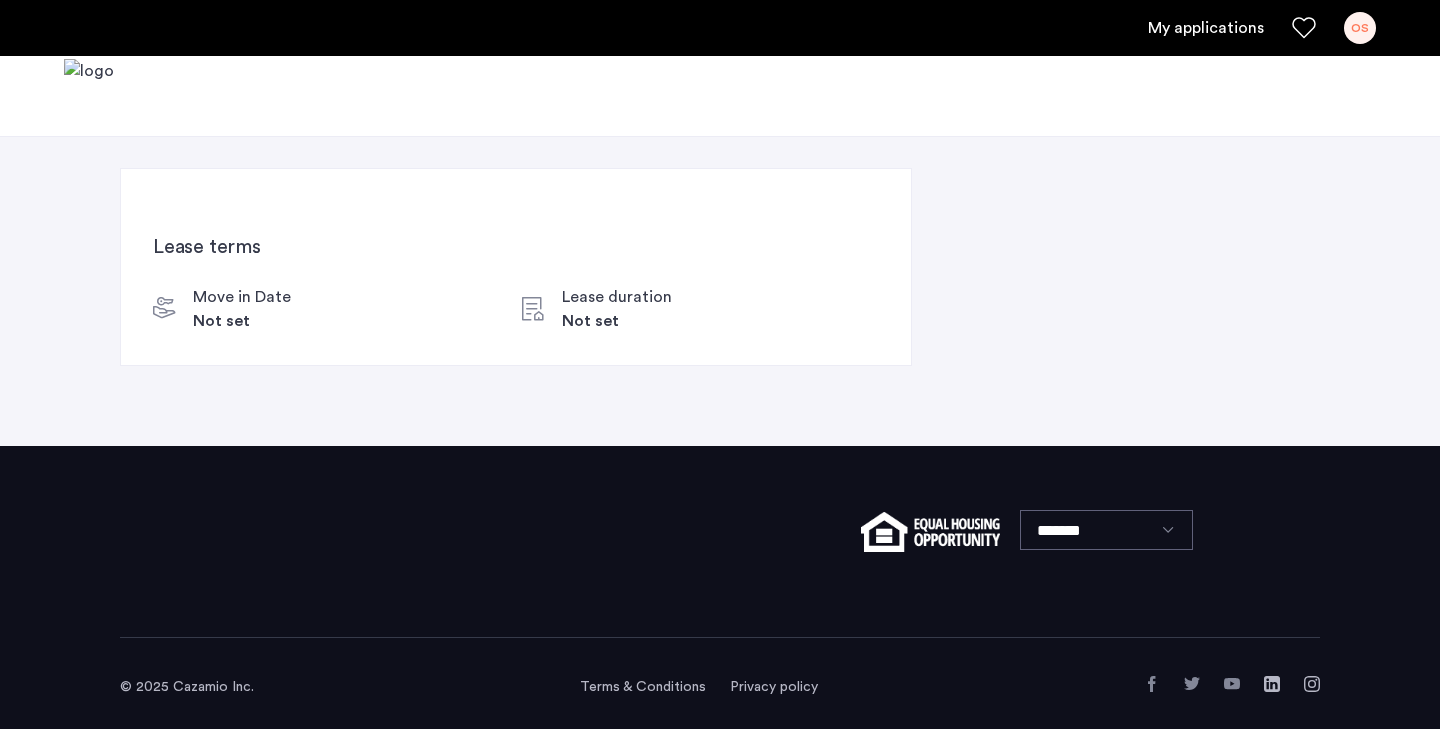 scroll, scrollTop: 0, scrollLeft: 0, axis: both 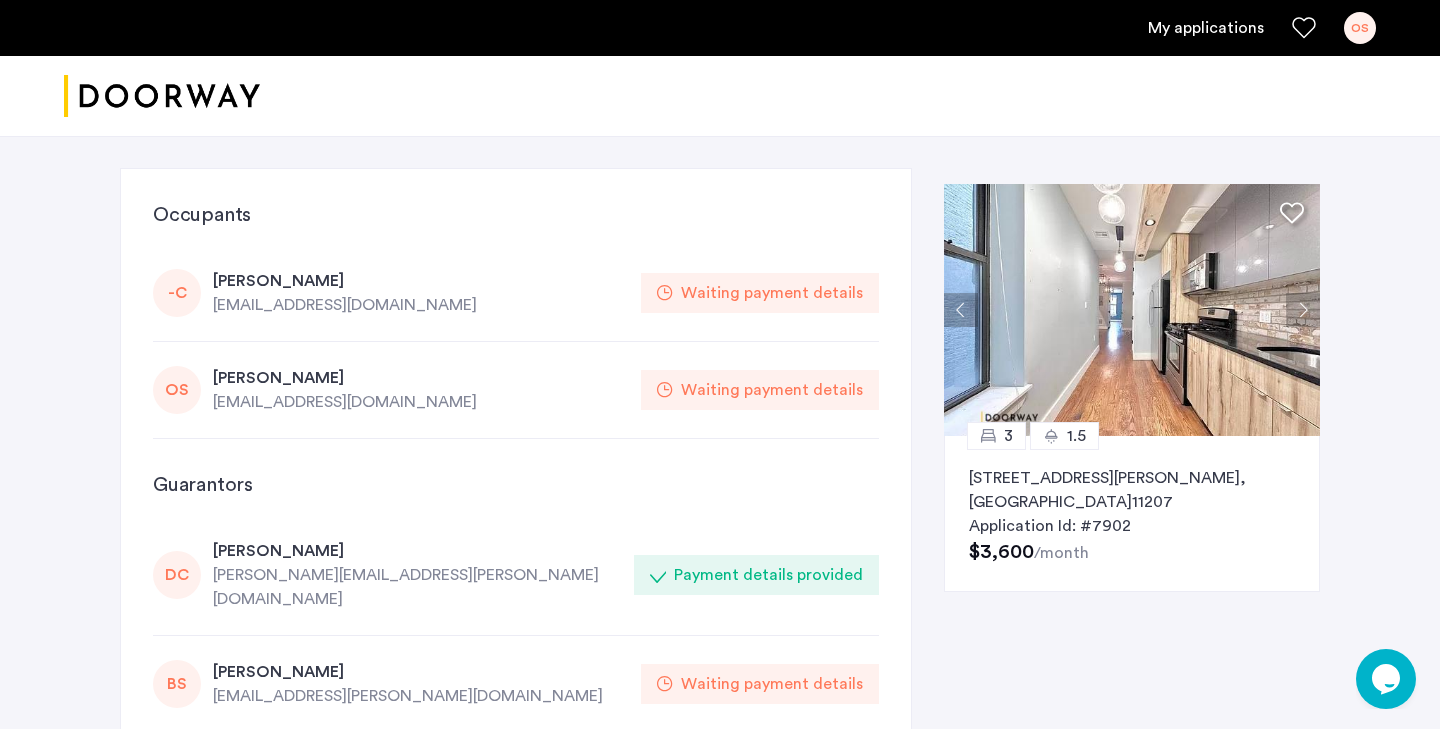 click on "Application Id: #7902" 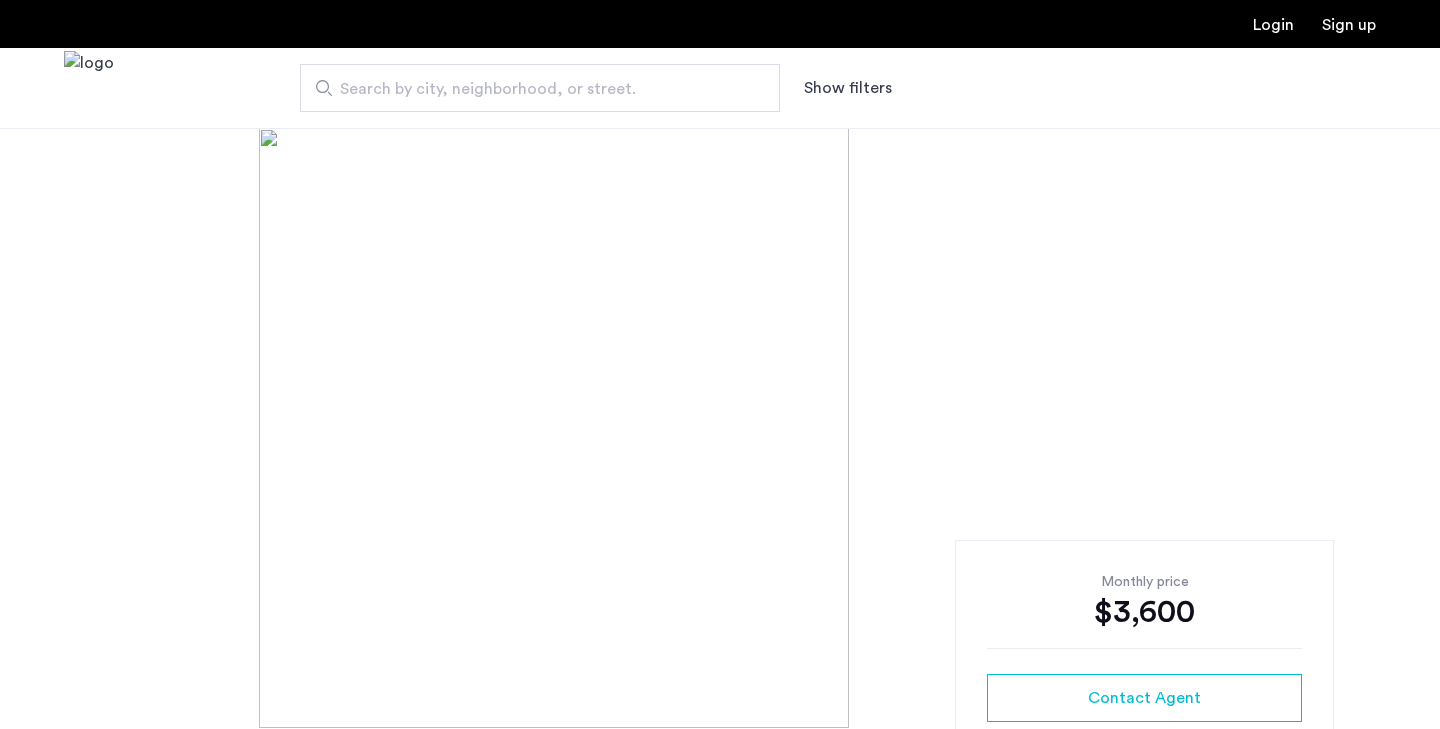 scroll, scrollTop: 0, scrollLeft: 0, axis: both 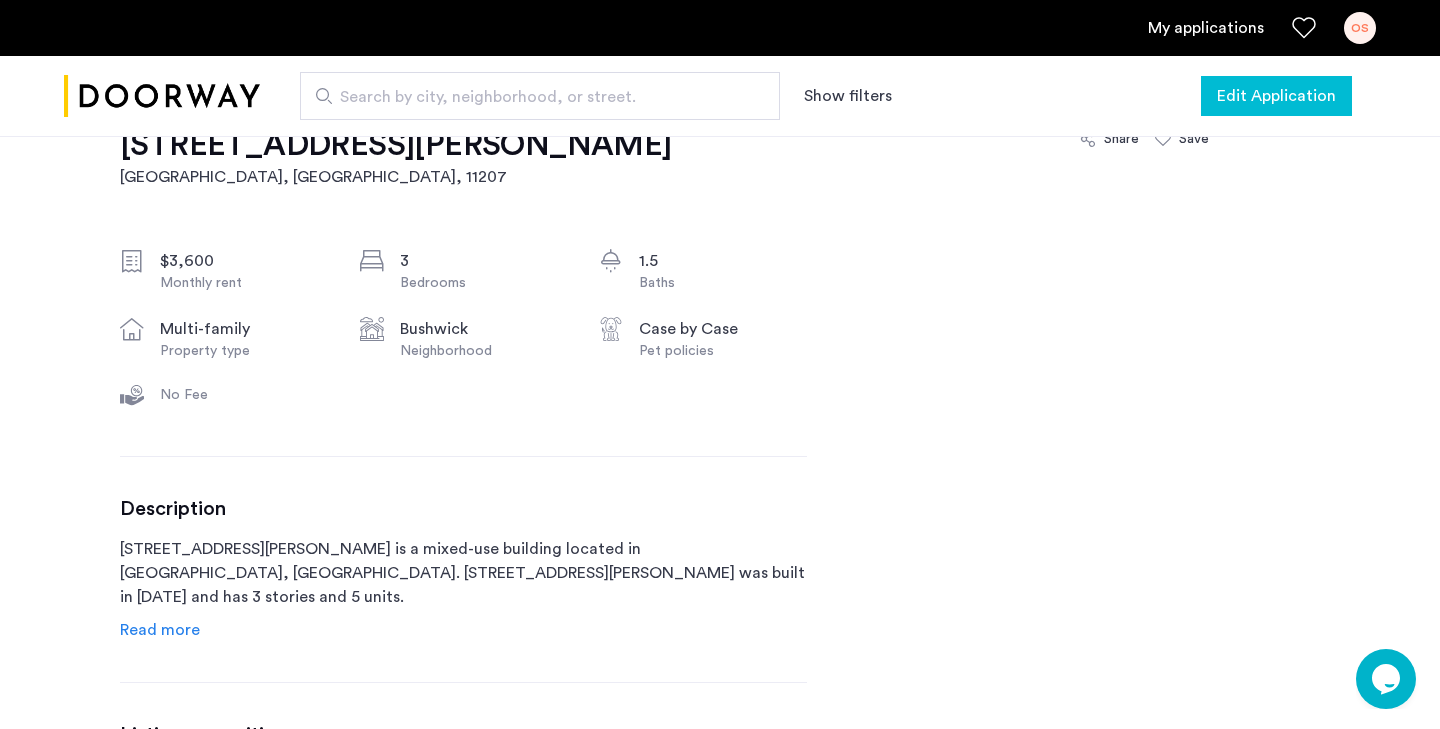 click on "Edit Application" at bounding box center [1276, 96] 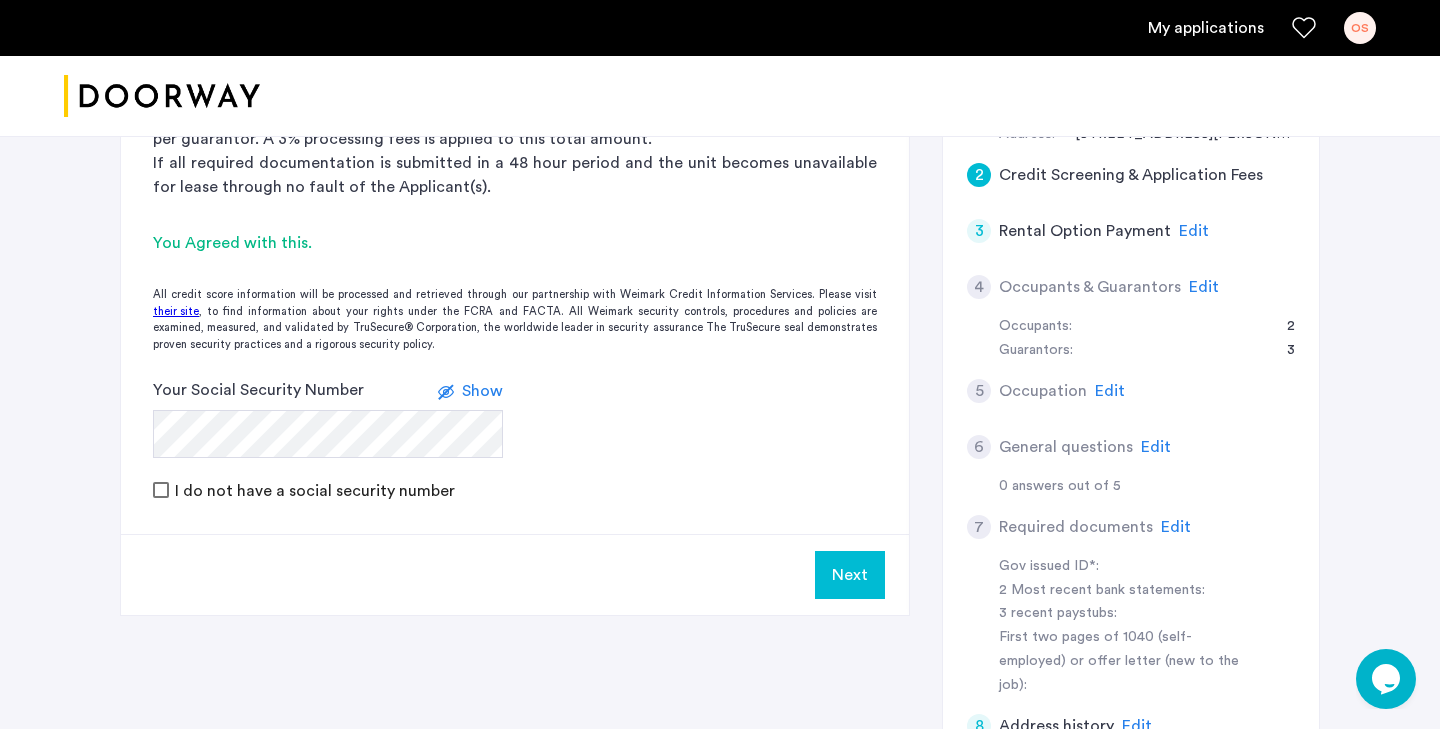 scroll, scrollTop: 468, scrollLeft: 0, axis: vertical 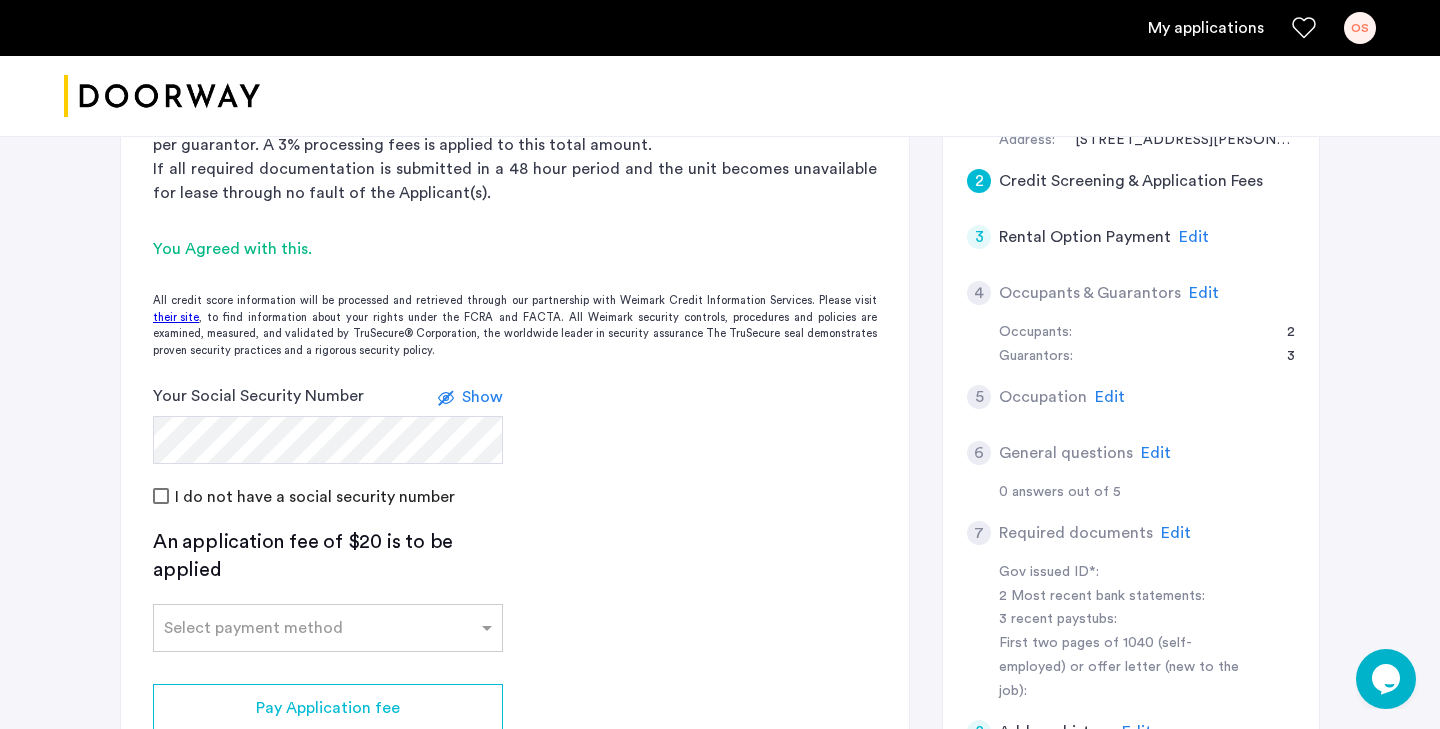 click 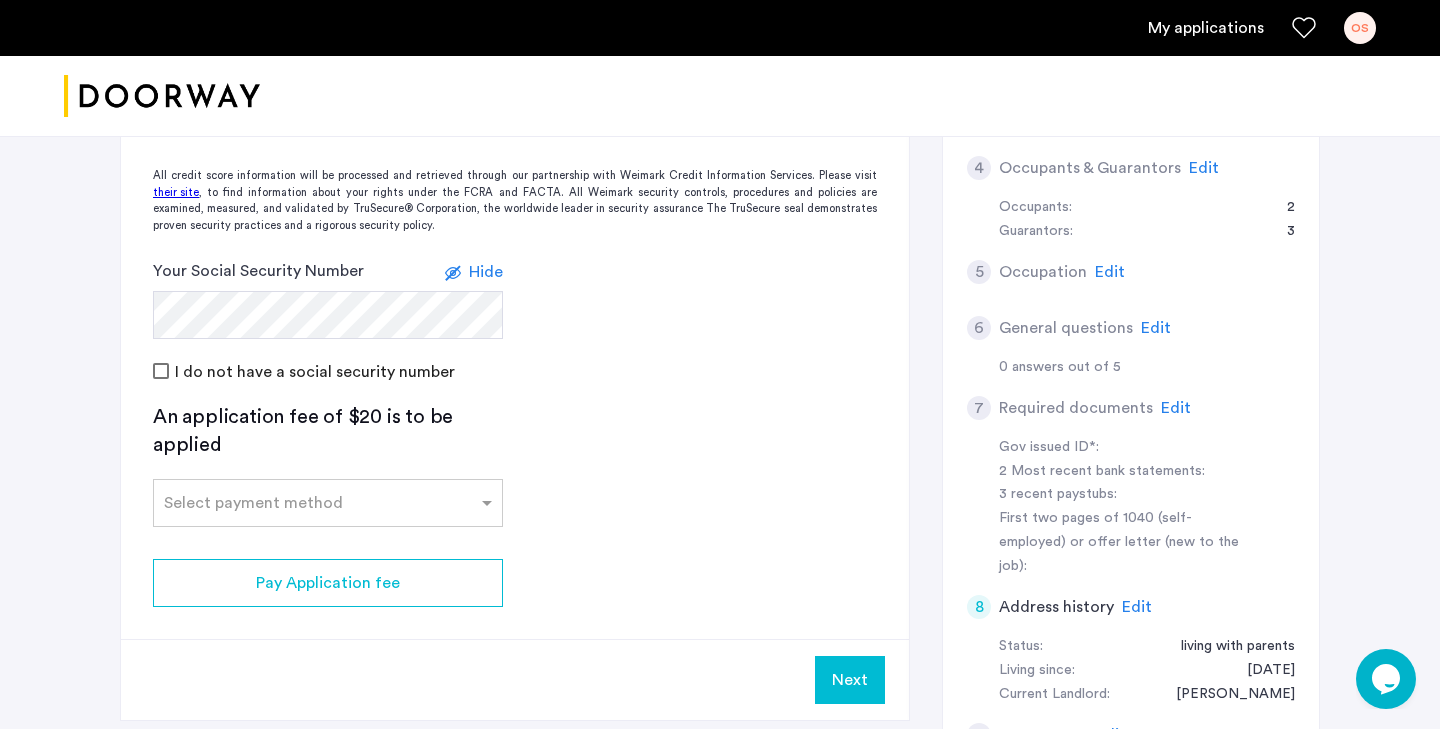 scroll, scrollTop: 610, scrollLeft: 0, axis: vertical 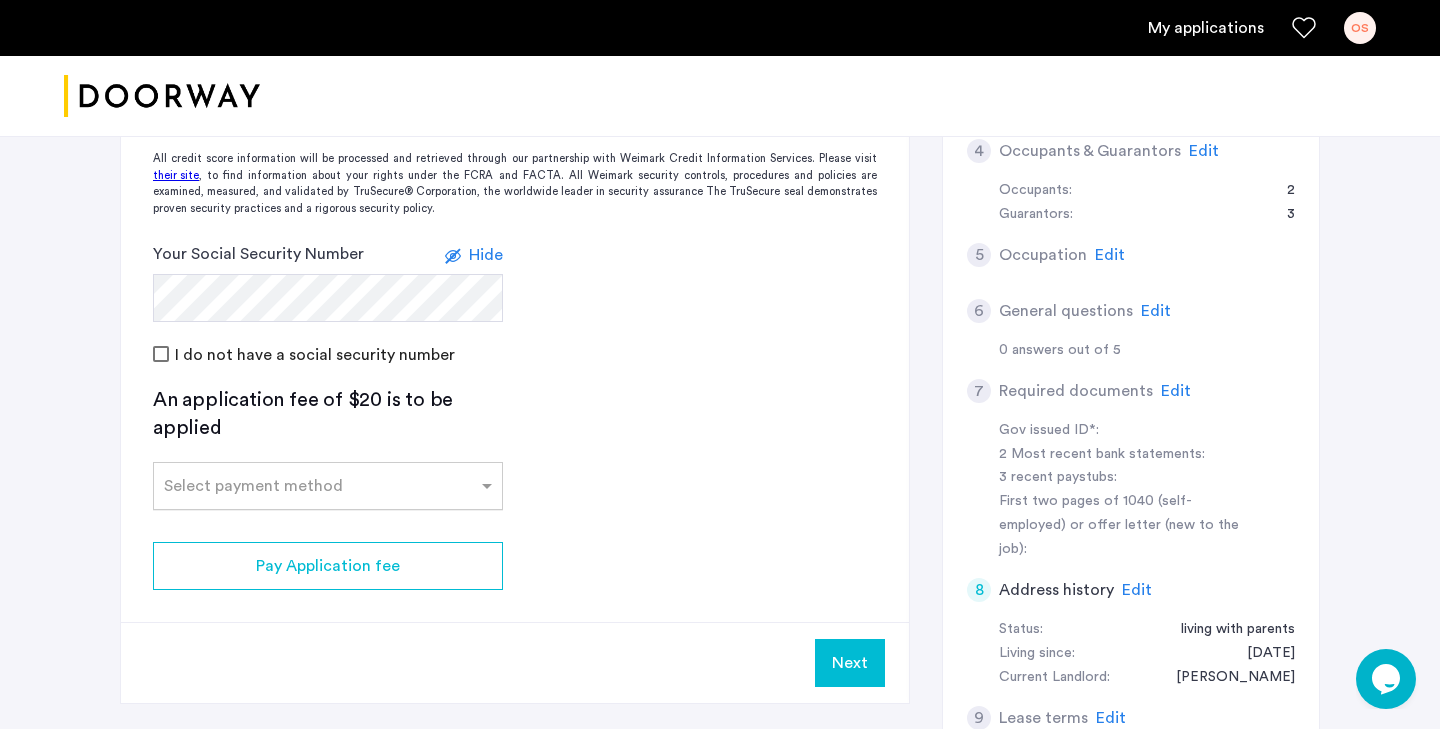 click 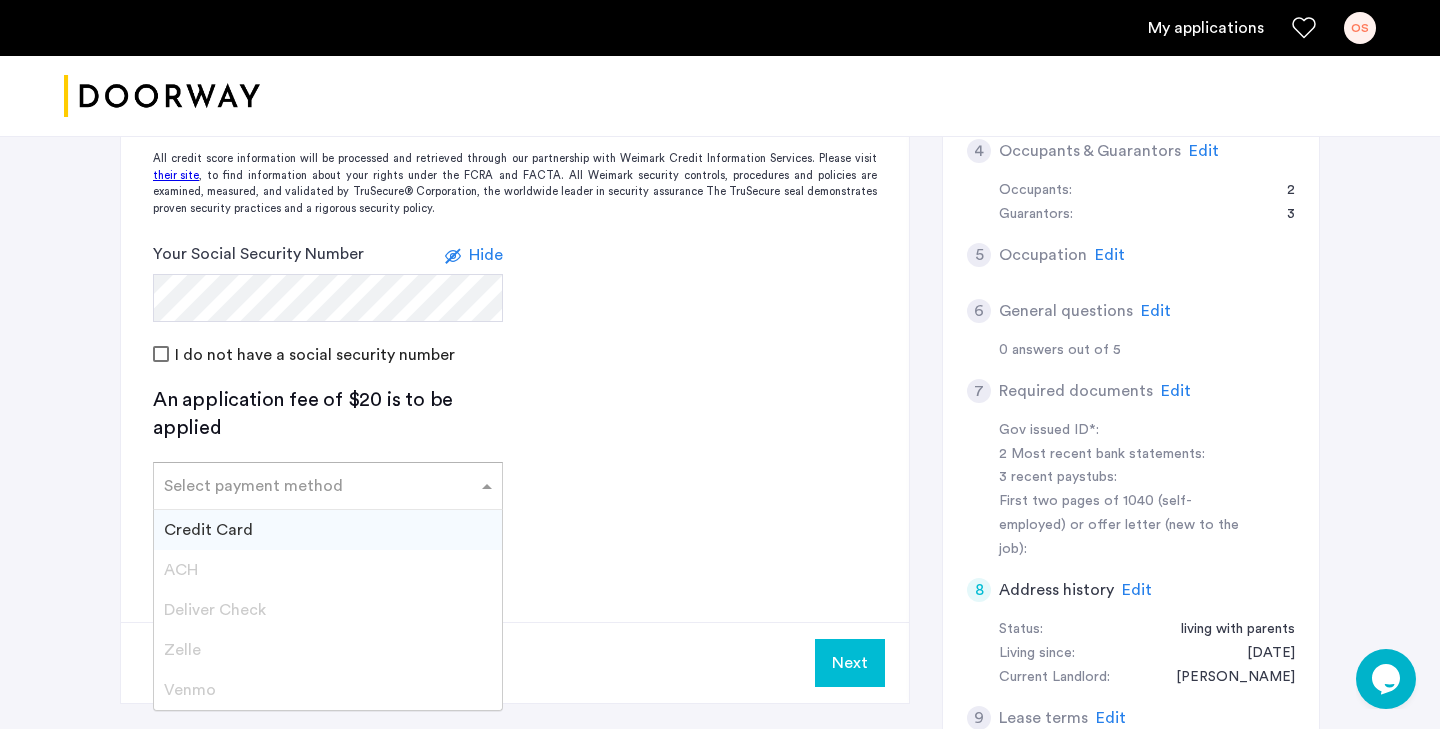 click on "Credit Card" at bounding box center (328, 530) 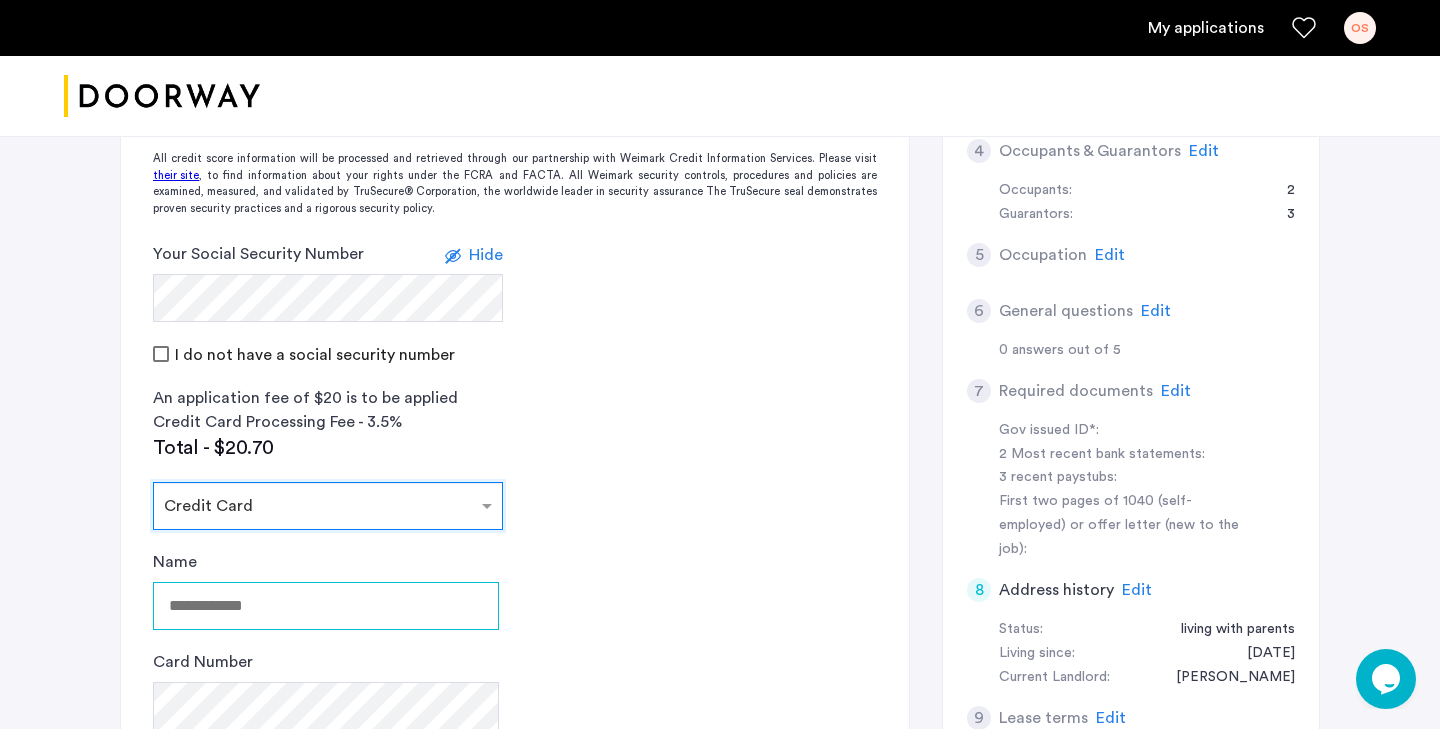 click on "Name" at bounding box center (326, 606) 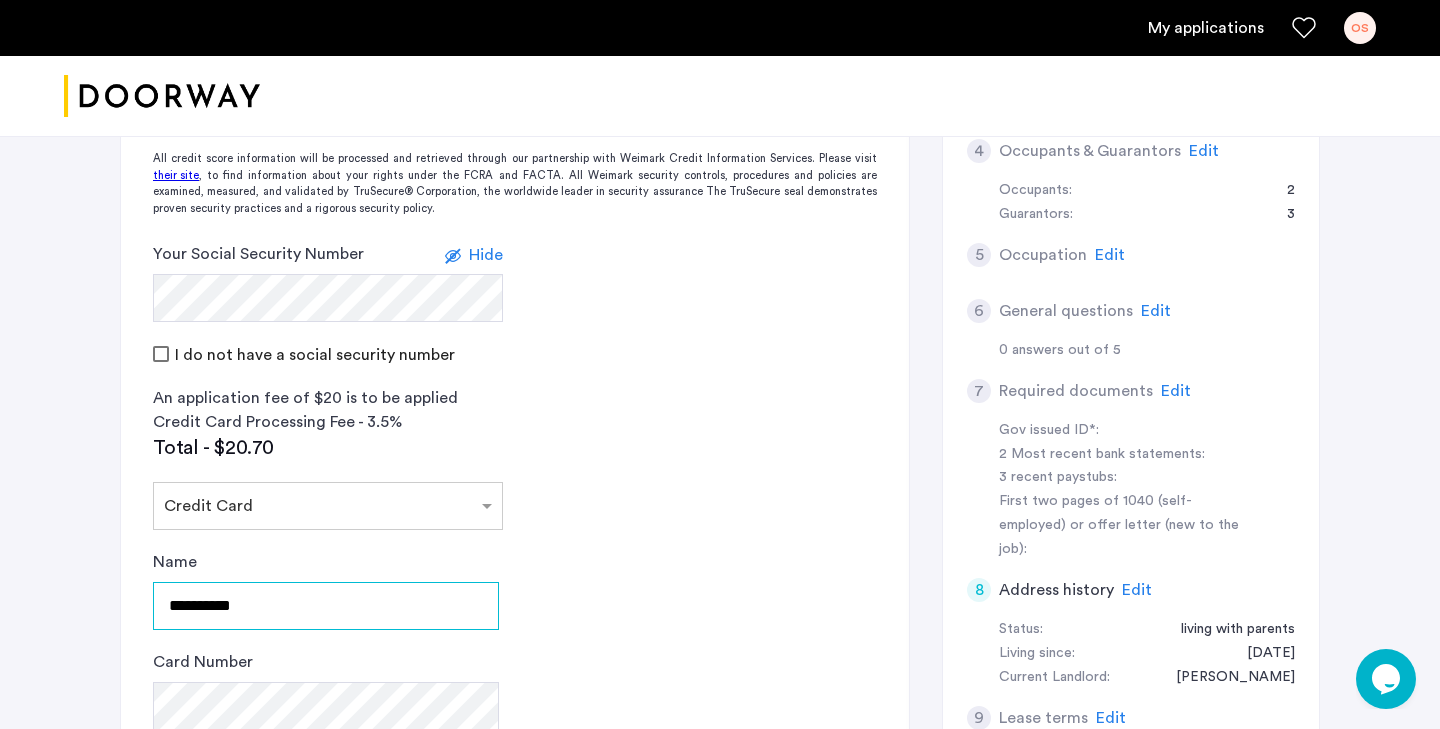 scroll, scrollTop: 665, scrollLeft: 0, axis: vertical 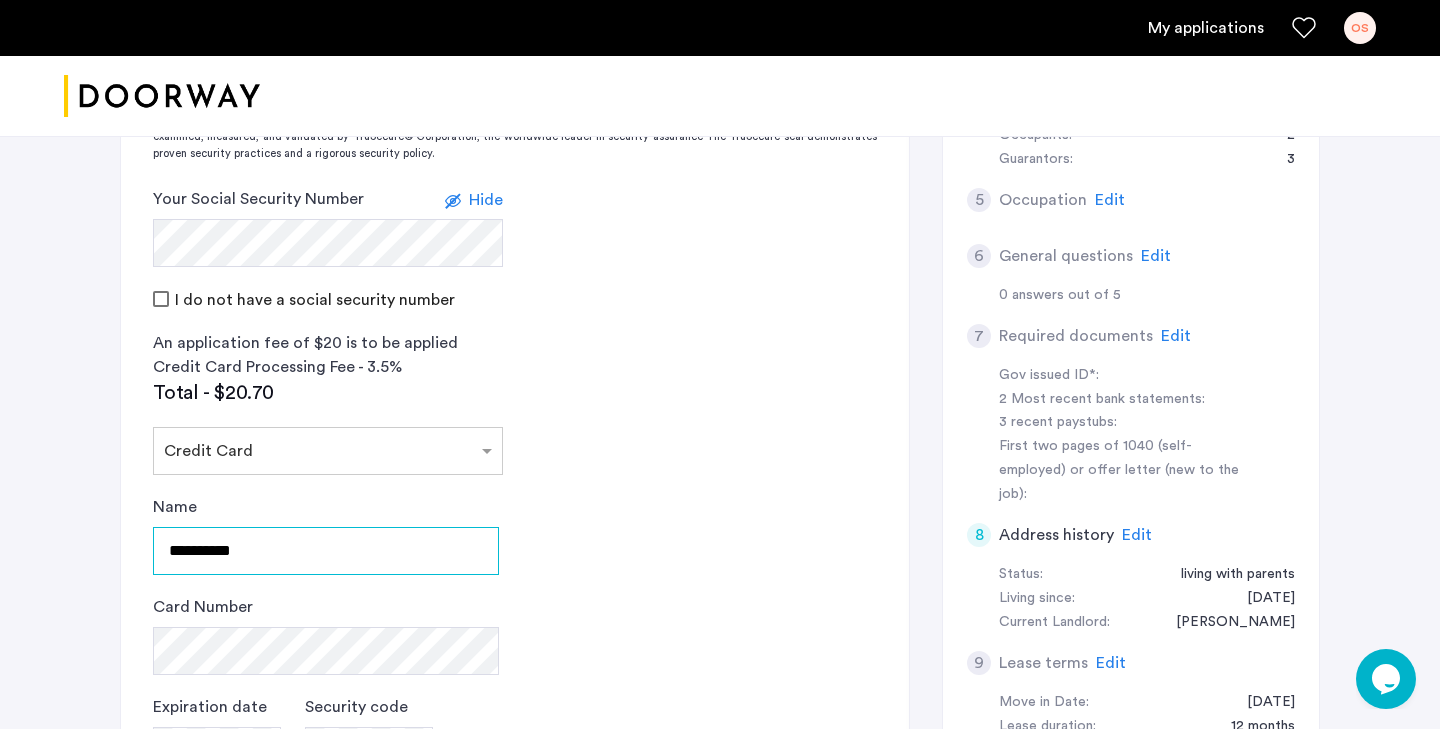 type on "**********" 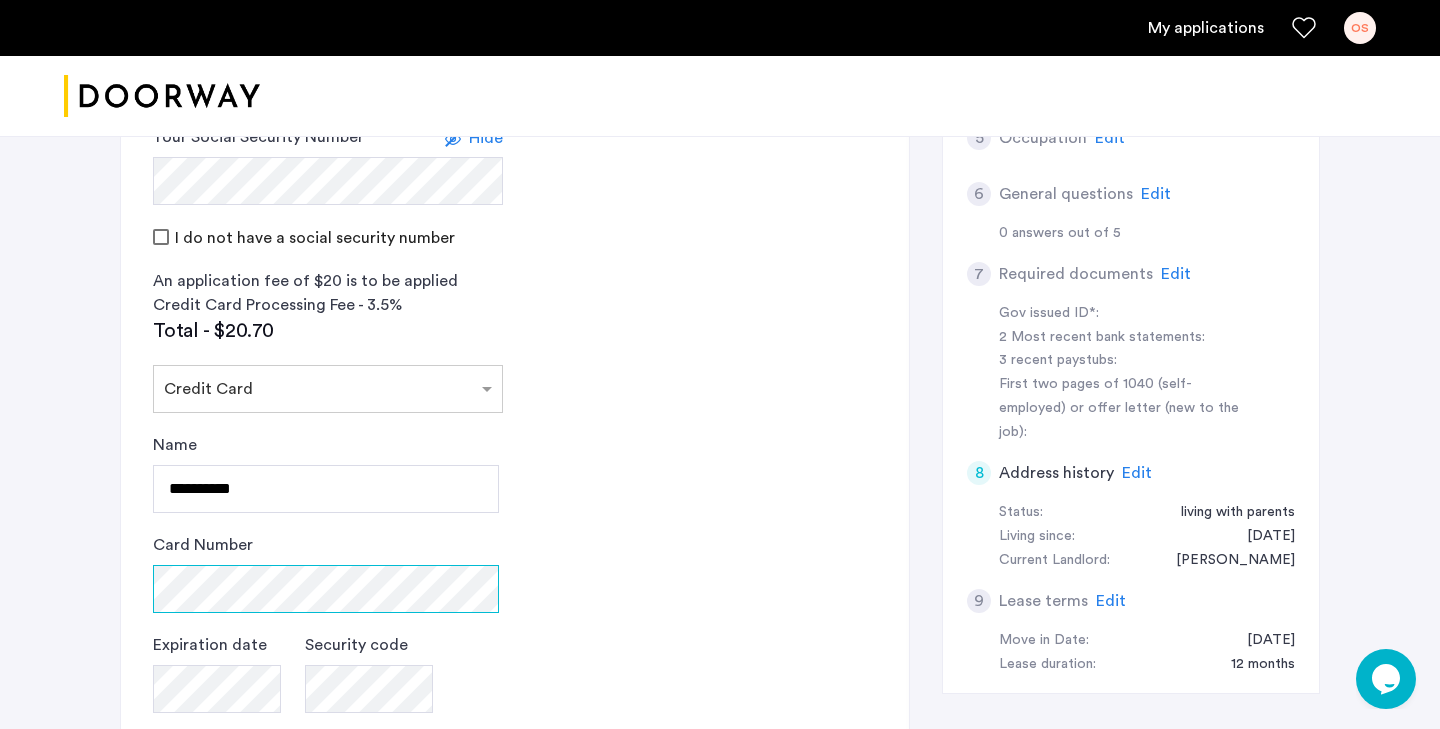 scroll, scrollTop: 736, scrollLeft: 0, axis: vertical 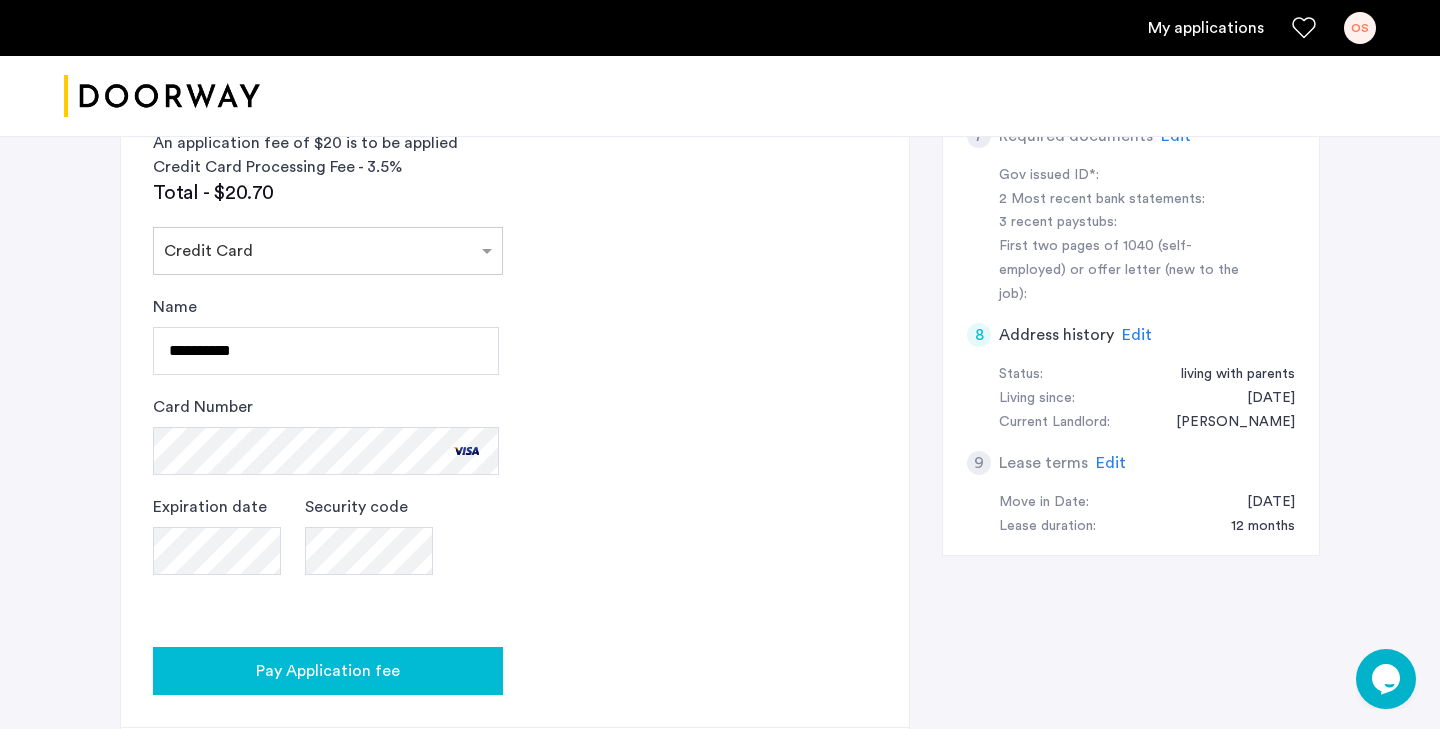 click on "Pay Application fee" 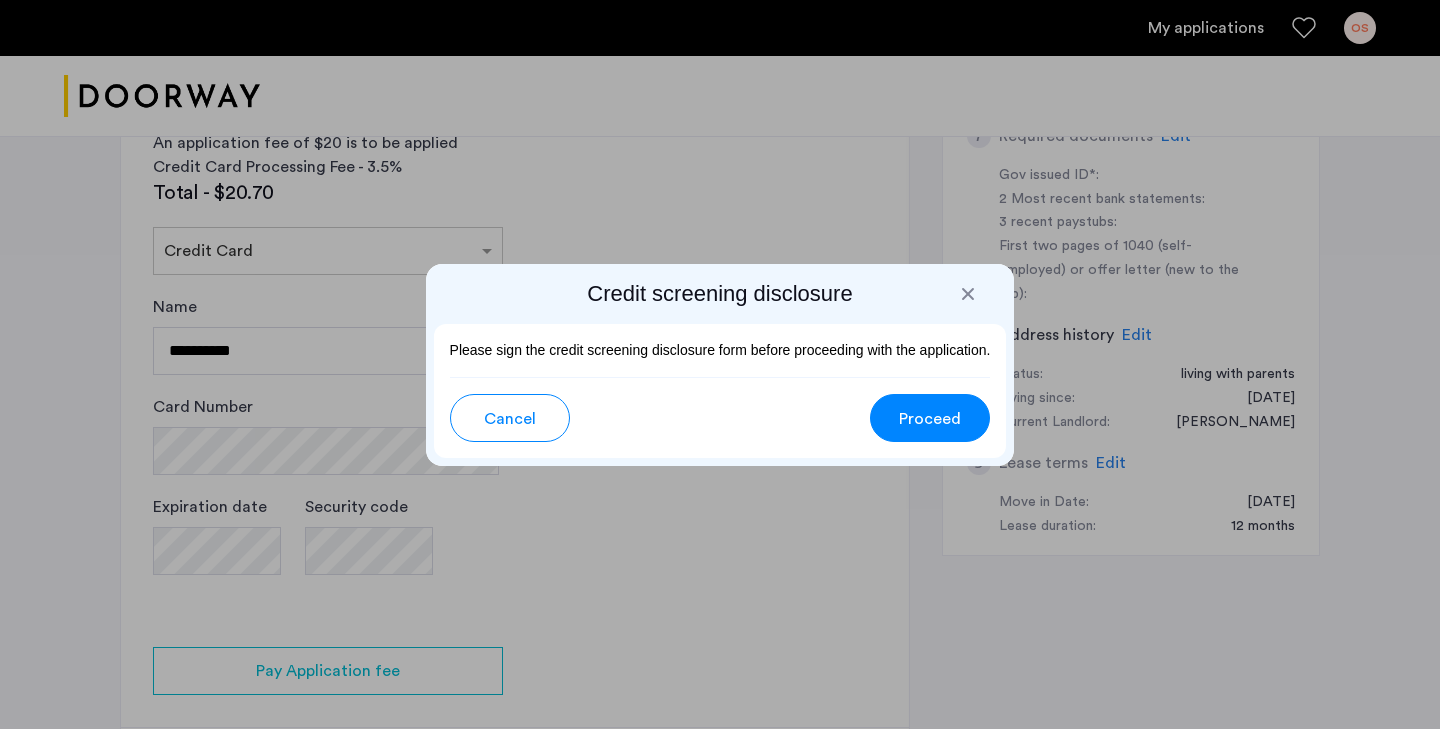 click at bounding box center (968, 294) 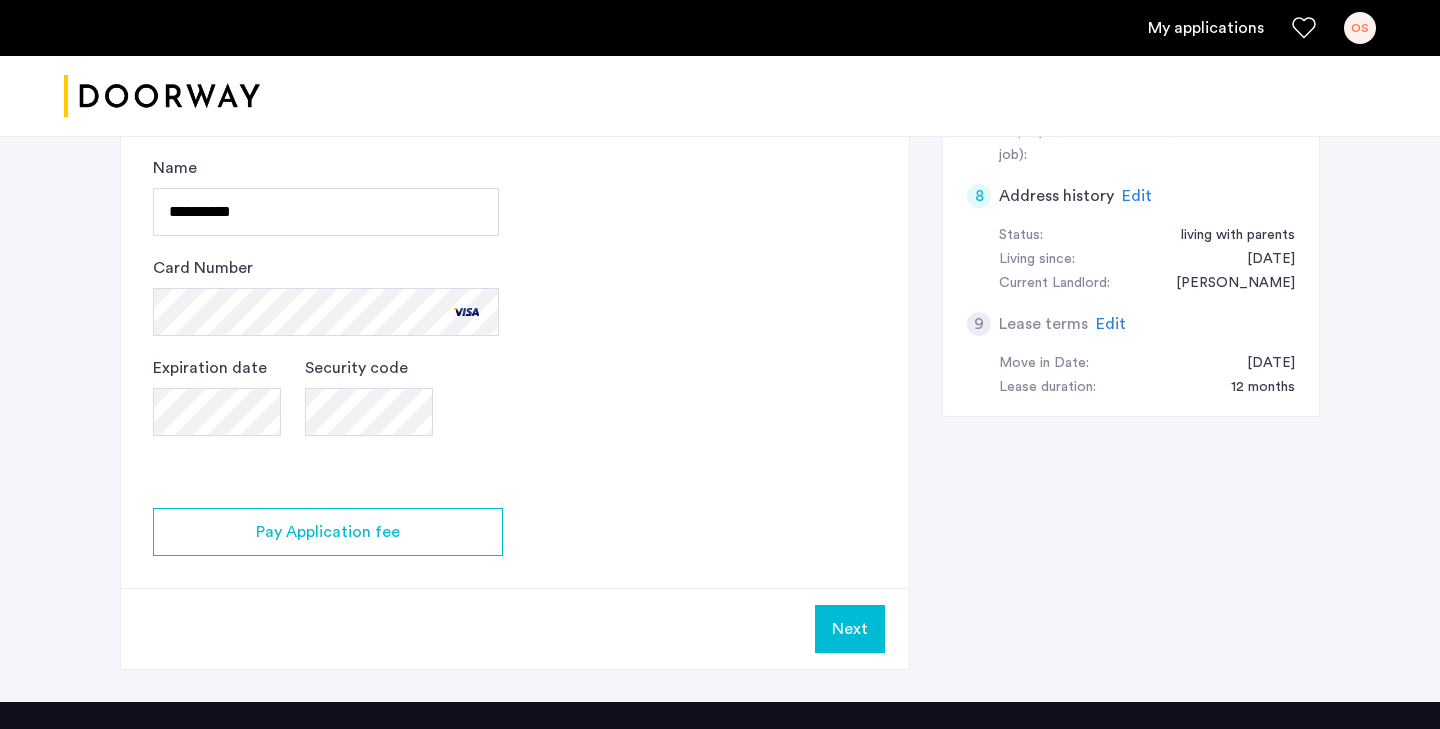 scroll, scrollTop: 1191, scrollLeft: 0, axis: vertical 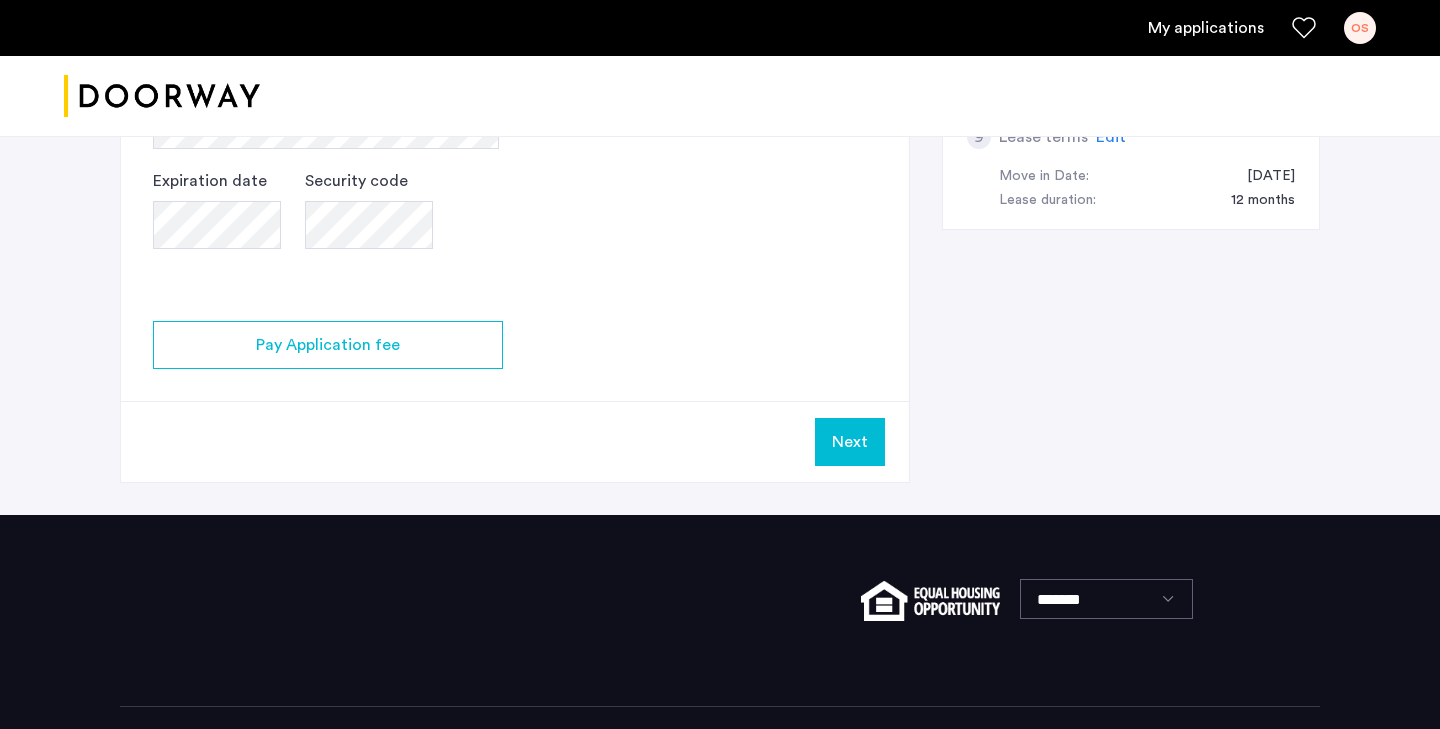 click on "Next" at bounding box center (850, 442) 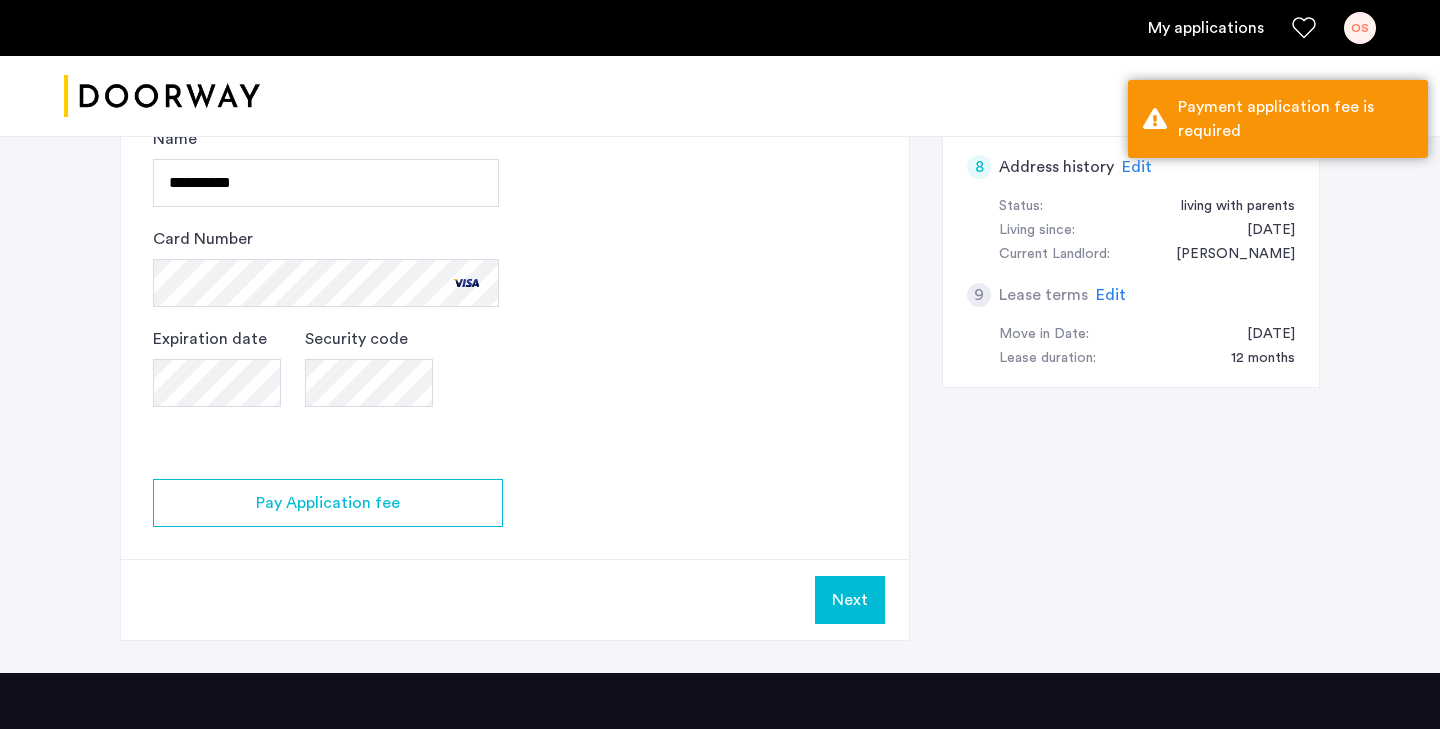 scroll, scrollTop: 1024, scrollLeft: 0, axis: vertical 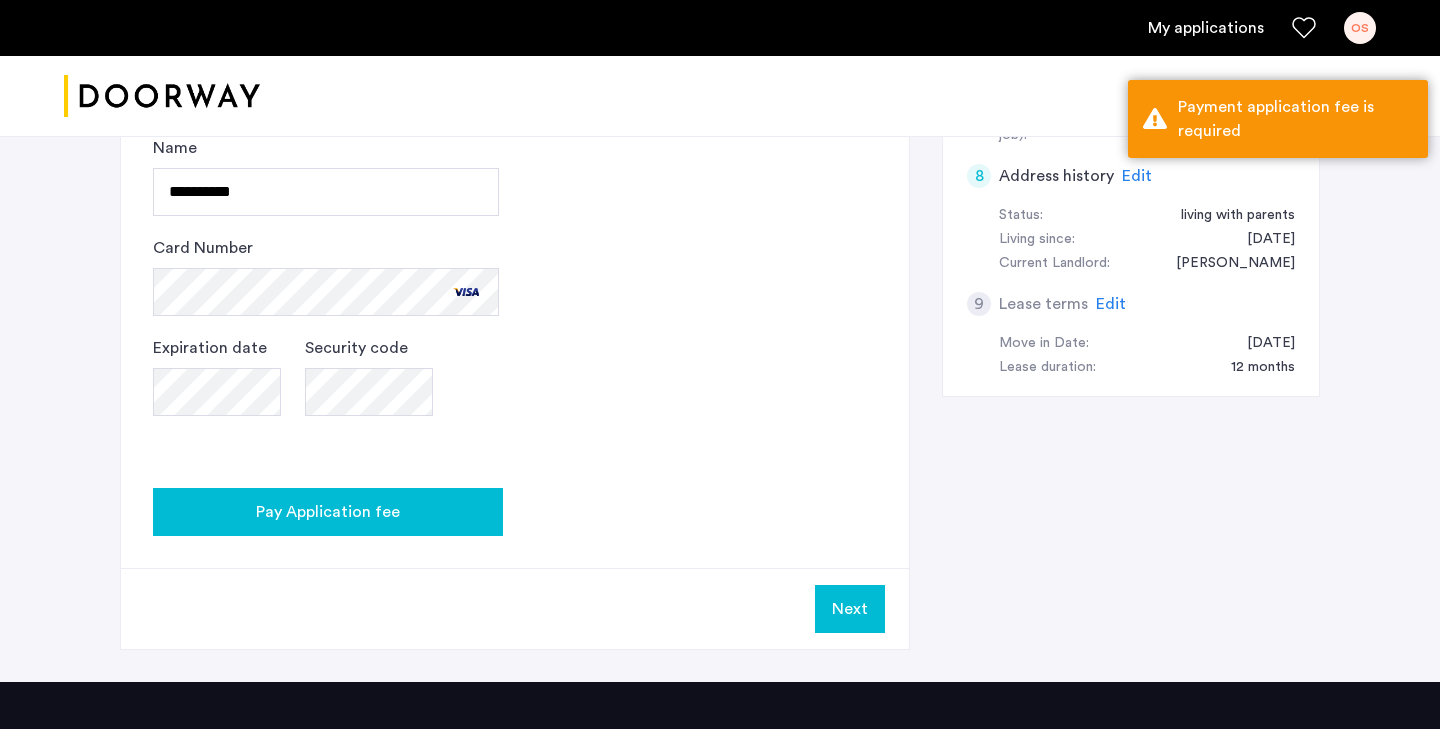 click on "Pay Application fee" 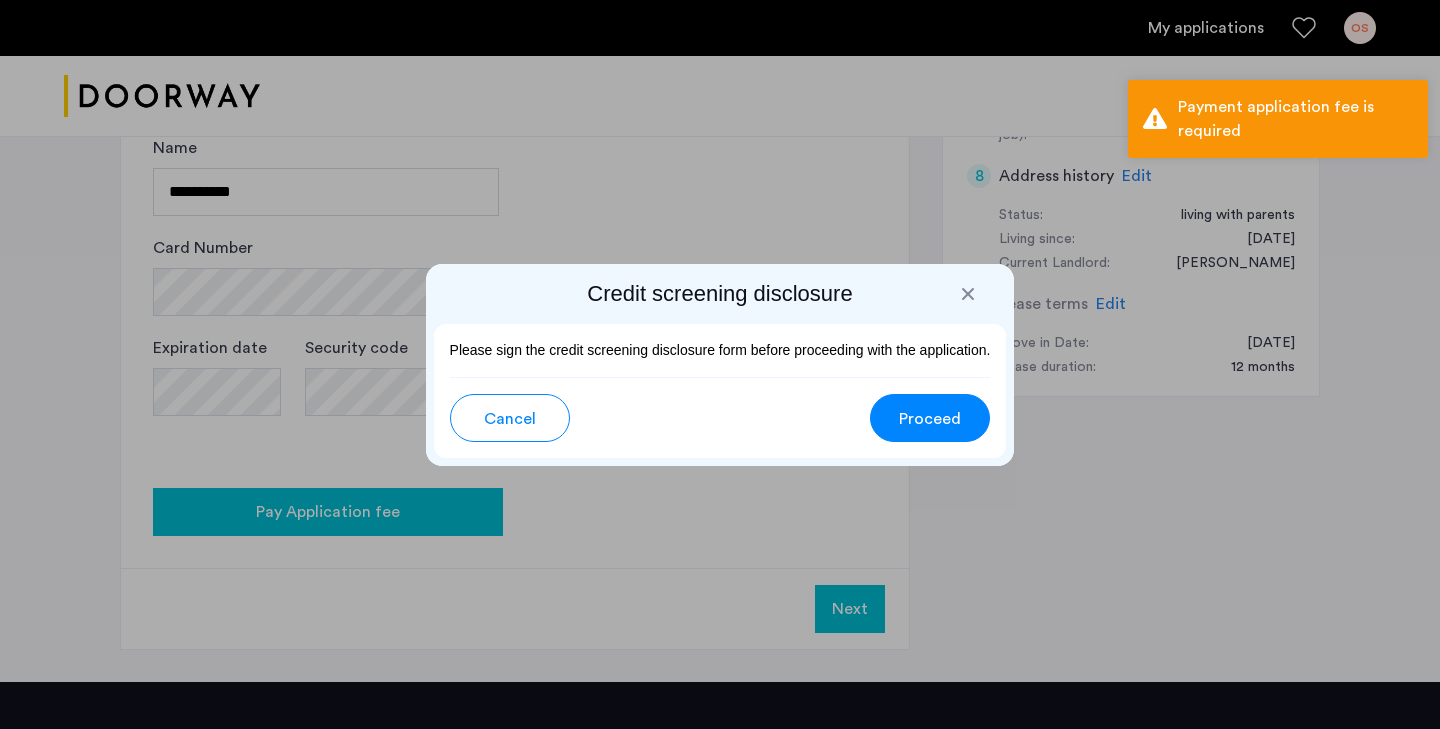 scroll, scrollTop: 0, scrollLeft: 0, axis: both 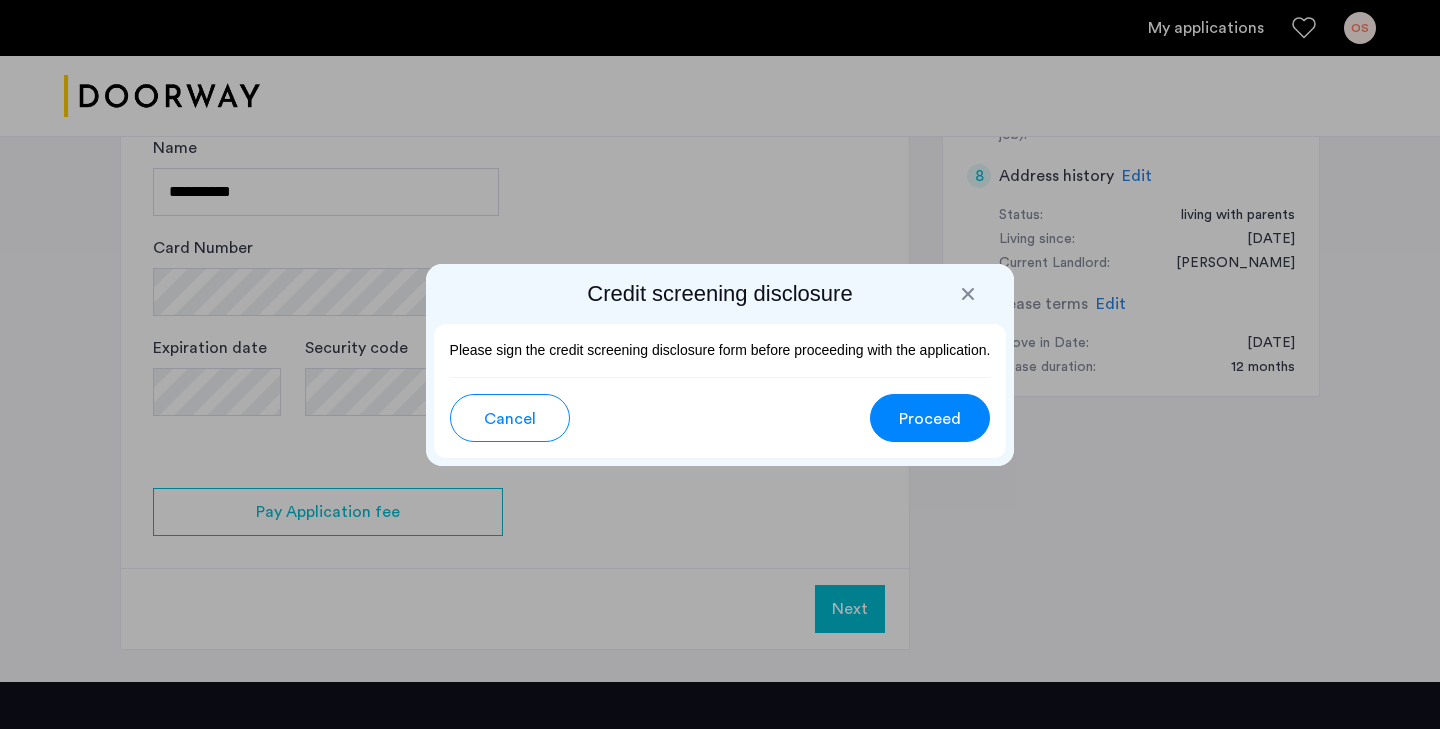 click on "Proceed" at bounding box center [930, 419] 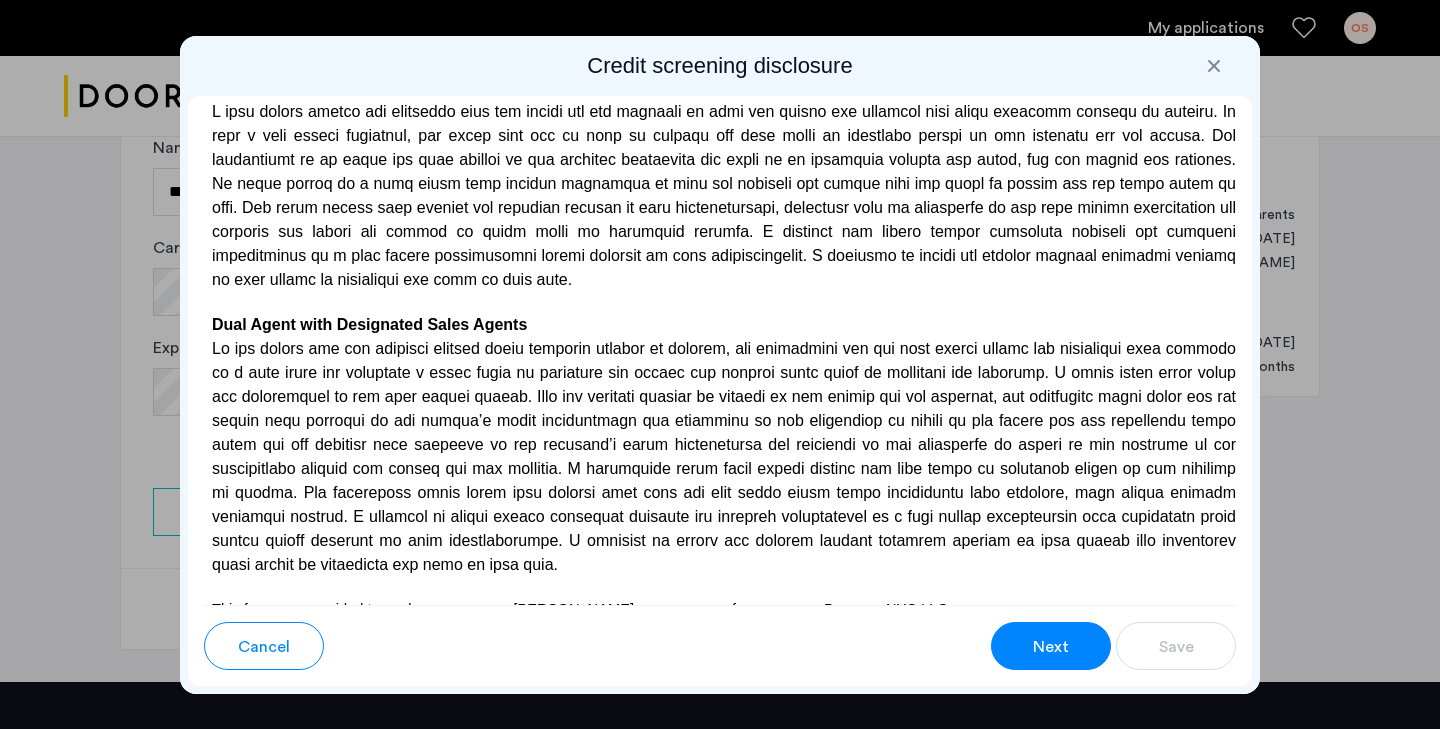 scroll, scrollTop: 5886, scrollLeft: 0, axis: vertical 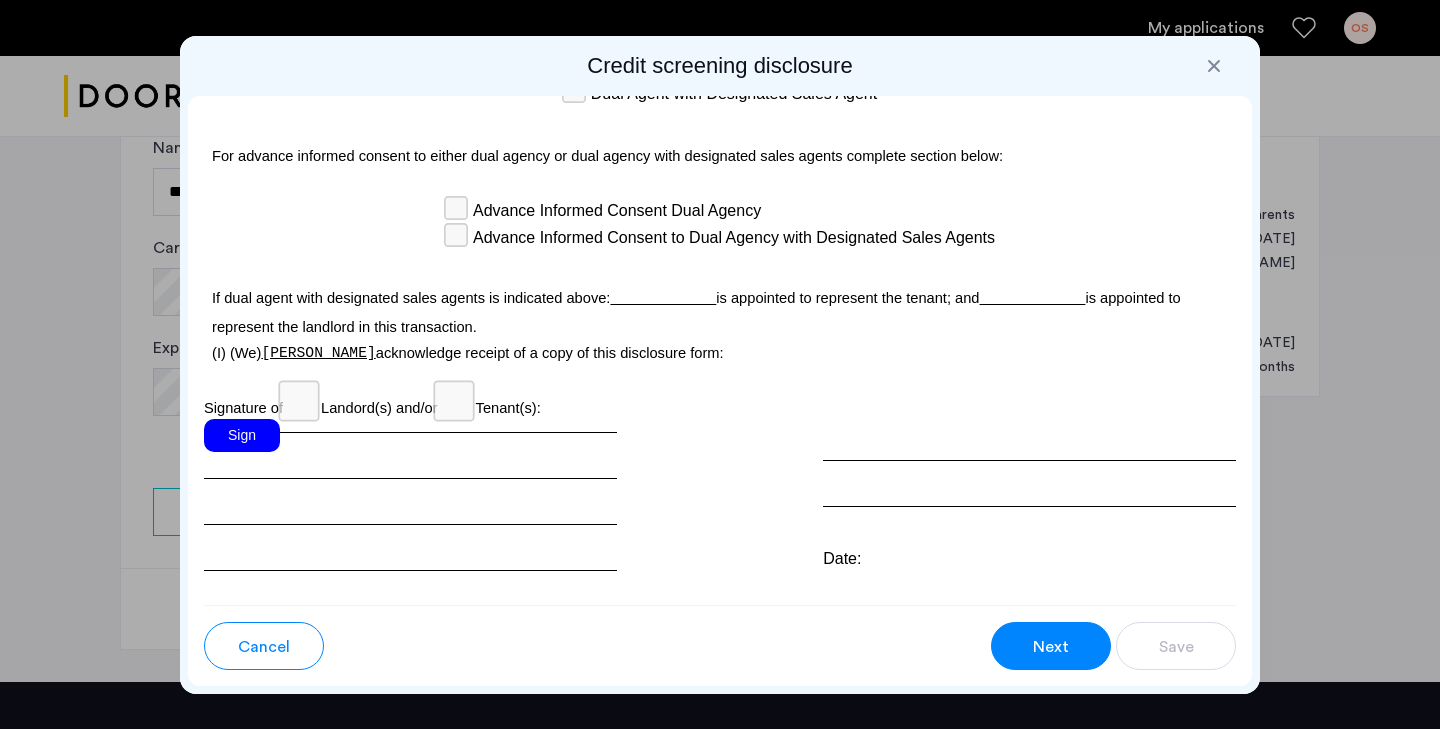click on "Sign" at bounding box center (242, 435) 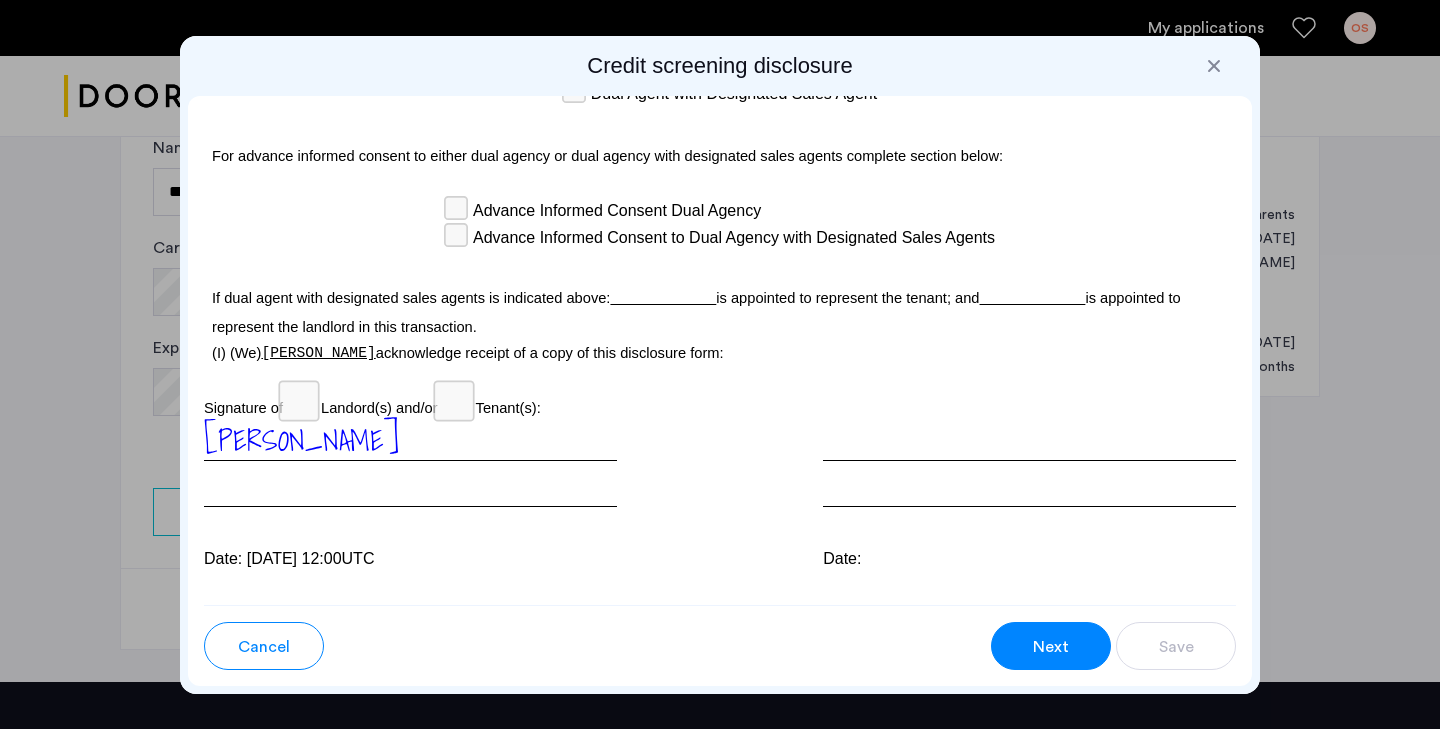 click on "Date:" at bounding box center (1029, 495) 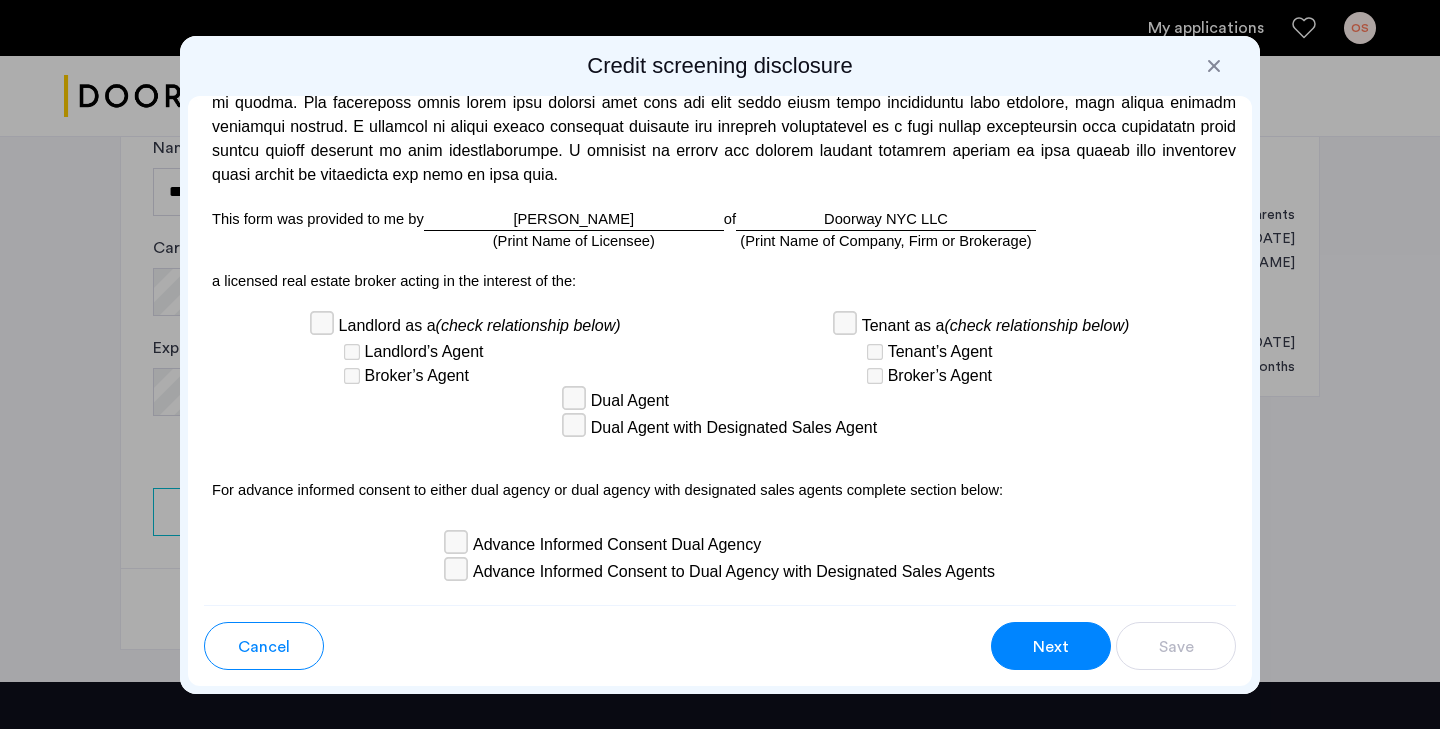 scroll, scrollTop: 5550, scrollLeft: 0, axis: vertical 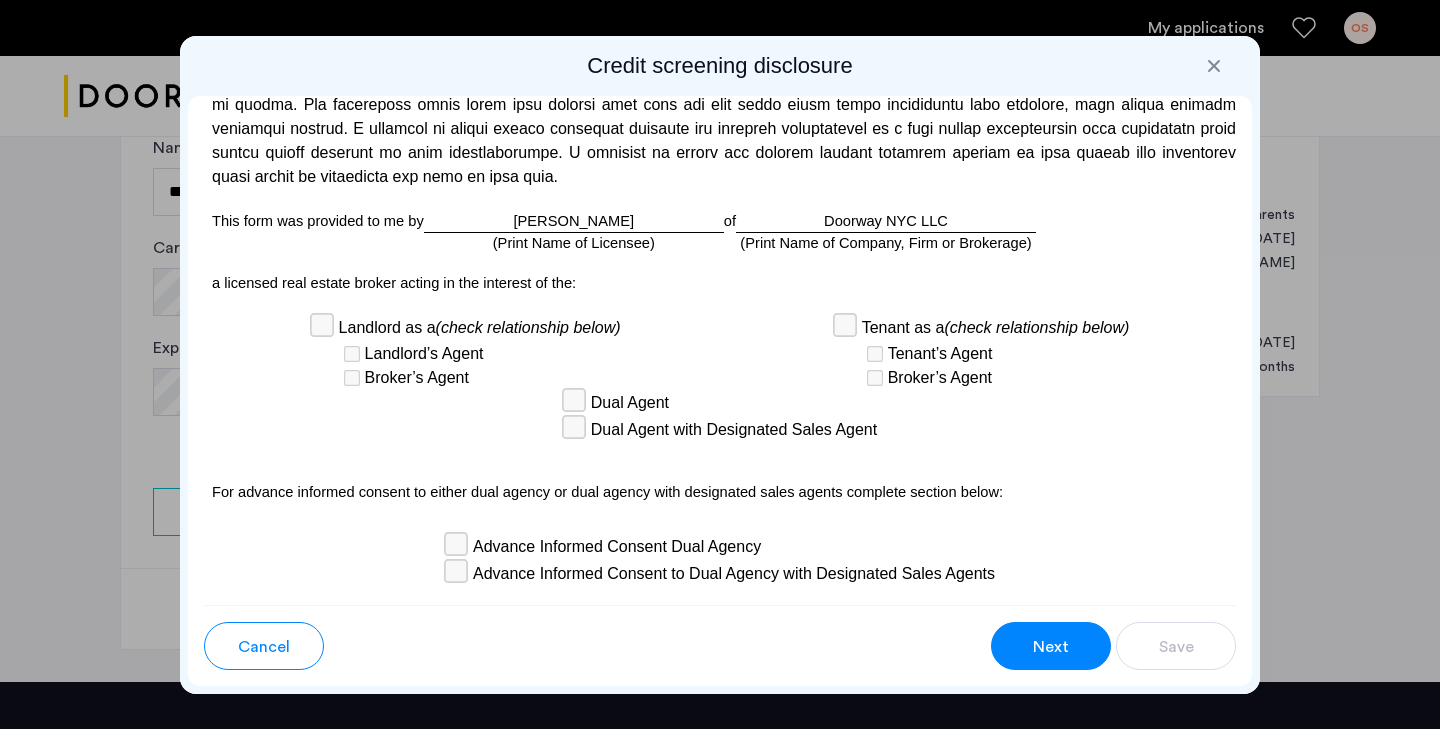 click on "Next" at bounding box center [1051, 647] 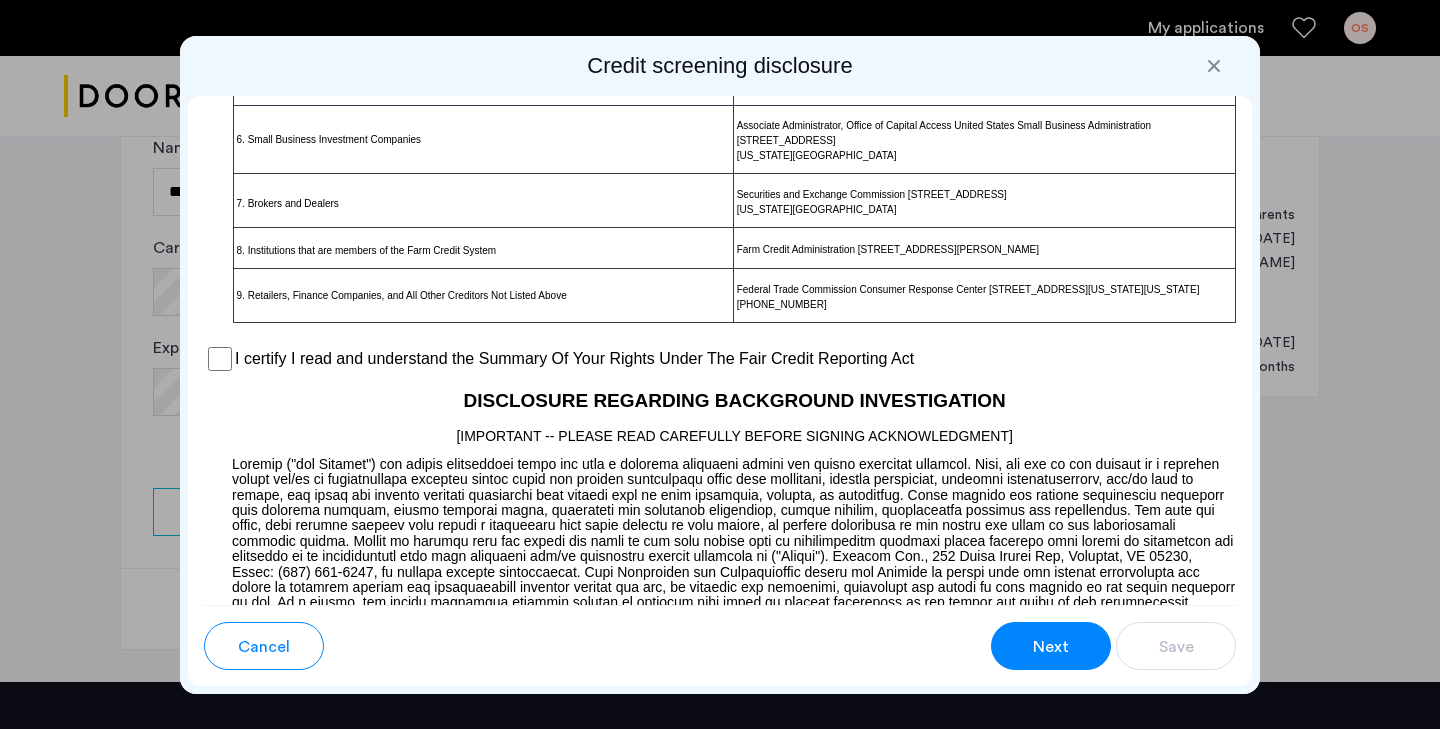 scroll, scrollTop: 1517, scrollLeft: 0, axis: vertical 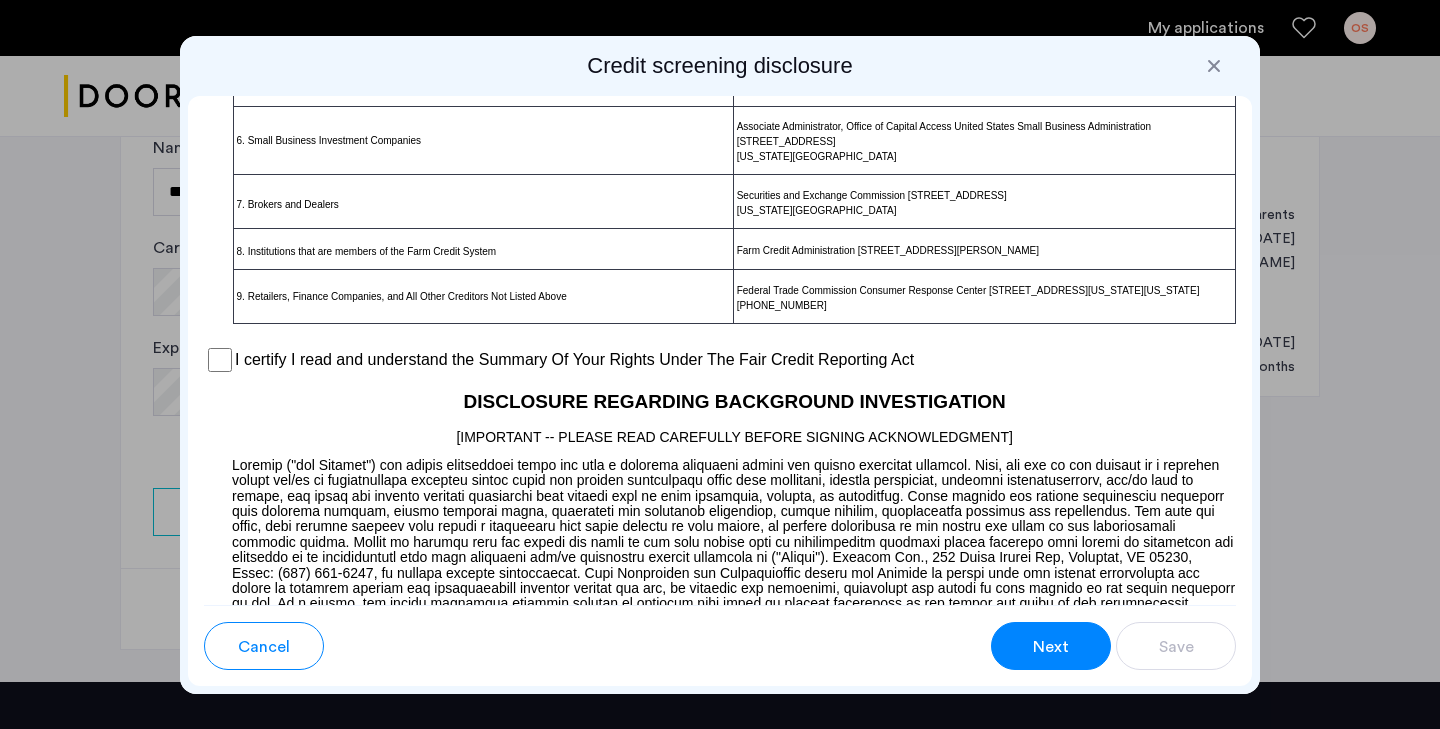 click on "Para información en español, visite   www.consumerfinance.gov/learnmore  o escribe a la Consumer Financial Protection Bureau, 1700 G Street NW, Washington, DC 20552. A Summary of Your Rights Under the Fair Credit Reporting Act The federal Fair Credit Reporting Act (FCRA) promotes the accuracy, fairness, and privacy of information in the files of consumer reporting agencies. There are many types of consumer reporting agencies, including credit bureaus and specialty agencies (such as agencies that sell information about check writing histories, medical records, and rental history records). Here is a summary of your major rights under the FCRA.  For more information, including information about additional rights, go to  www.consumerfinance.gov/learnmore  or write to: Consumer Financial Bureau, 1700 G Street NW, Washington, DC 20552. You must be told if information in your file has been used against you. You have the right to know what is in your file. you are on public assistance;  for additional information." at bounding box center (720, 350) 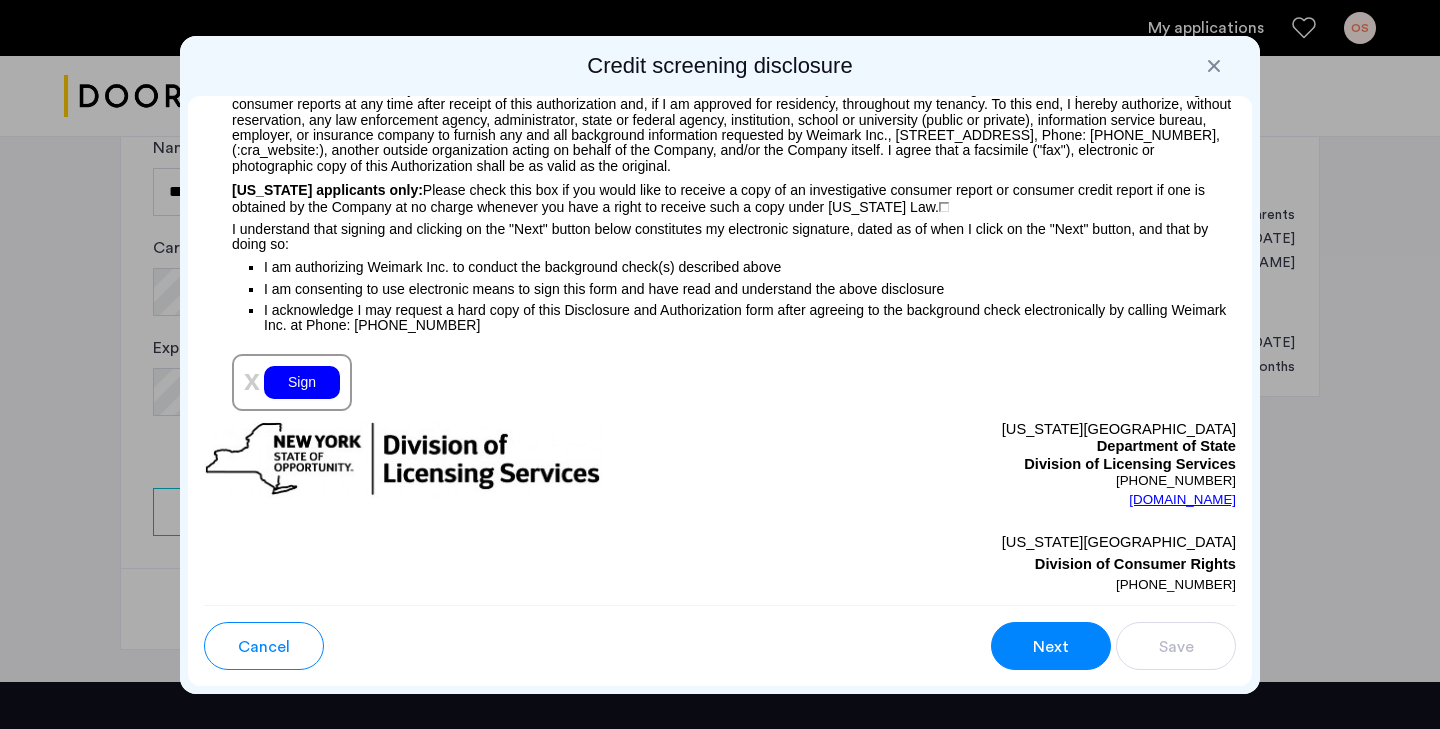 scroll, scrollTop: 2223, scrollLeft: 0, axis: vertical 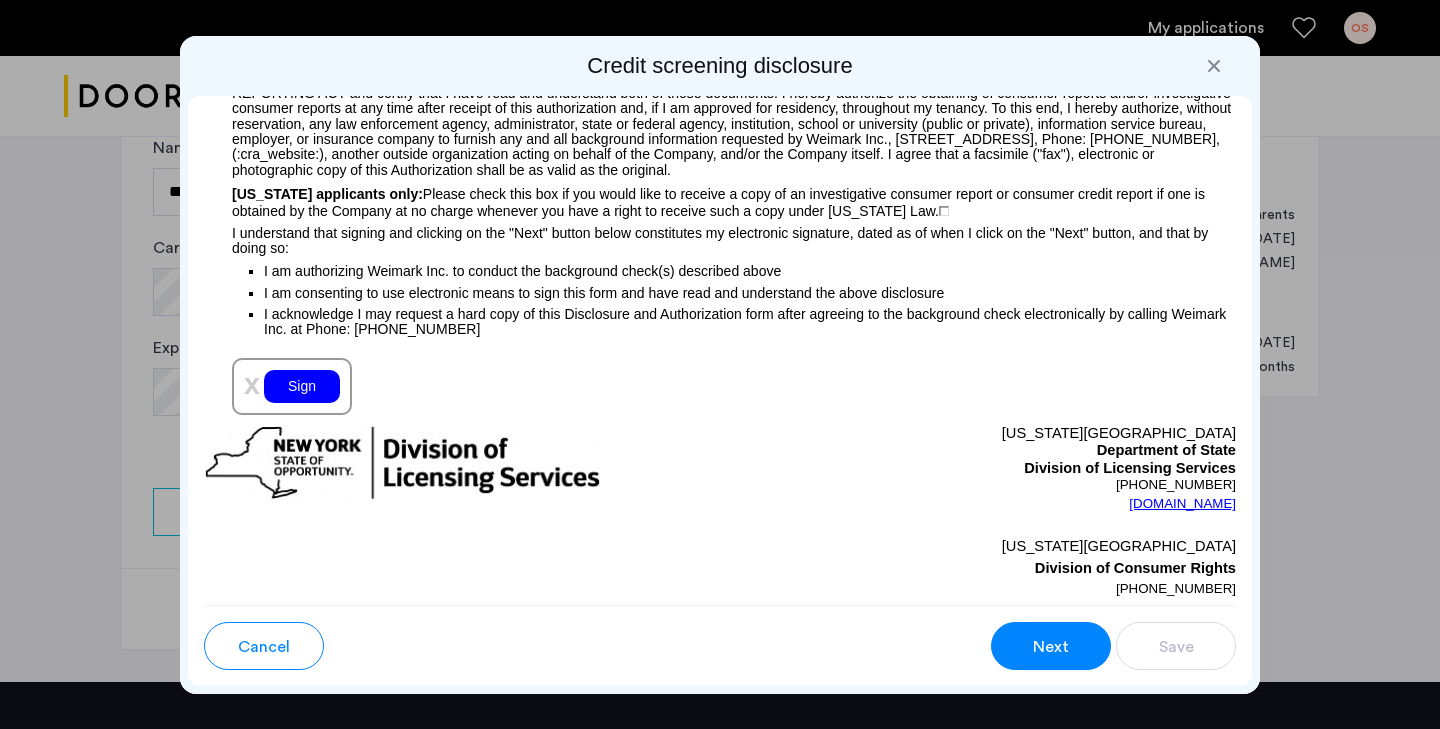 click on "Sign" at bounding box center [302, 386] 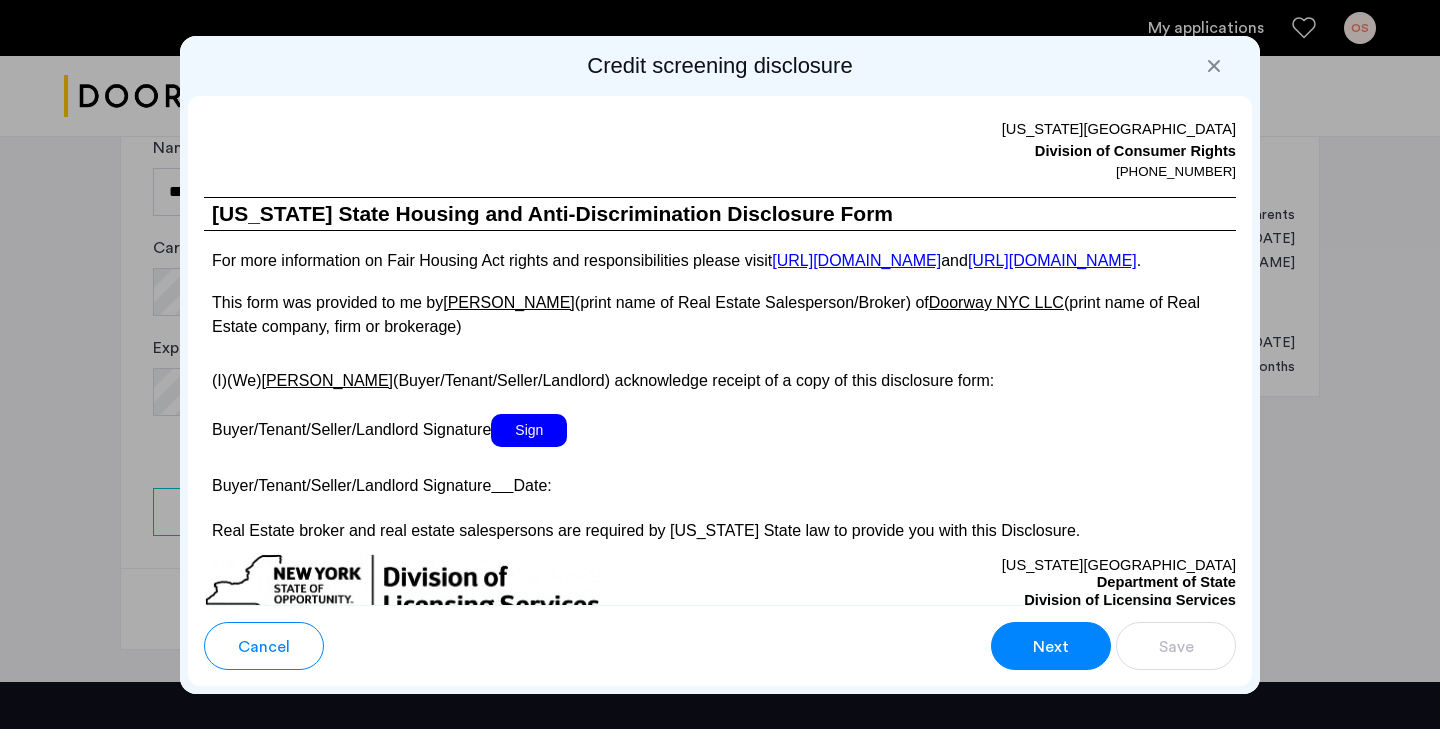 scroll, scrollTop: 3651, scrollLeft: 0, axis: vertical 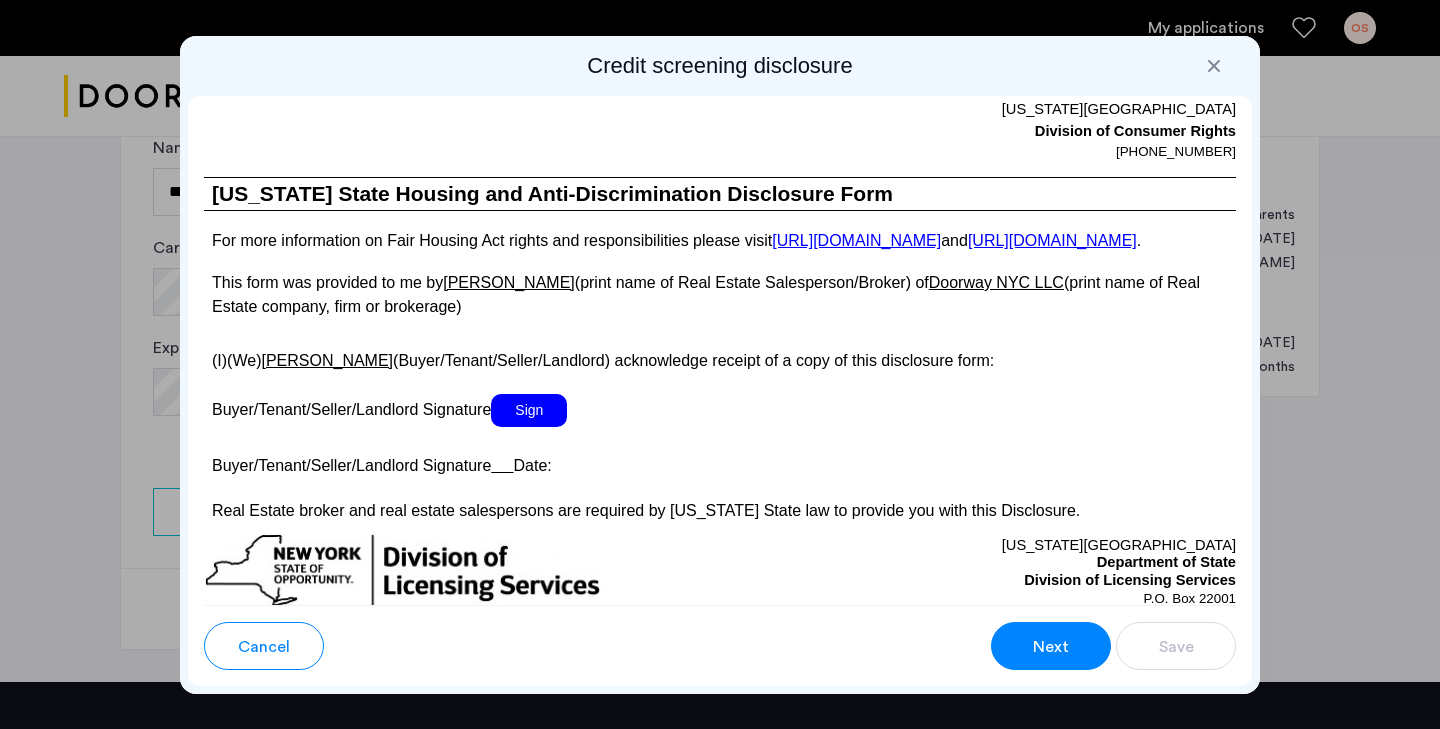 click on "Sign" at bounding box center (529, 410) 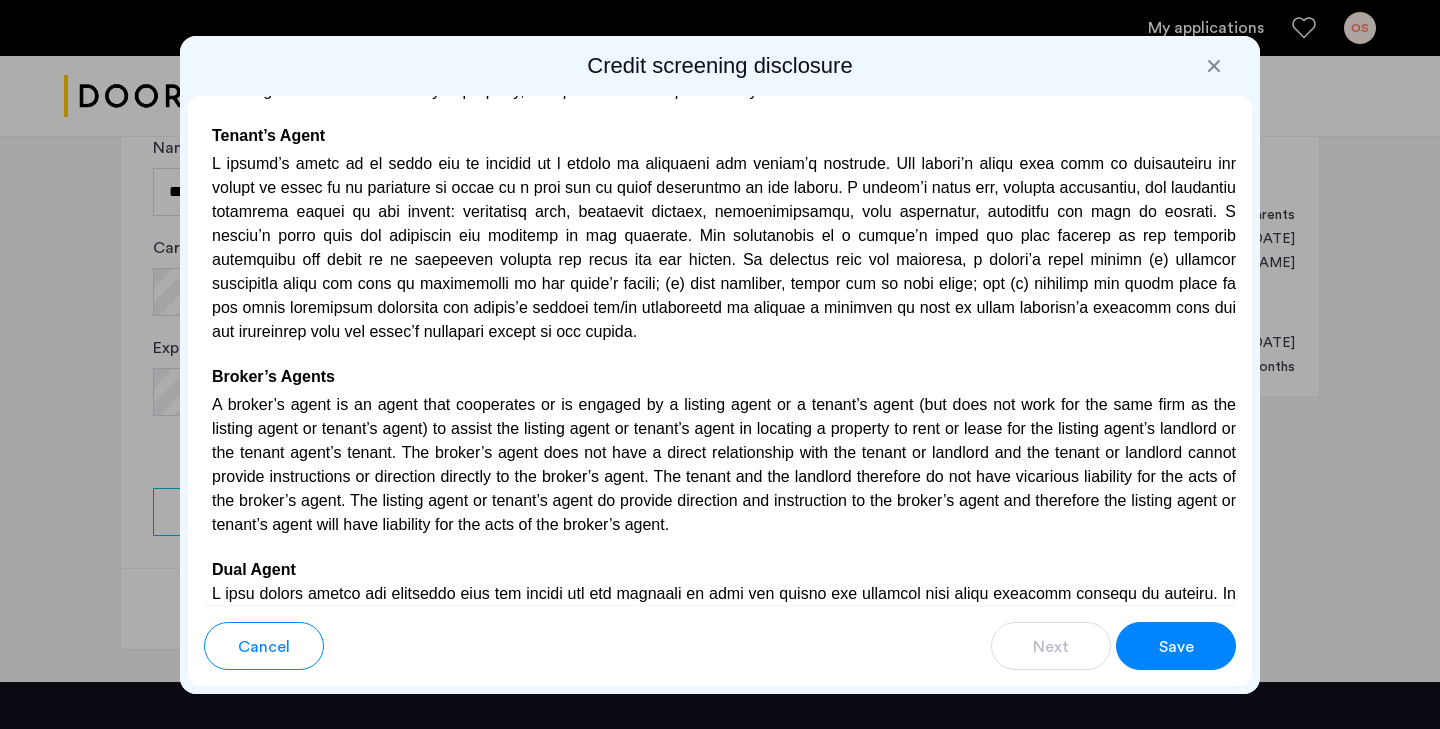 scroll, scrollTop: 4742, scrollLeft: 0, axis: vertical 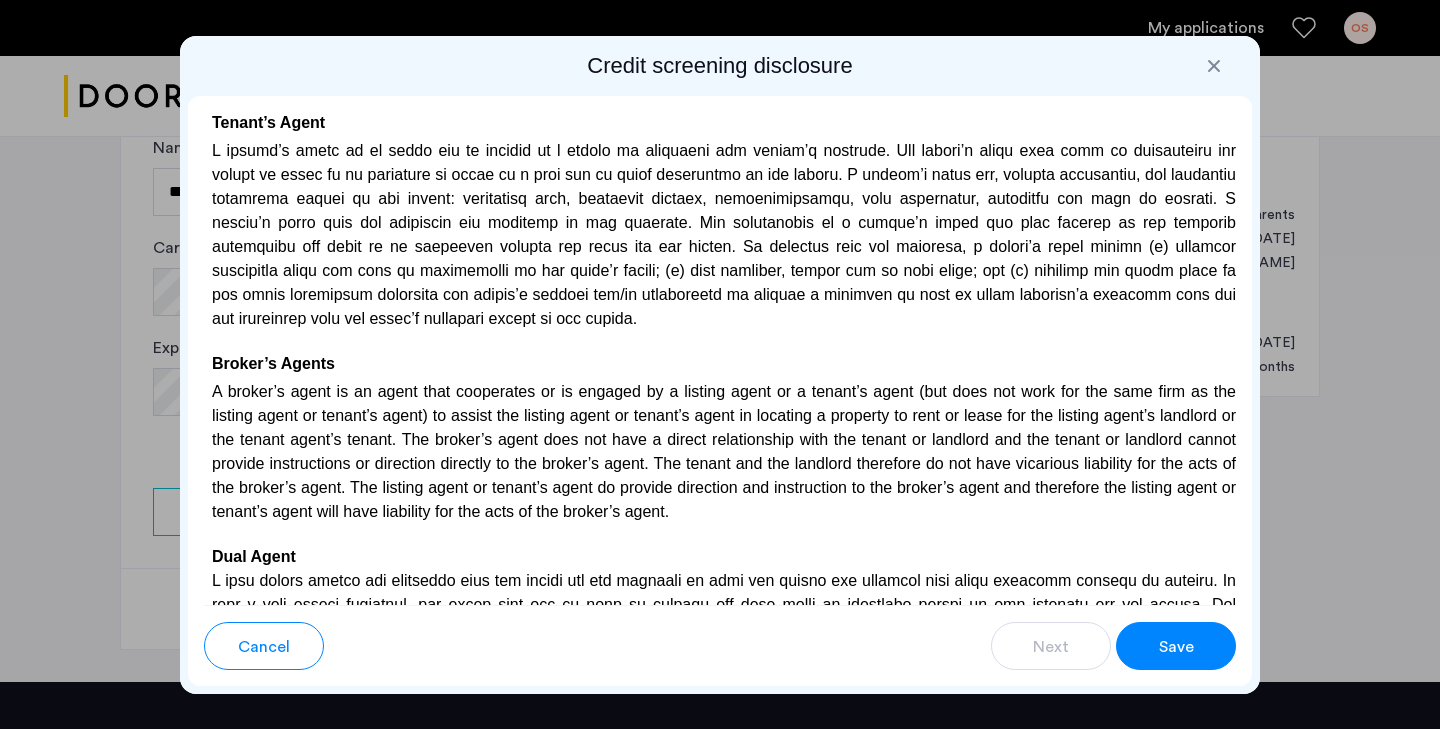click on "Save" at bounding box center [1176, 647] 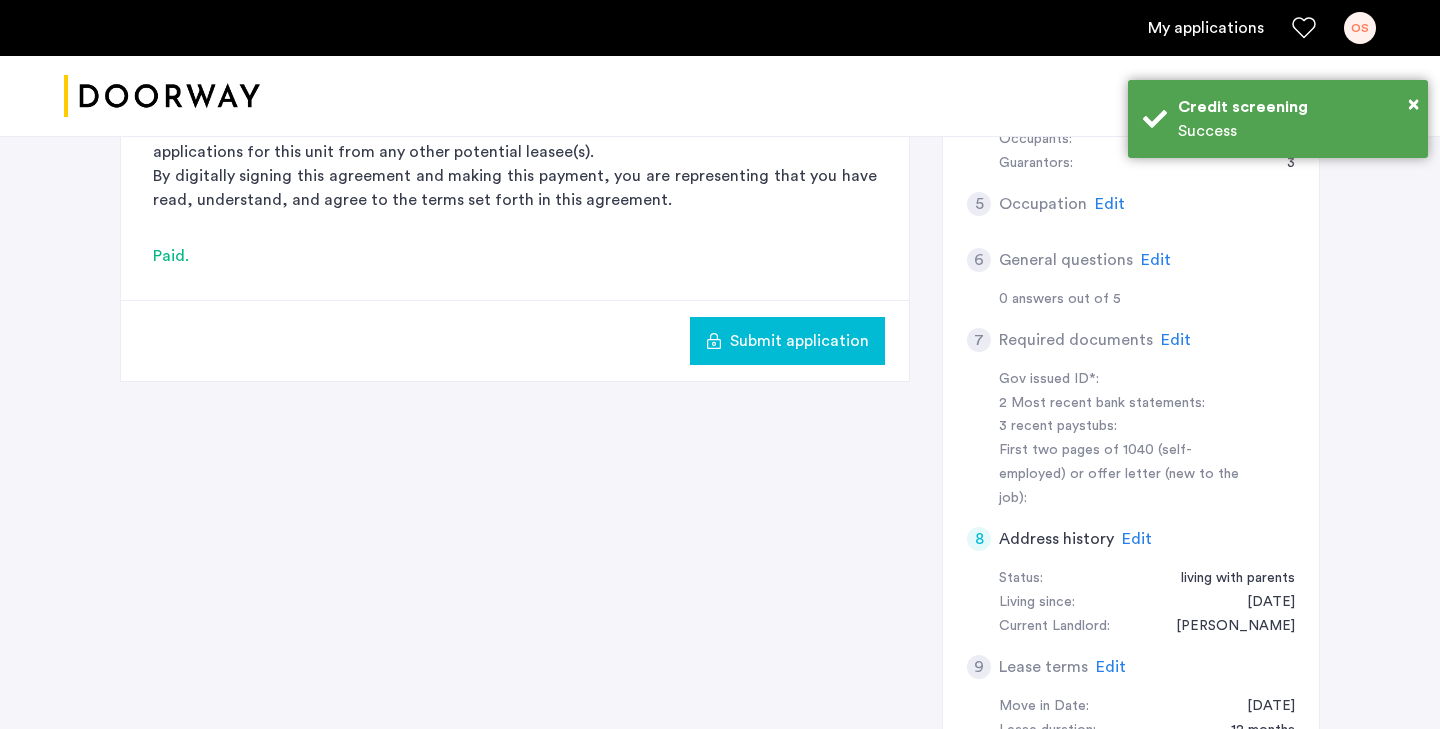 scroll, scrollTop: 0, scrollLeft: 0, axis: both 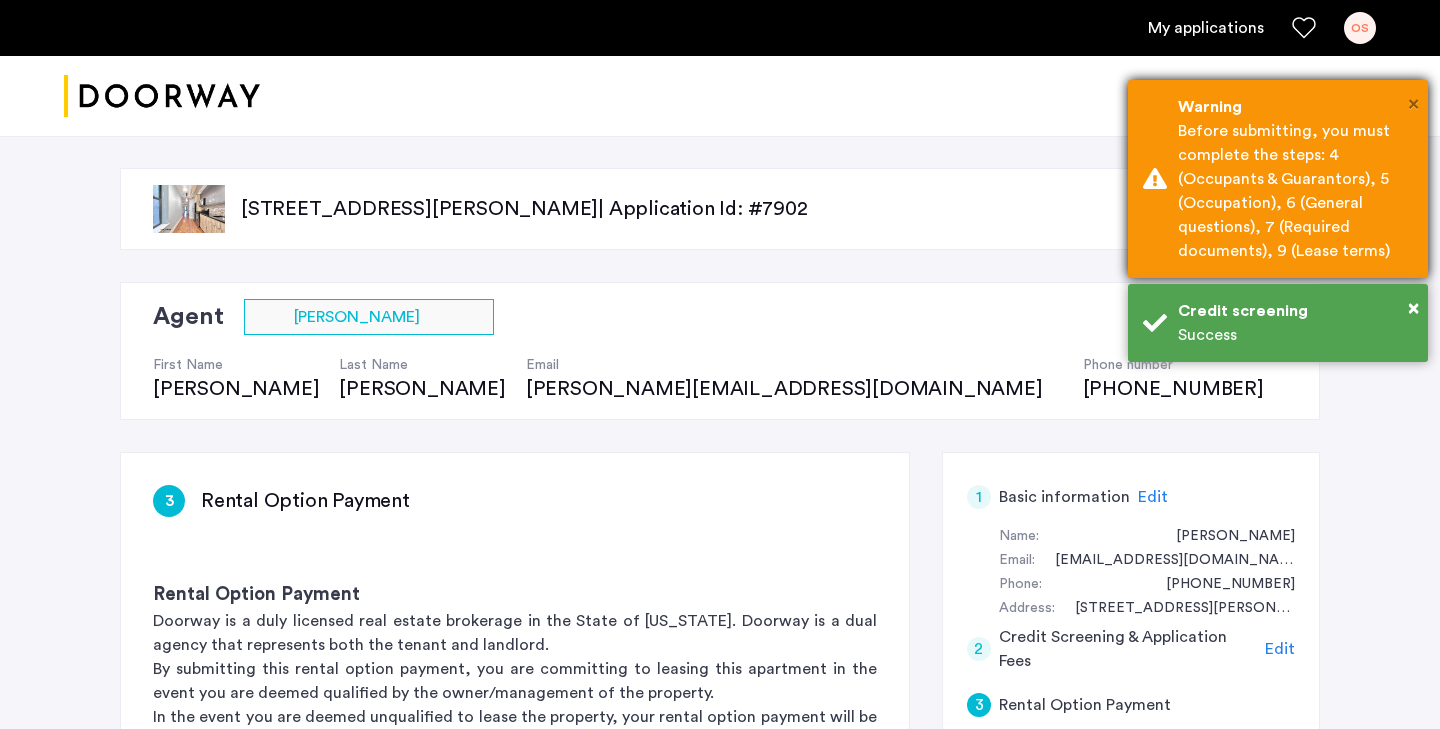 click on "×" at bounding box center [1413, 104] 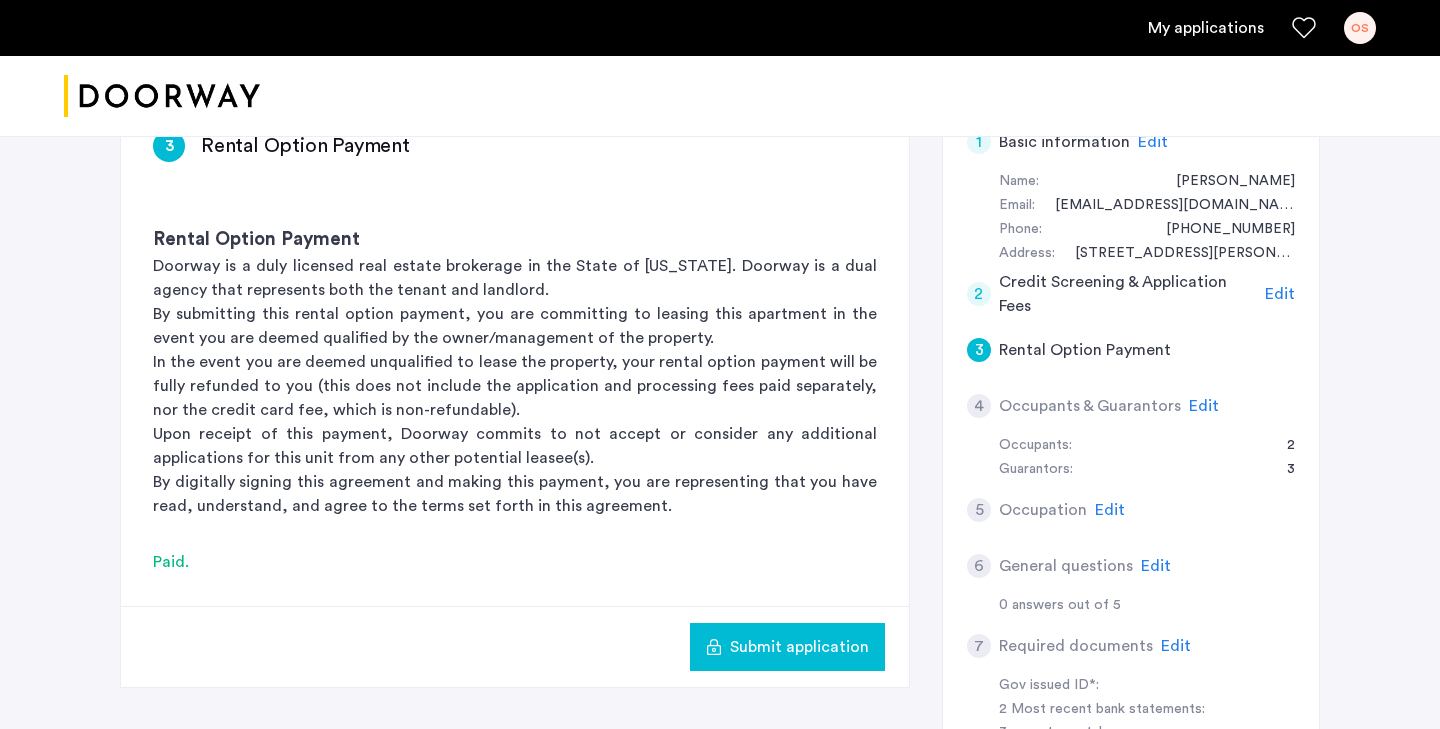 scroll, scrollTop: 356, scrollLeft: 0, axis: vertical 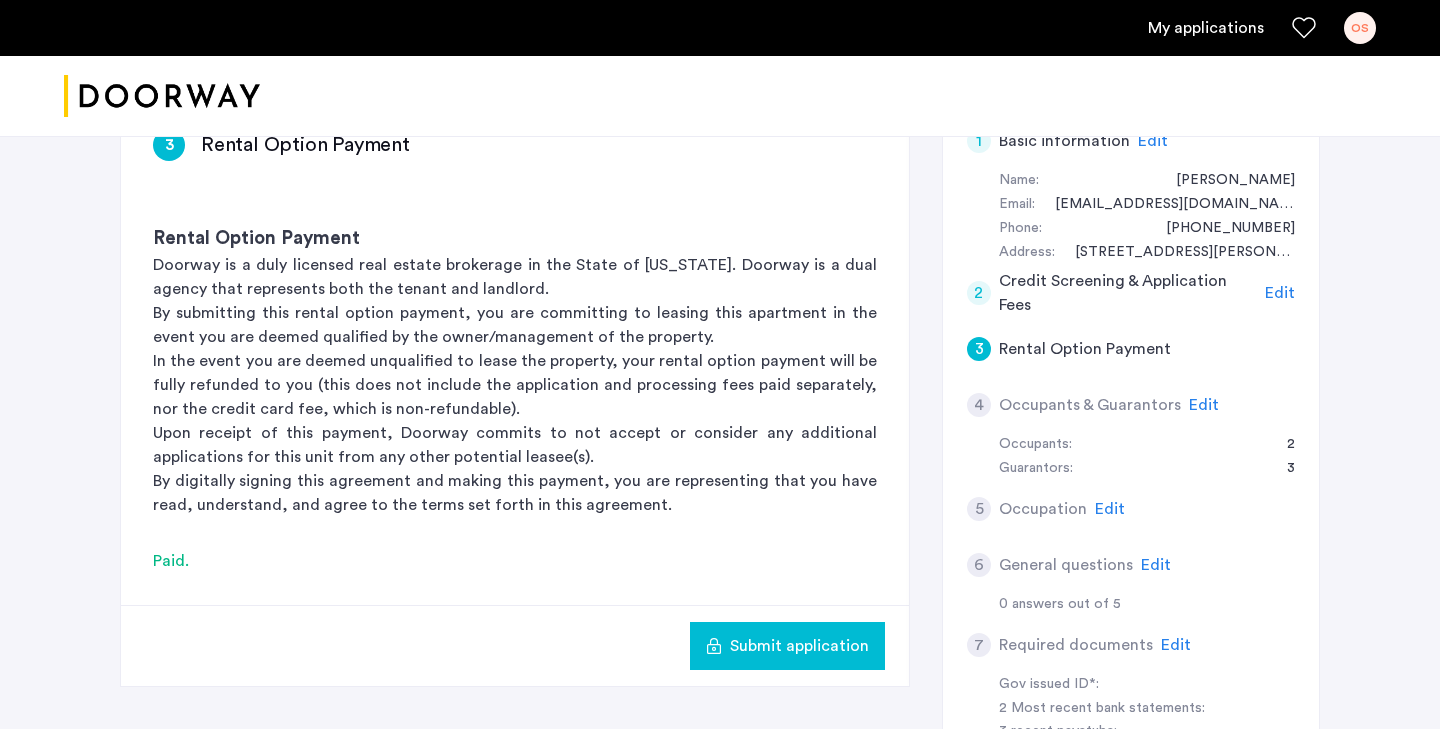click on "Submit application" 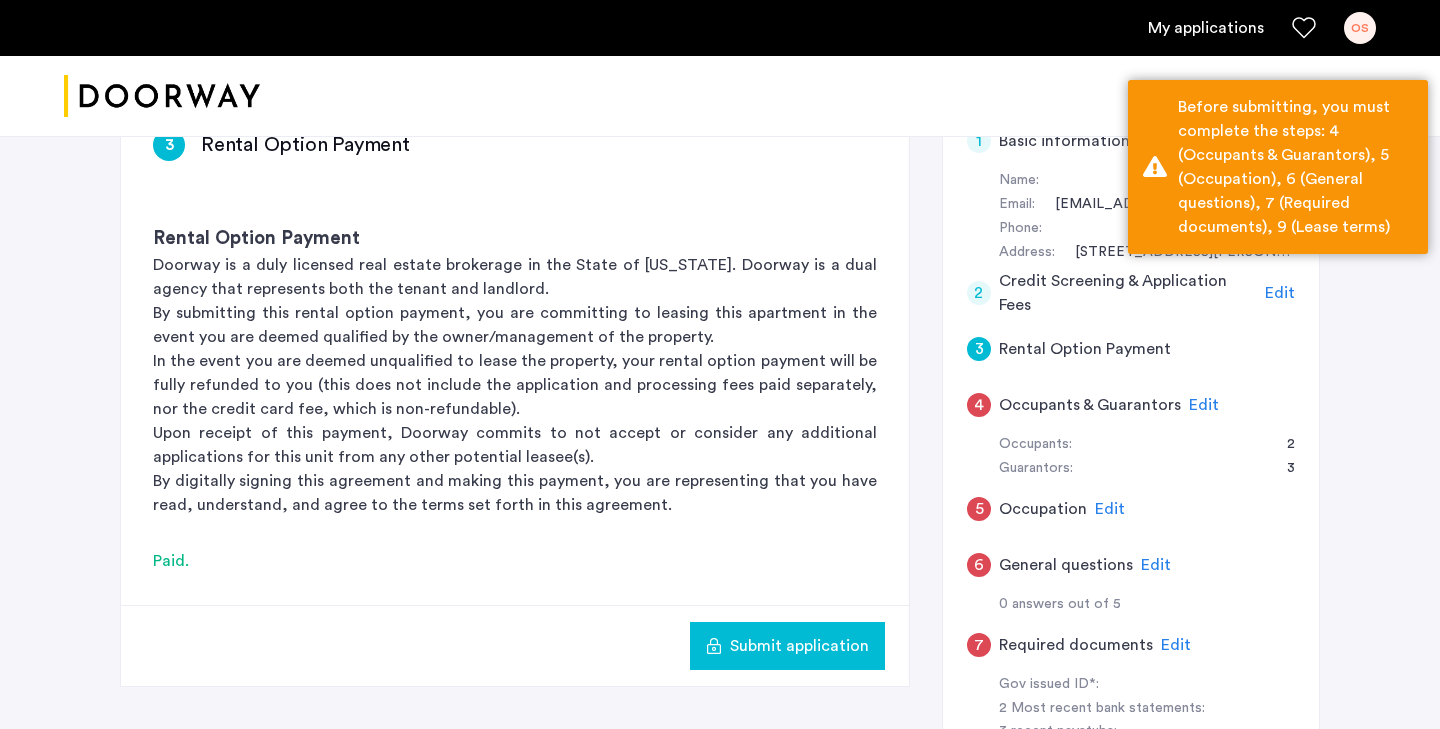 click on "4 Occupants & Guarantors Edit" 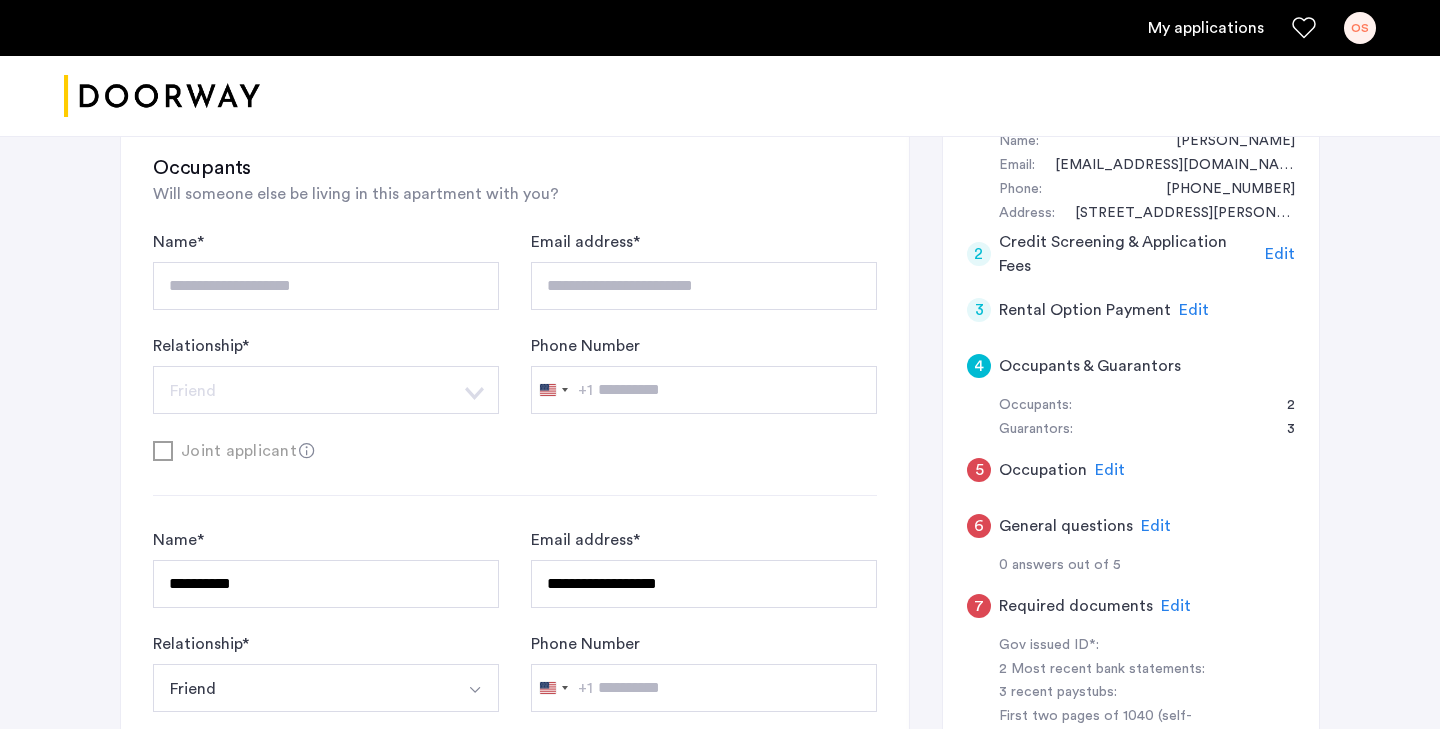 scroll, scrollTop: 401, scrollLeft: 0, axis: vertical 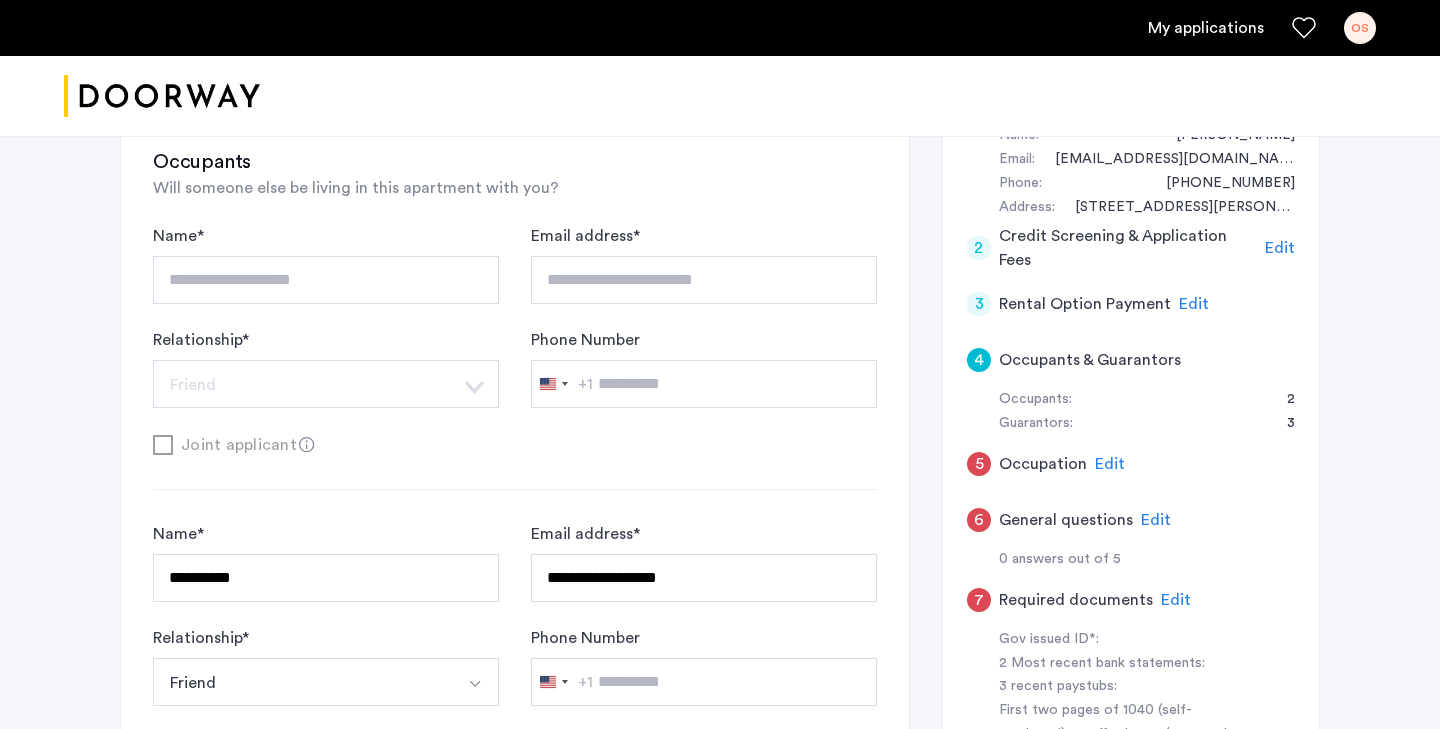 click on "Edit" 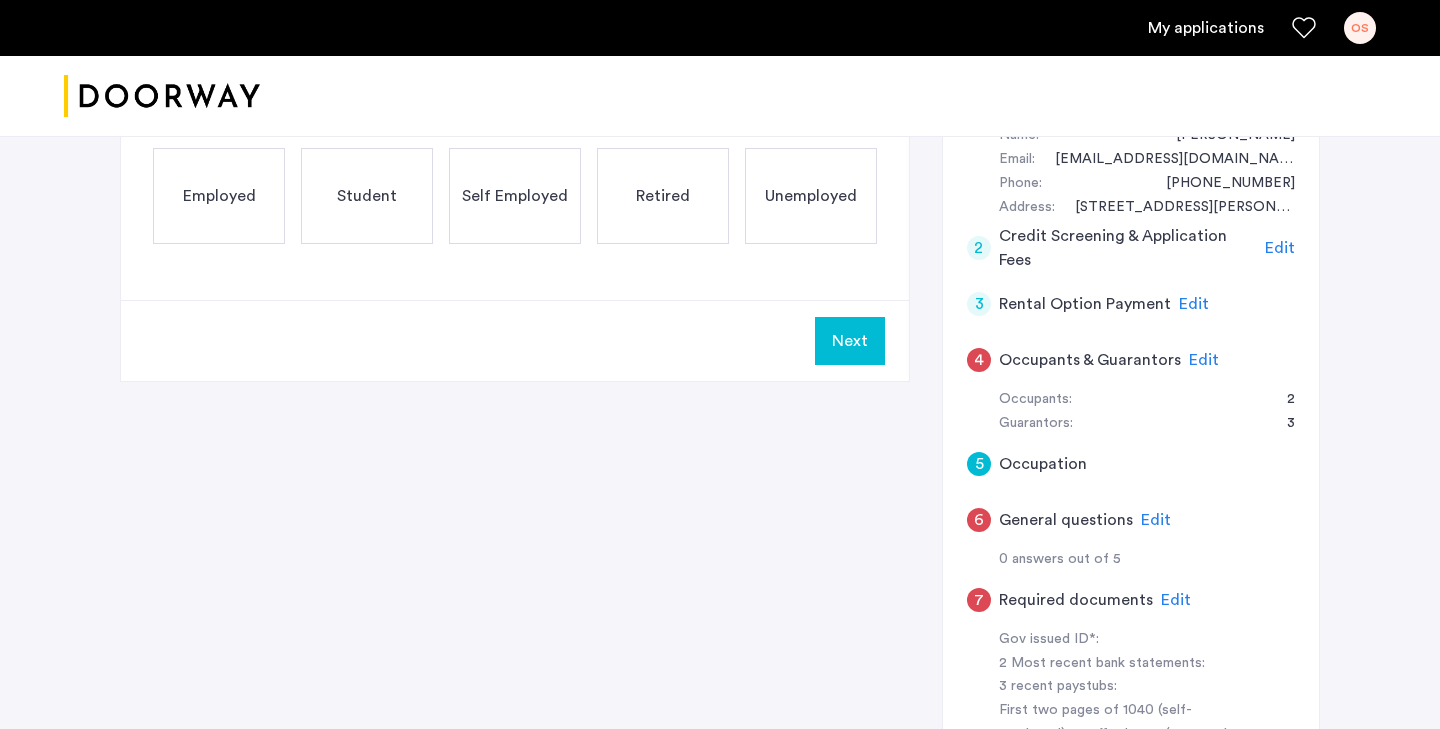 click on "Student" 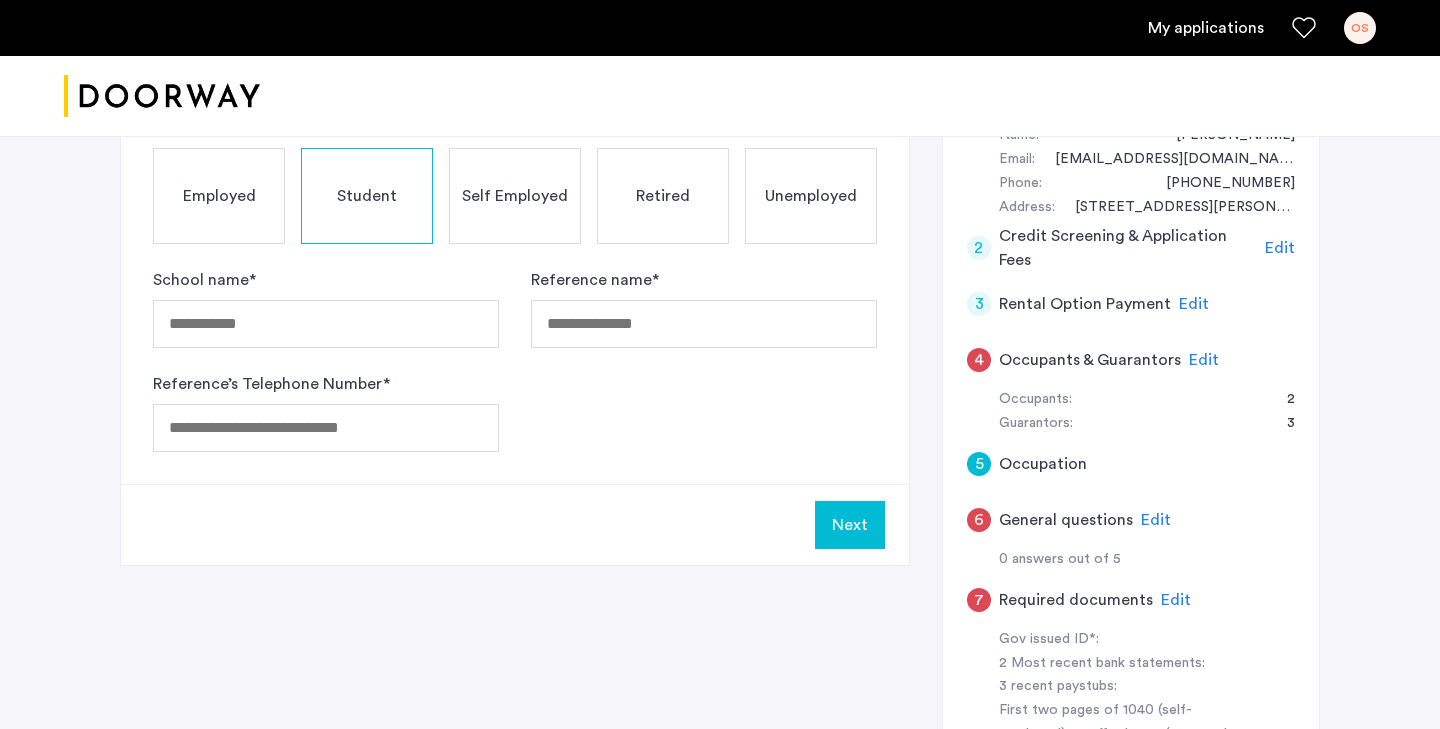 click on "Employed" 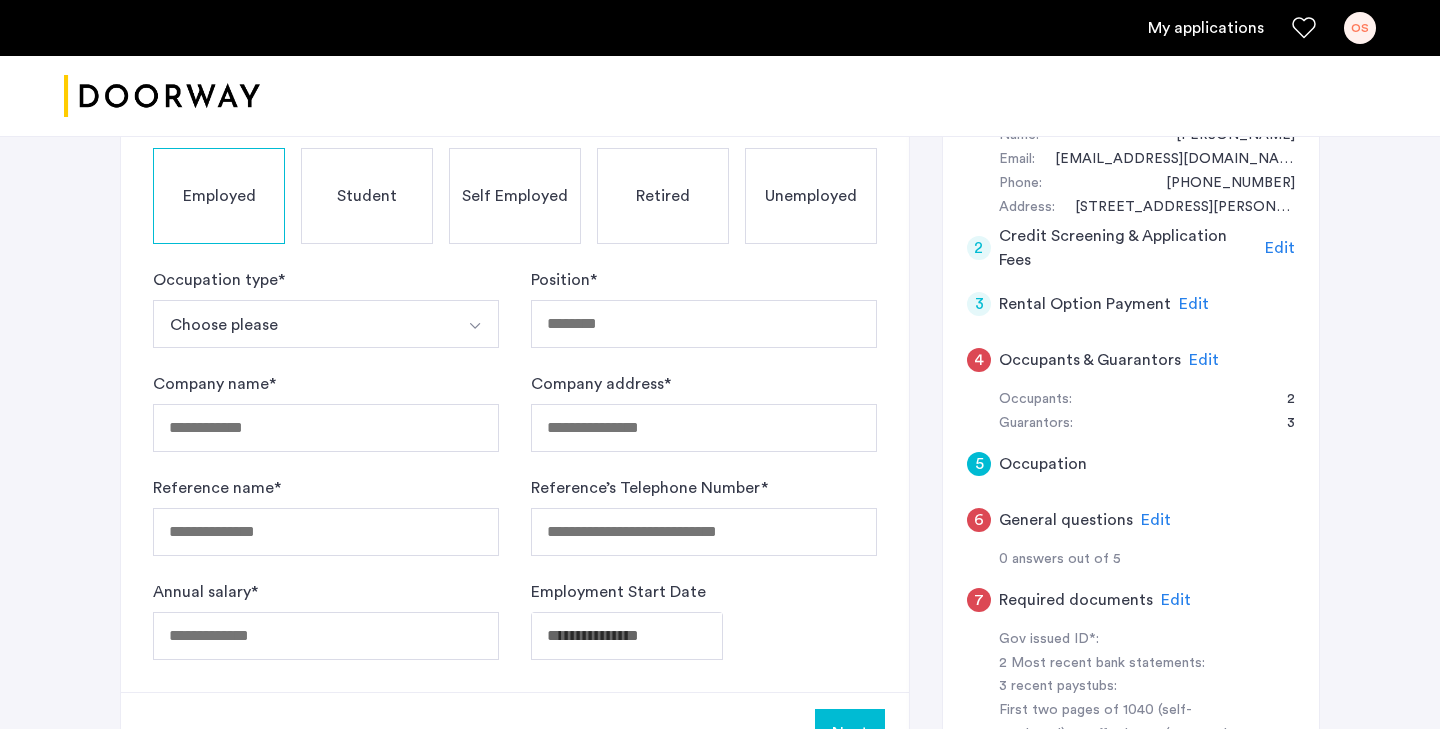click on "Choose please" at bounding box center [302, 324] 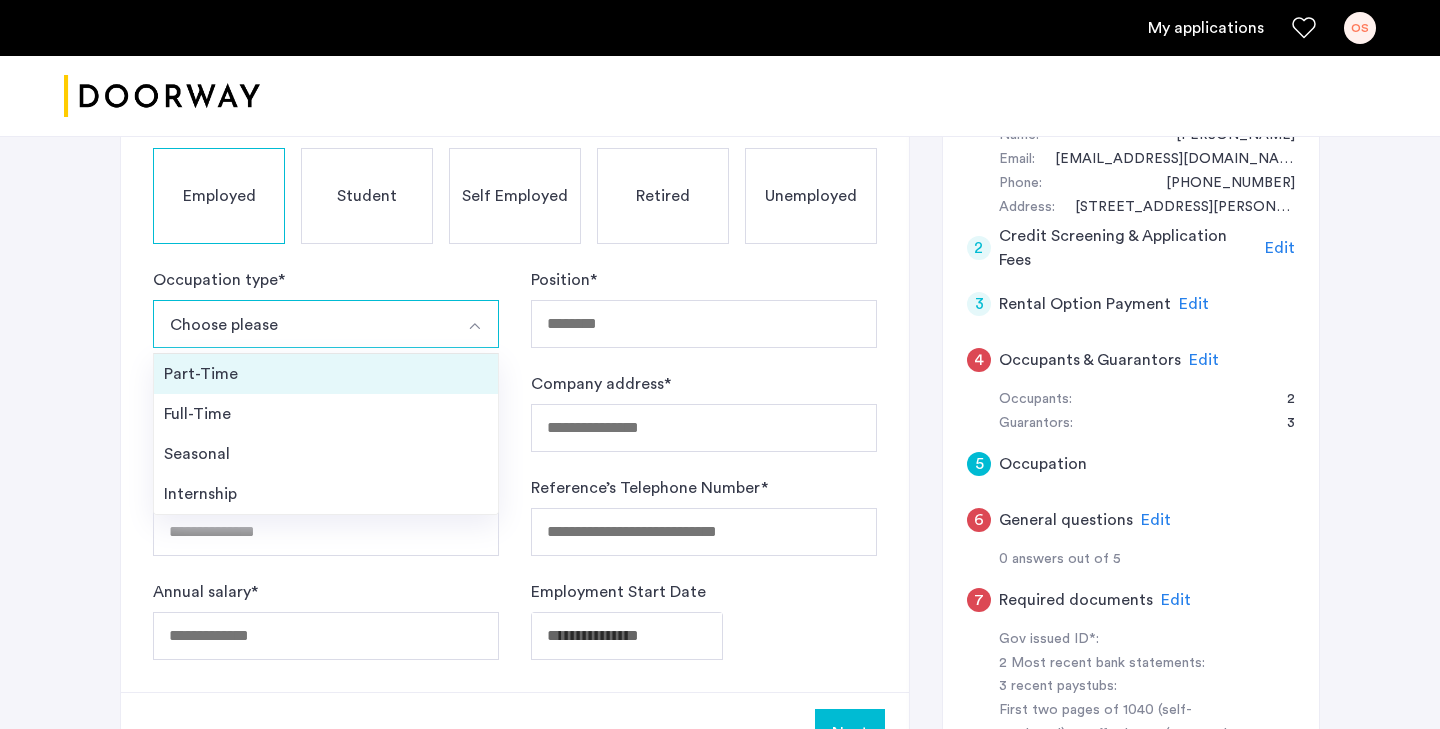 click on "Part-Time" at bounding box center [326, 374] 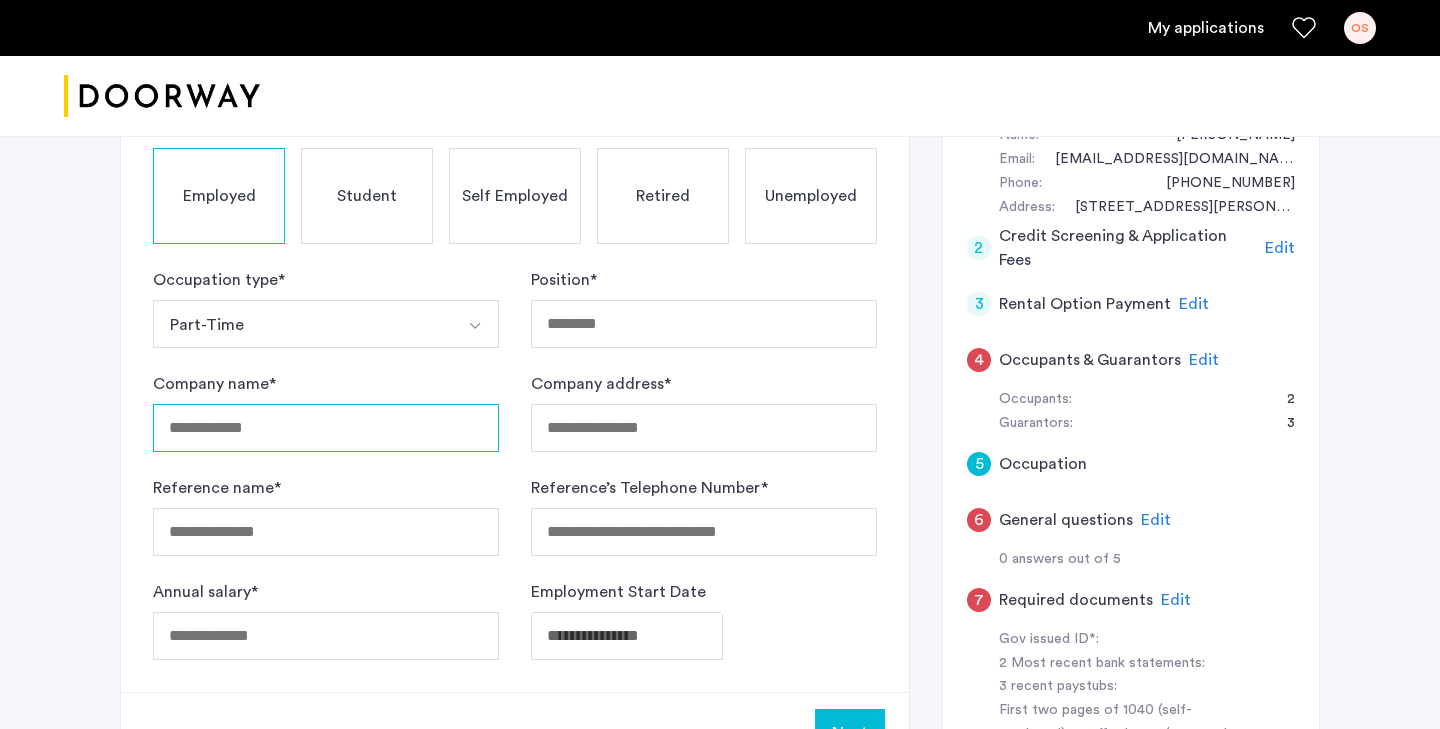 click on "Company name  *" at bounding box center (326, 428) 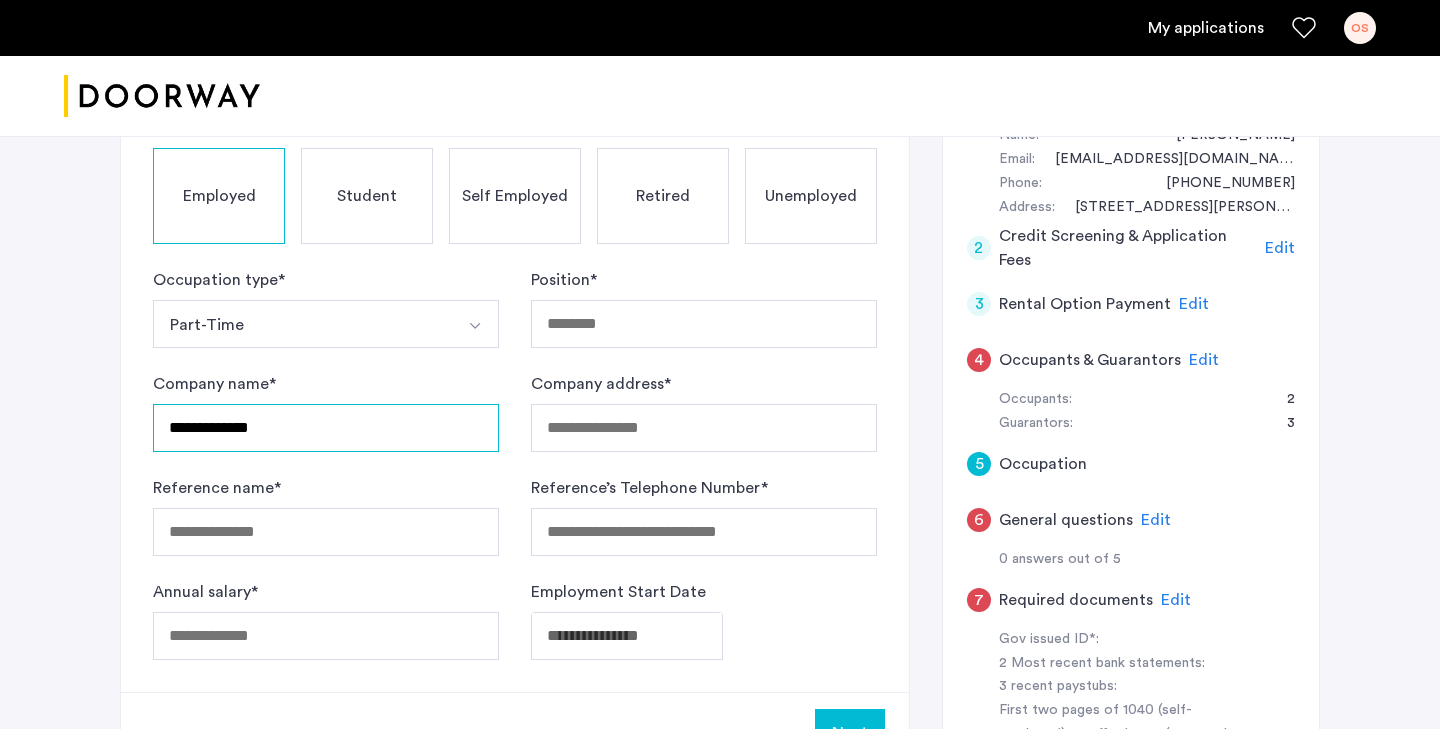 type on "**********" 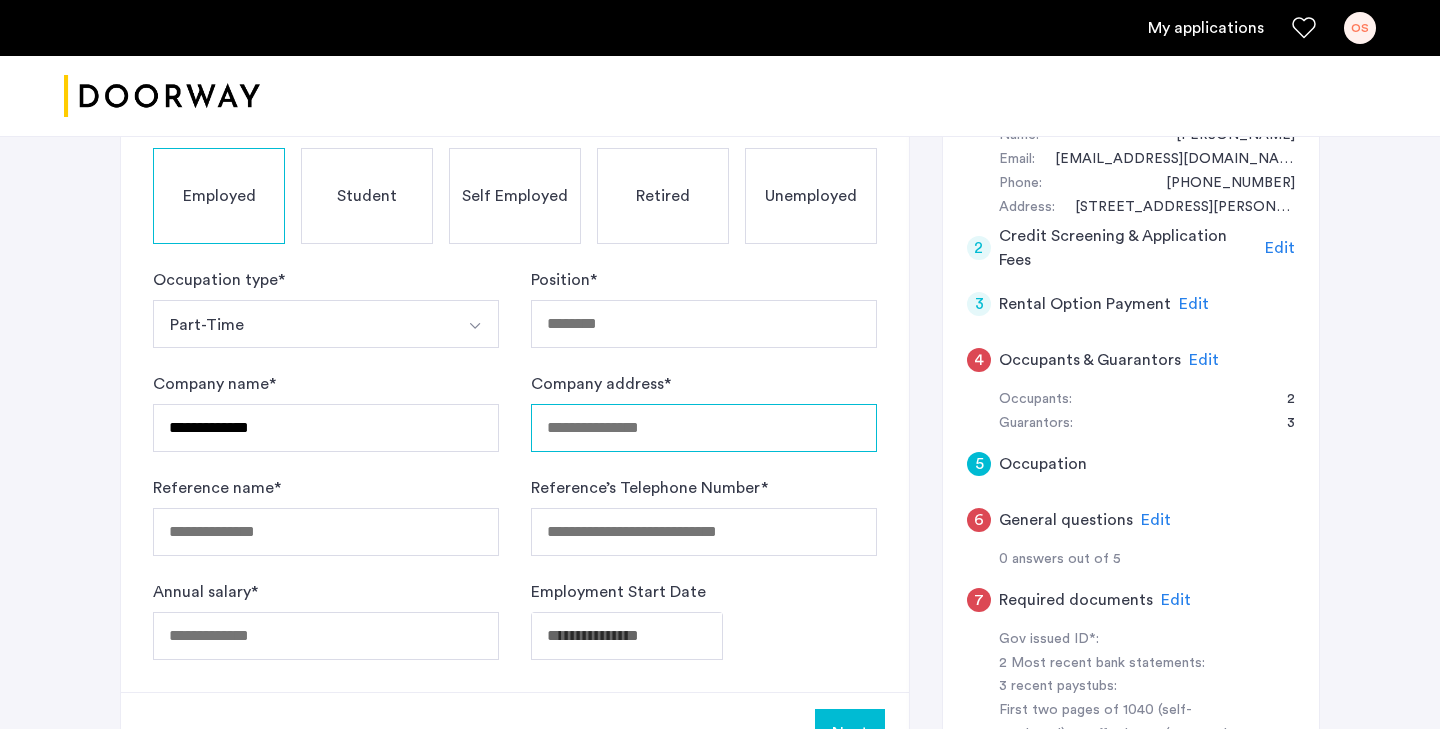 click on "Company address  *" at bounding box center (704, 428) 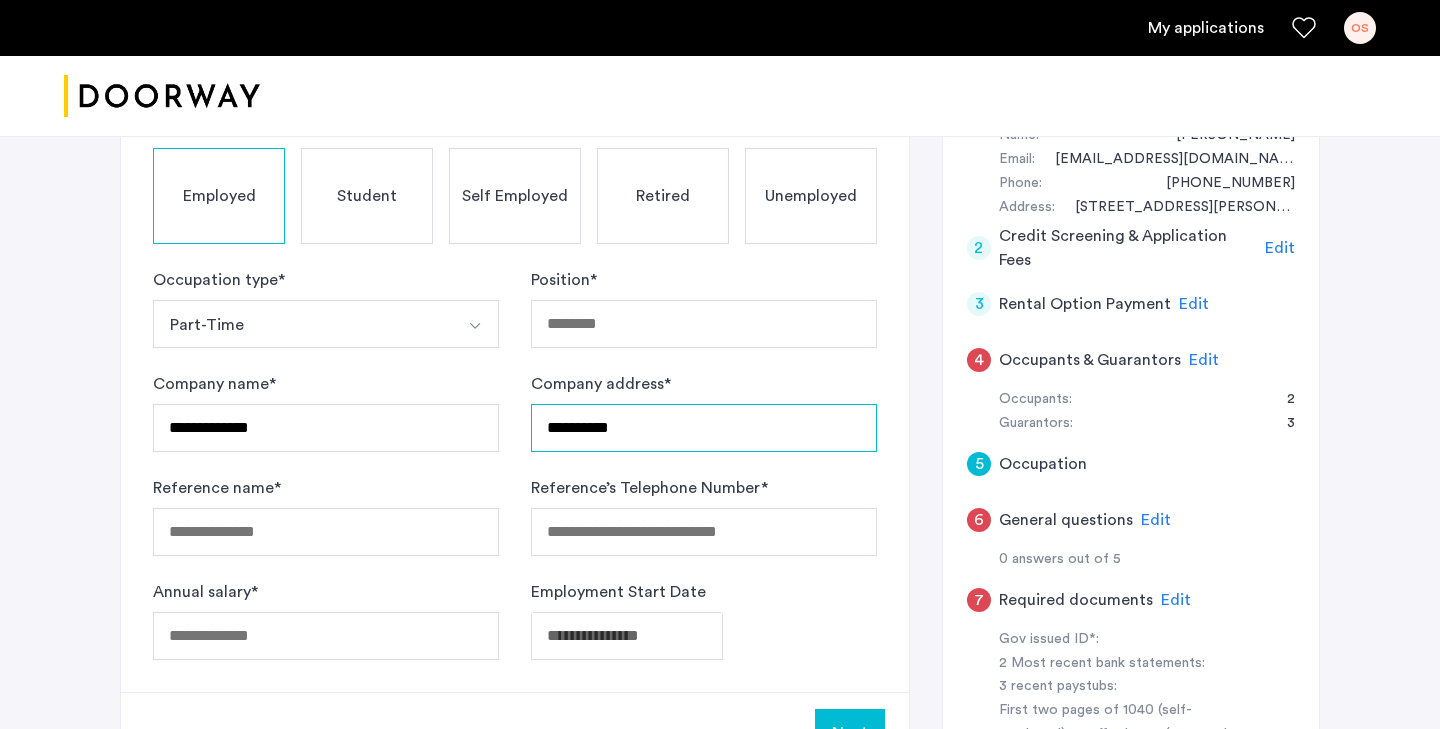 click on "**********" at bounding box center [704, 428] 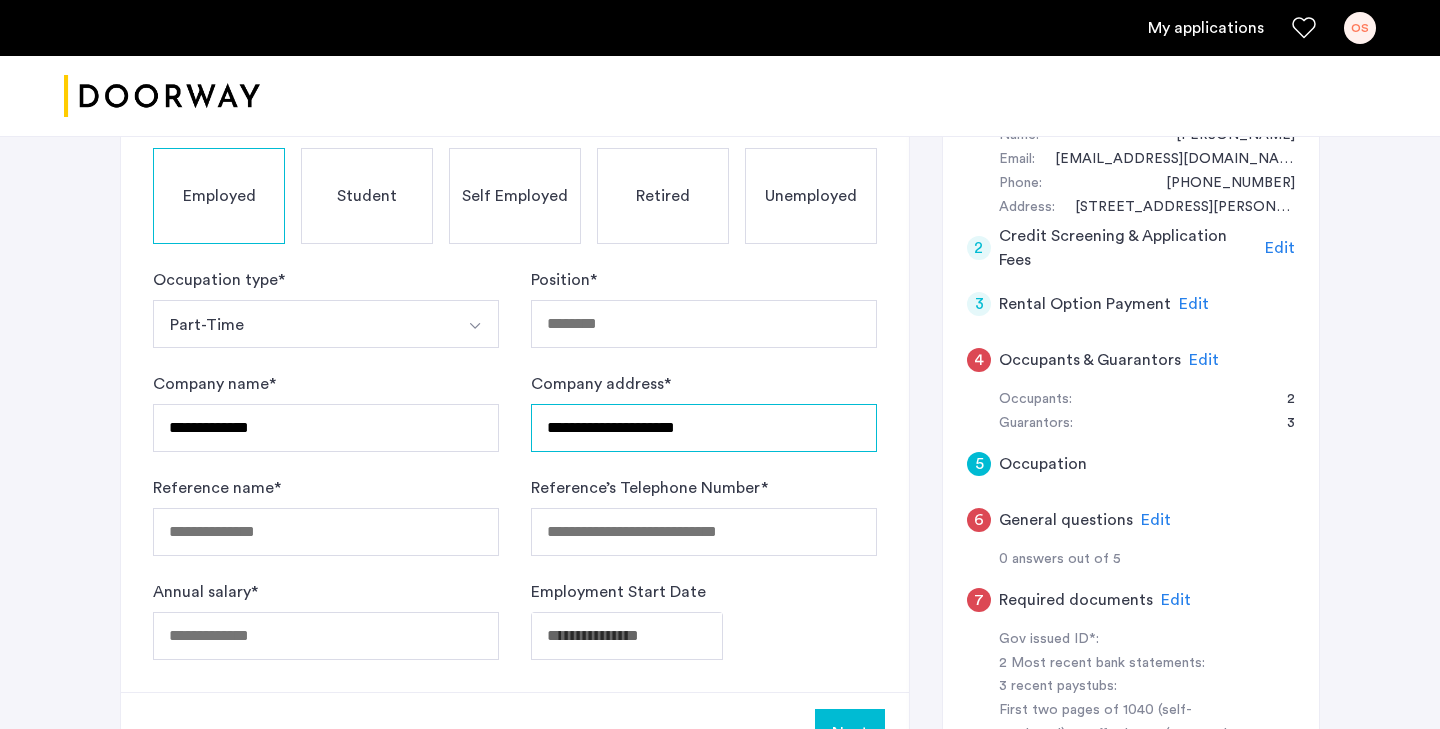 click on "**********" at bounding box center (704, 428) 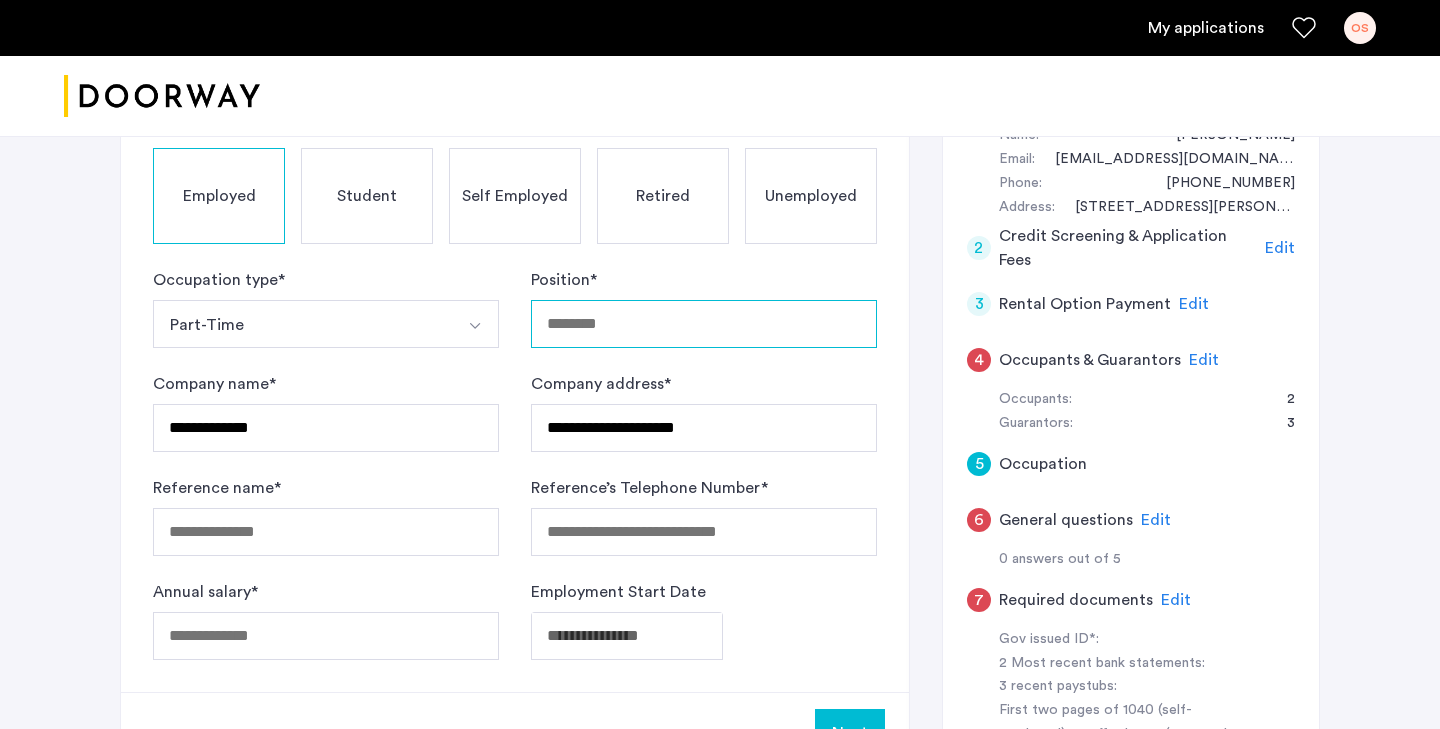 click on "Position  *" at bounding box center (704, 324) 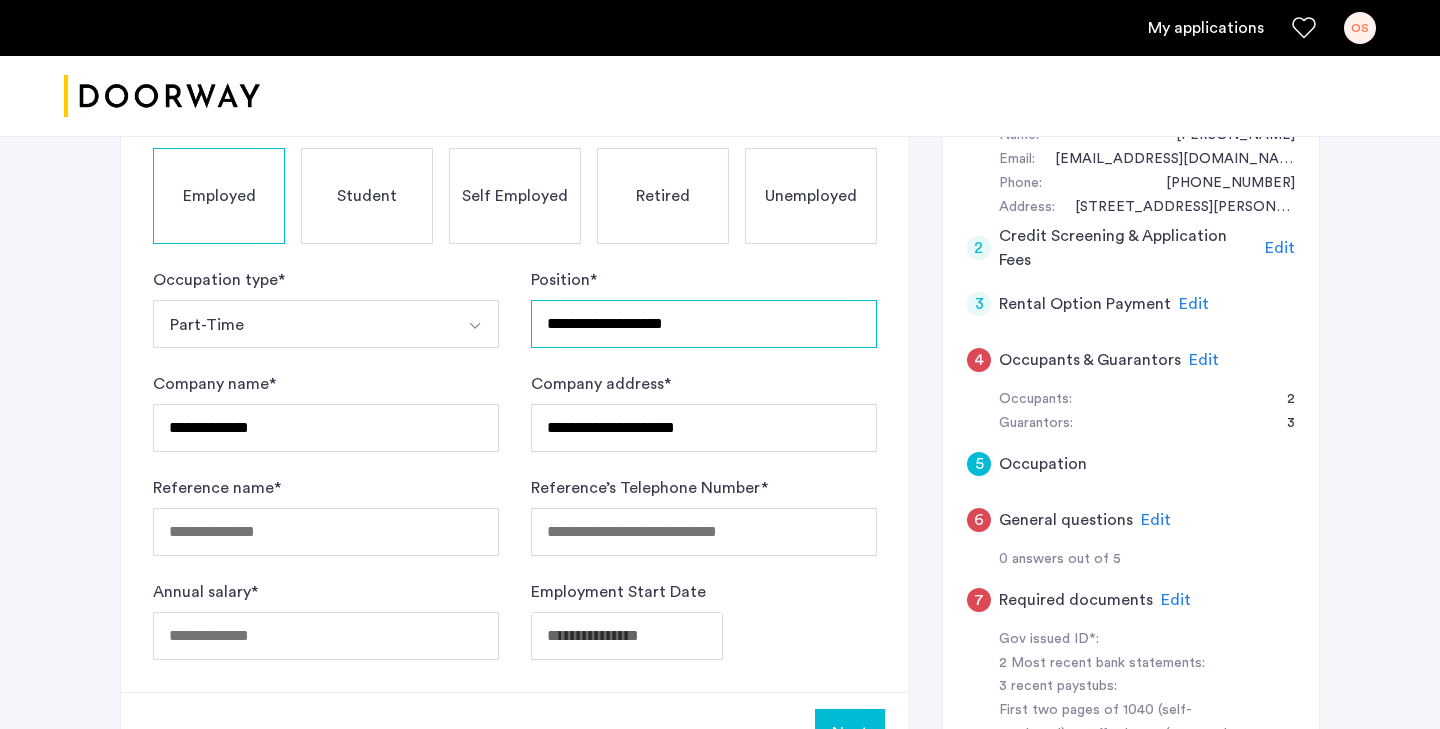 click on "**********" at bounding box center (704, 324) 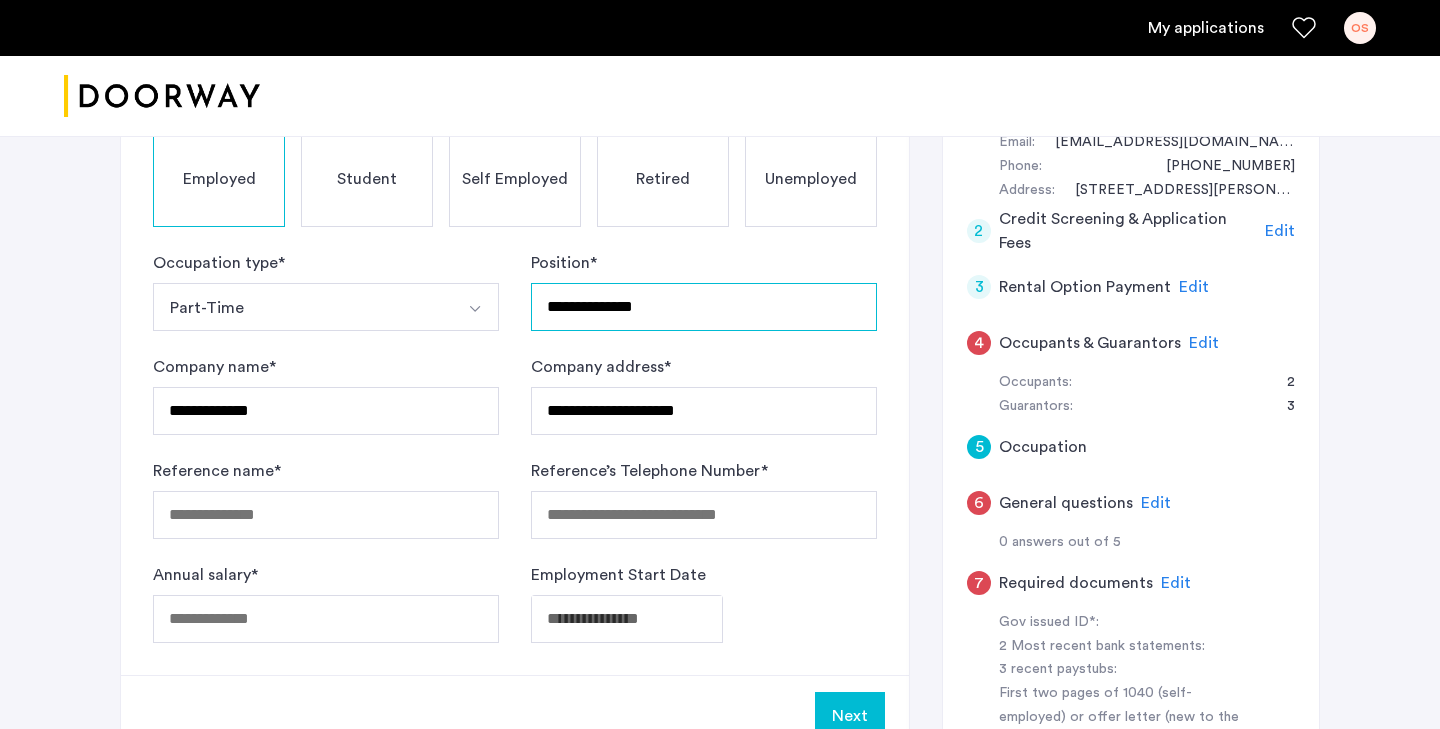 scroll, scrollTop: 424, scrollLeft: 0, axis: vertical 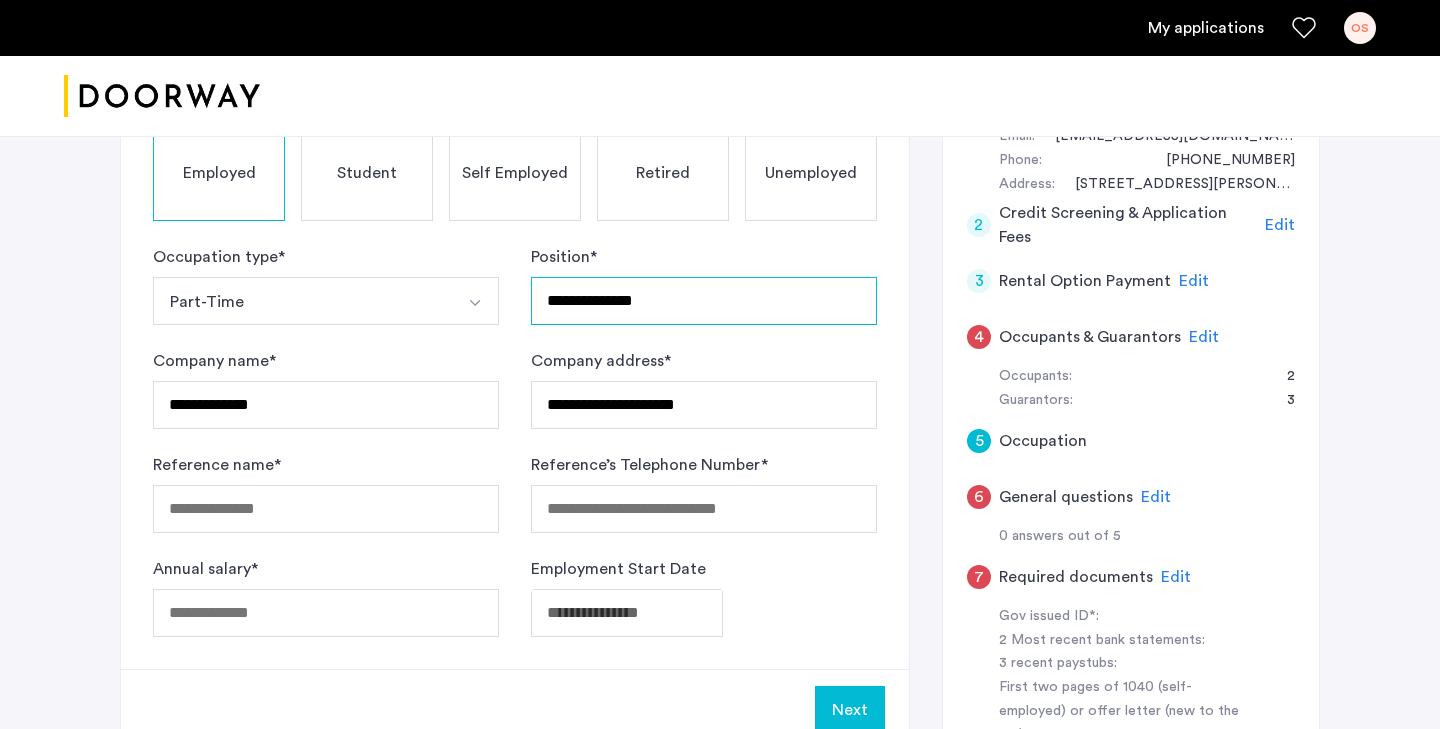 type on "**********" 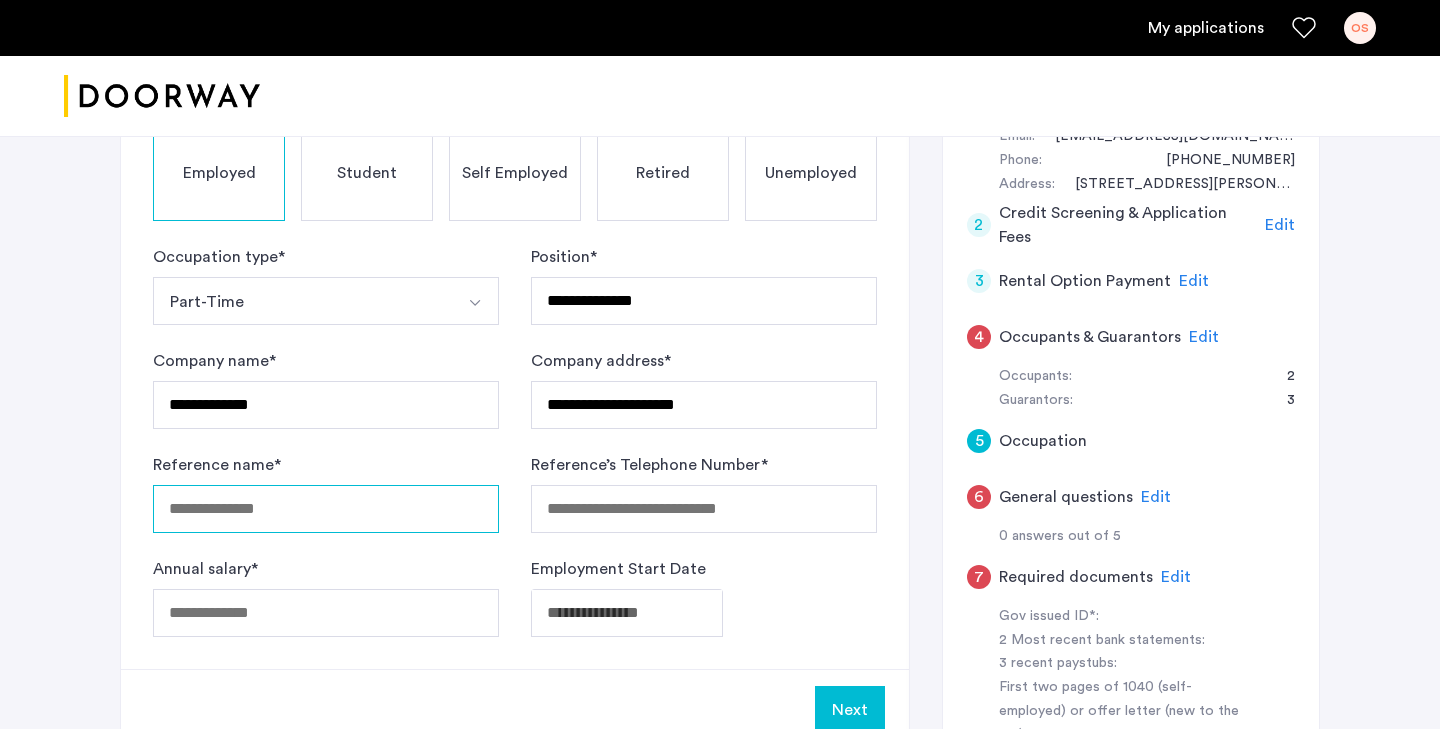 click on "Reference name  *" at bounding box center [326, 509] 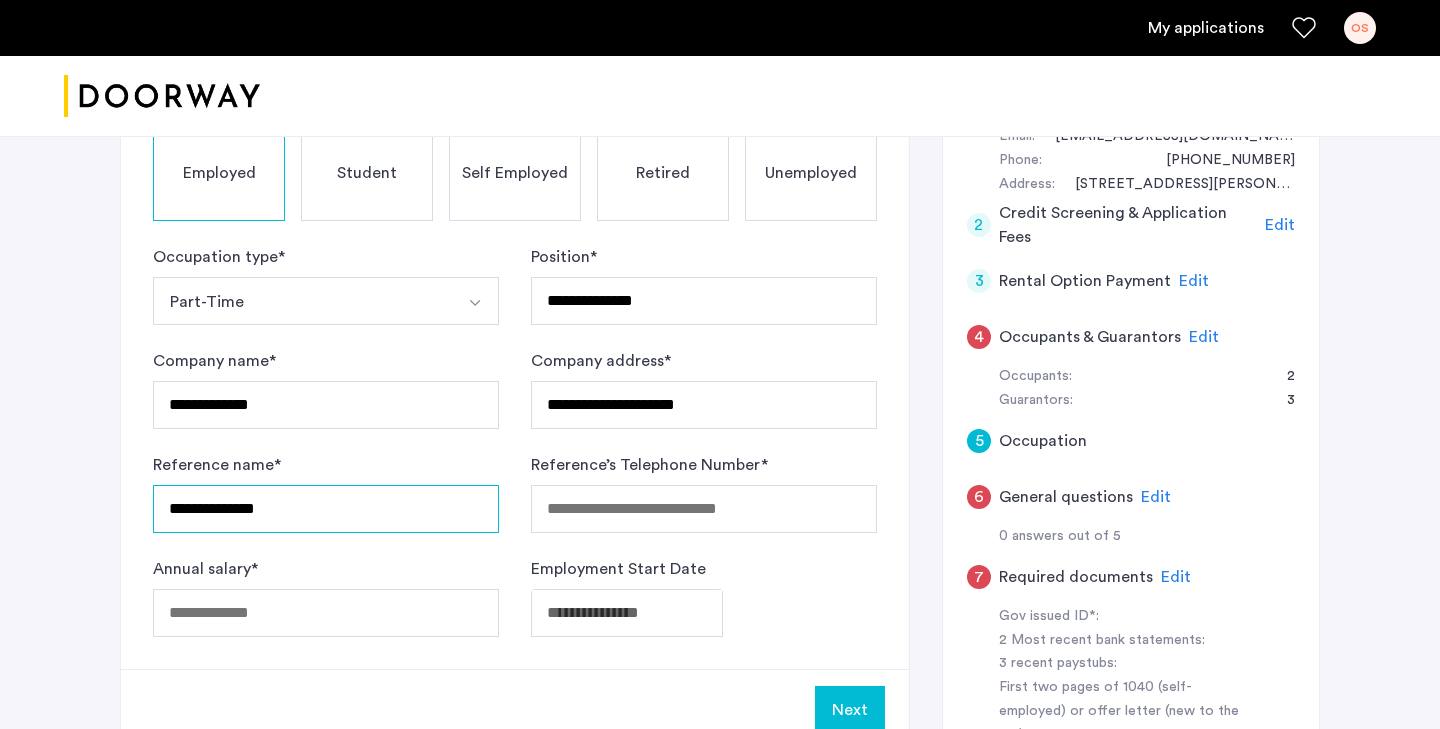 click on "**********" at bounding box center (326, 509) 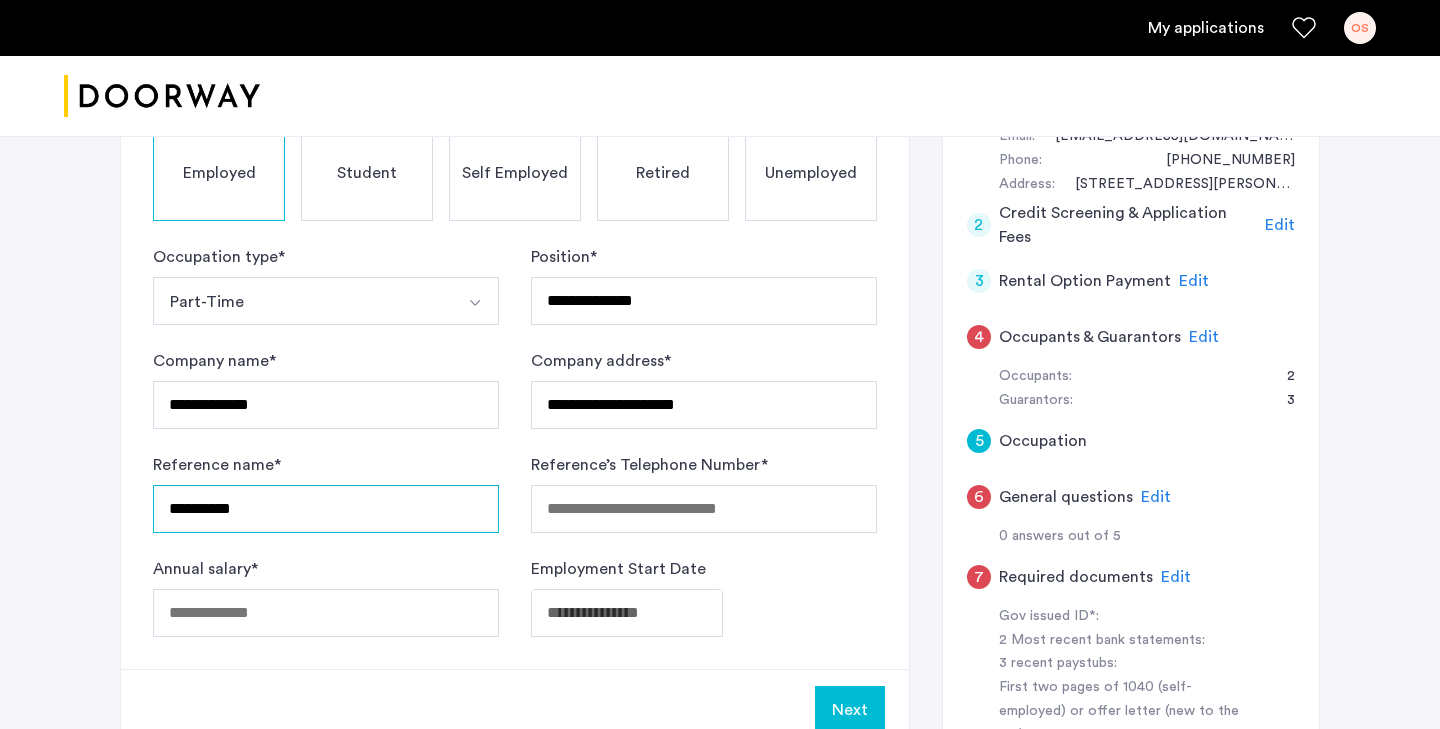 type on "**********" 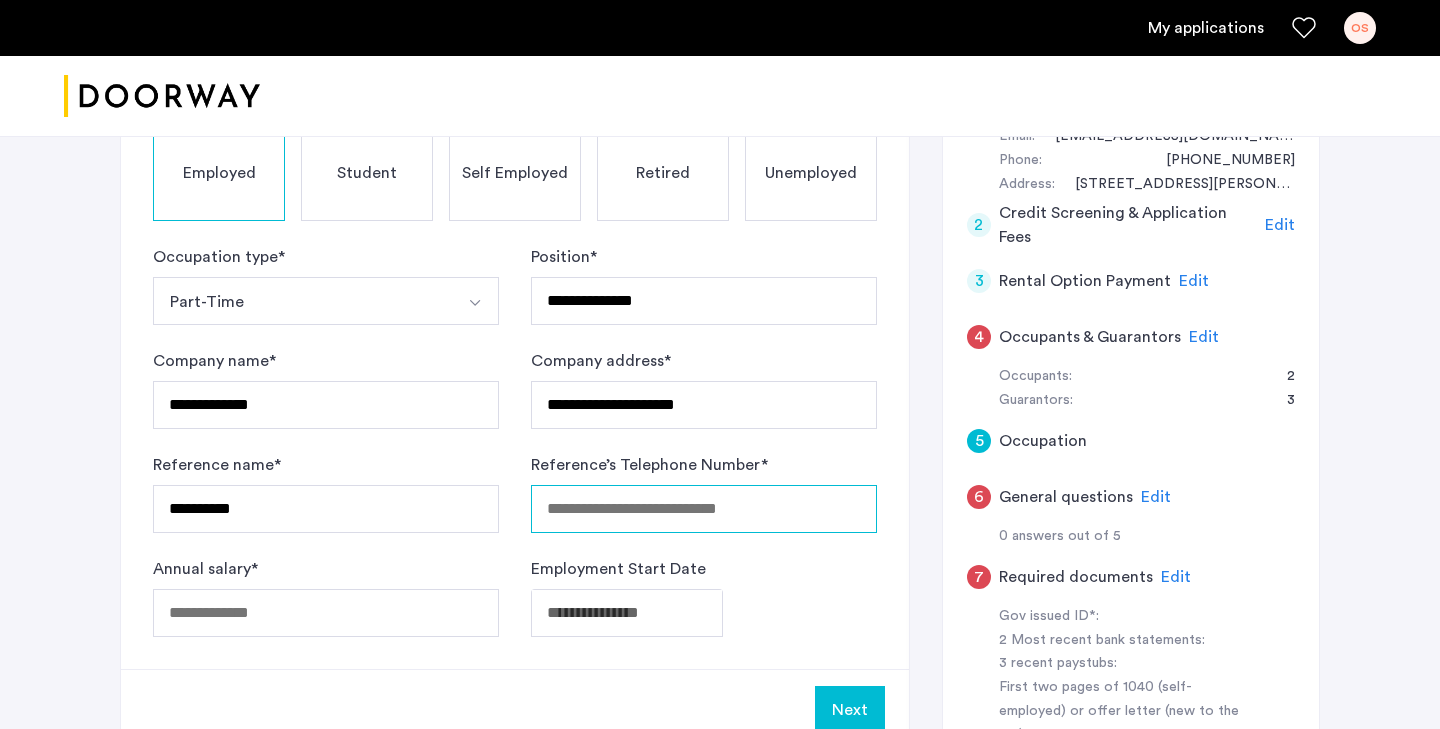 click on "Reference’s Telephone Number  *" at bounding box center (704, 509) 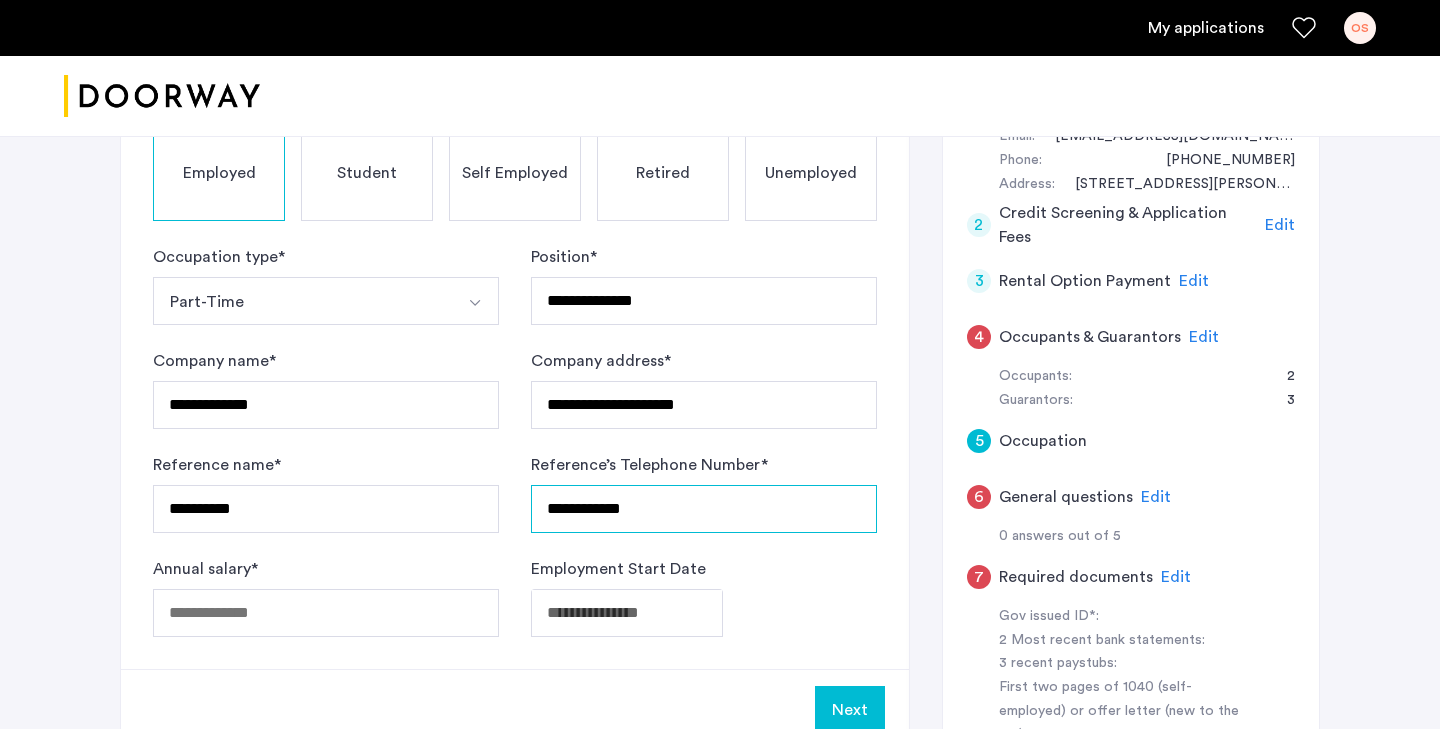 type on "**********" 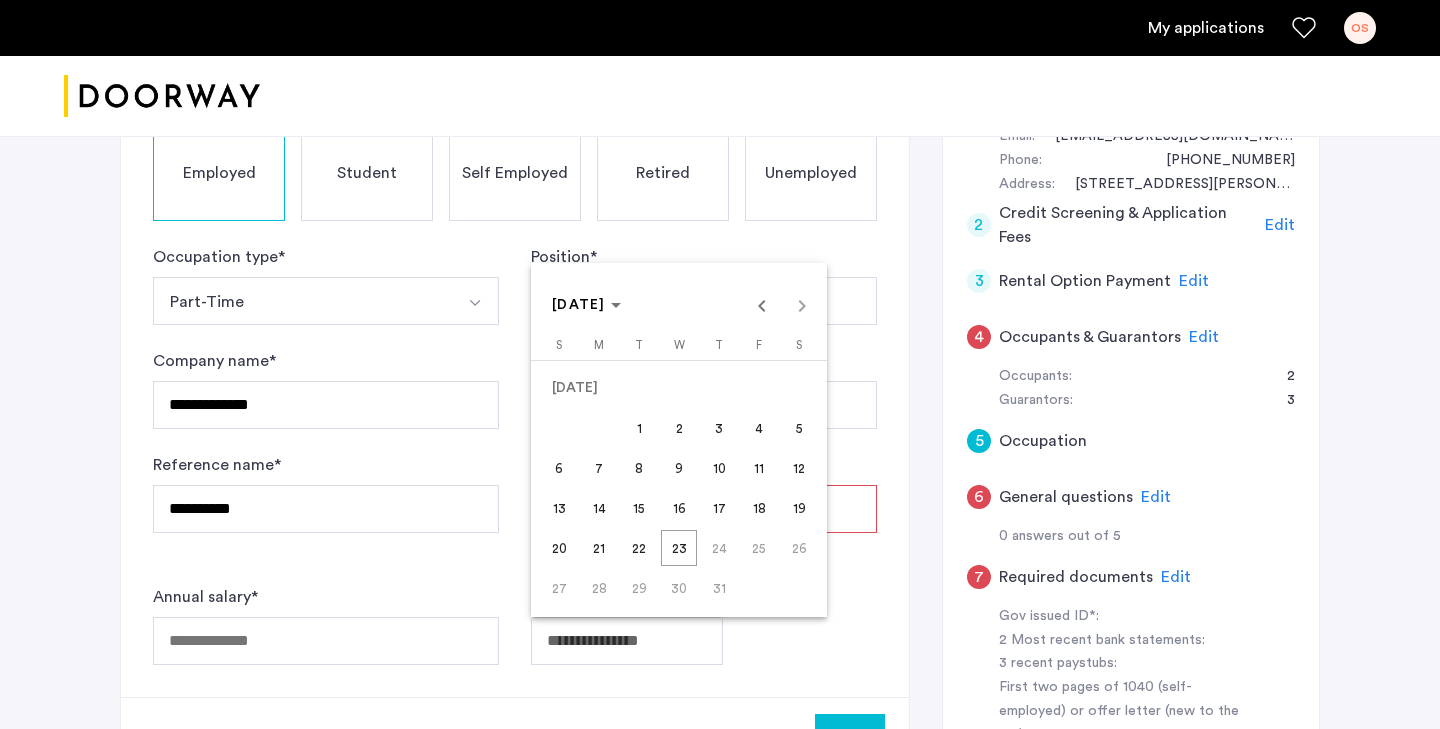 click at bounding box center (627, 641) 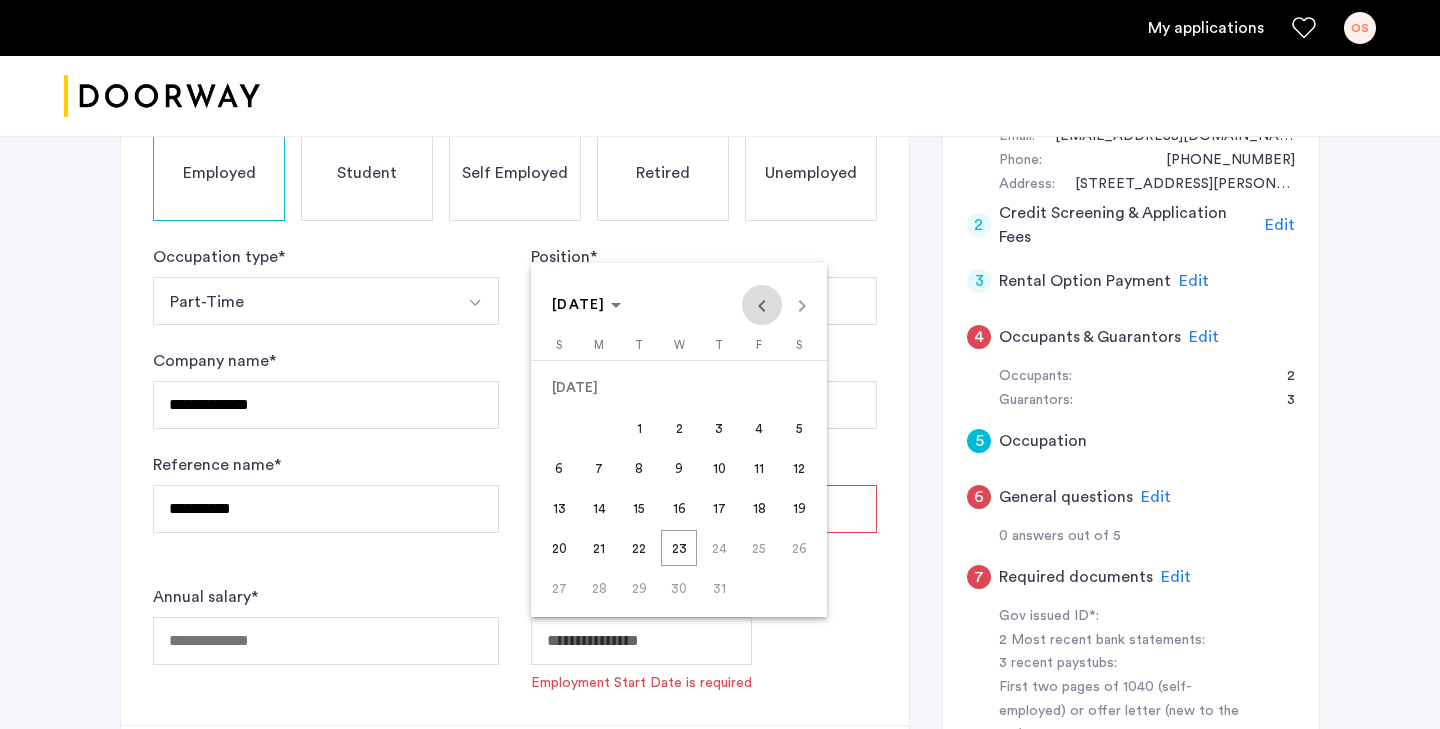 click at bounding box center [762, 305] 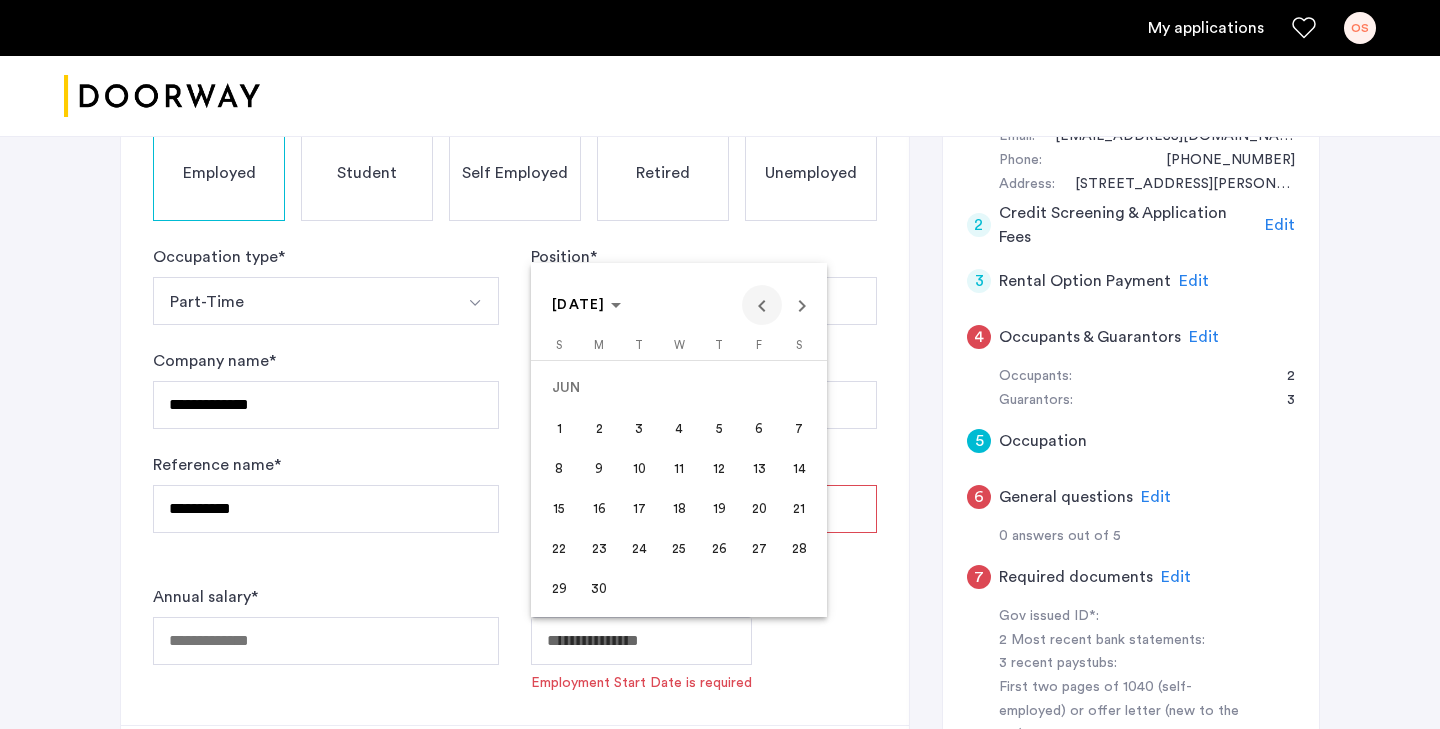 click at bounding box center [762, 305] 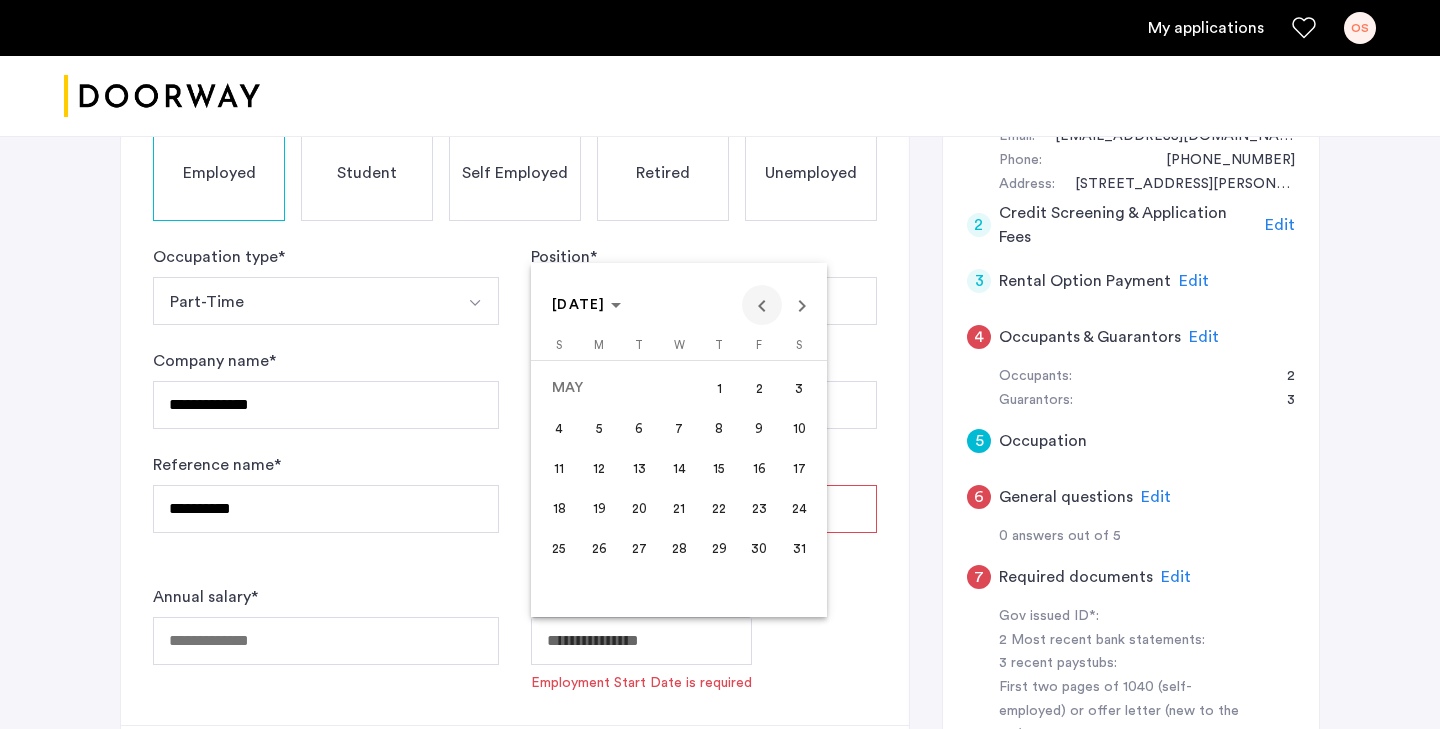 click at bounding box center [762, 305] 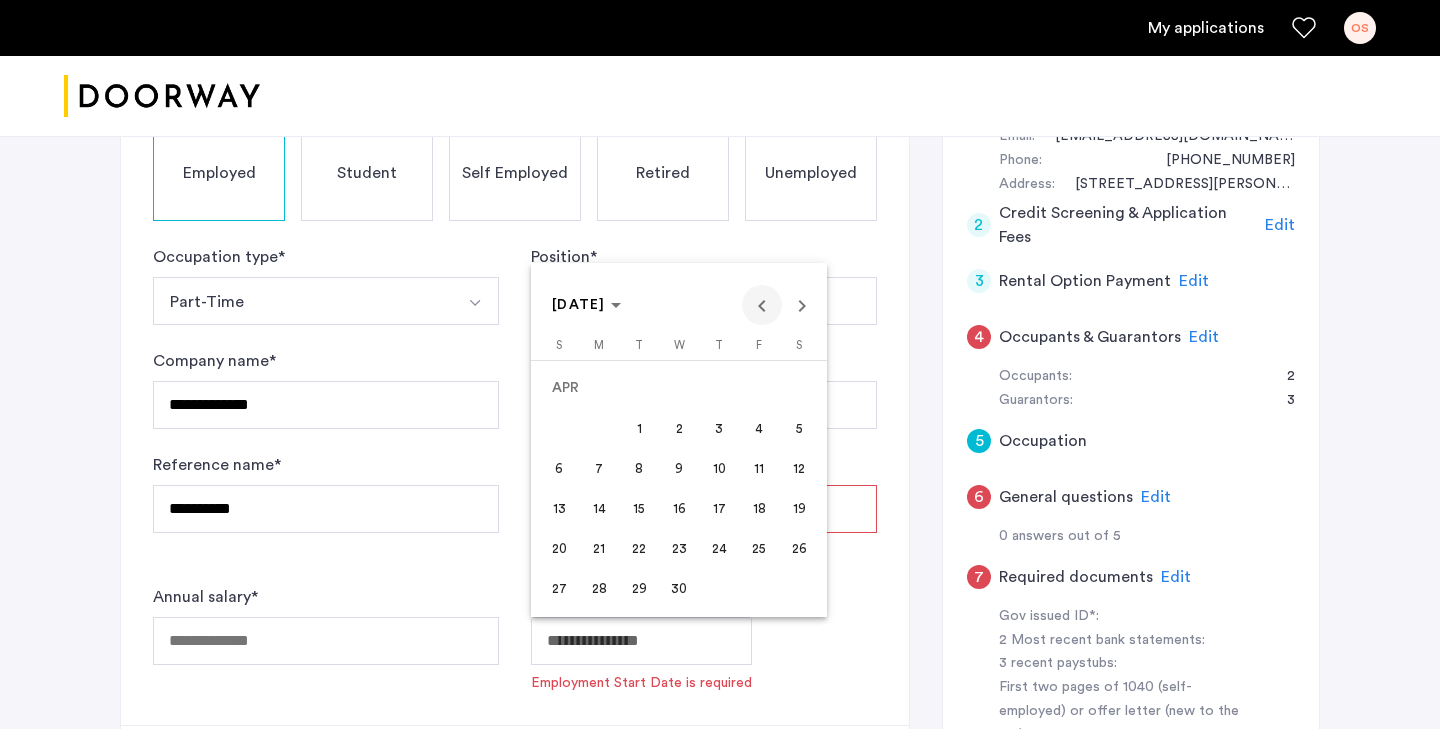 click at bounding box center [762, 305] 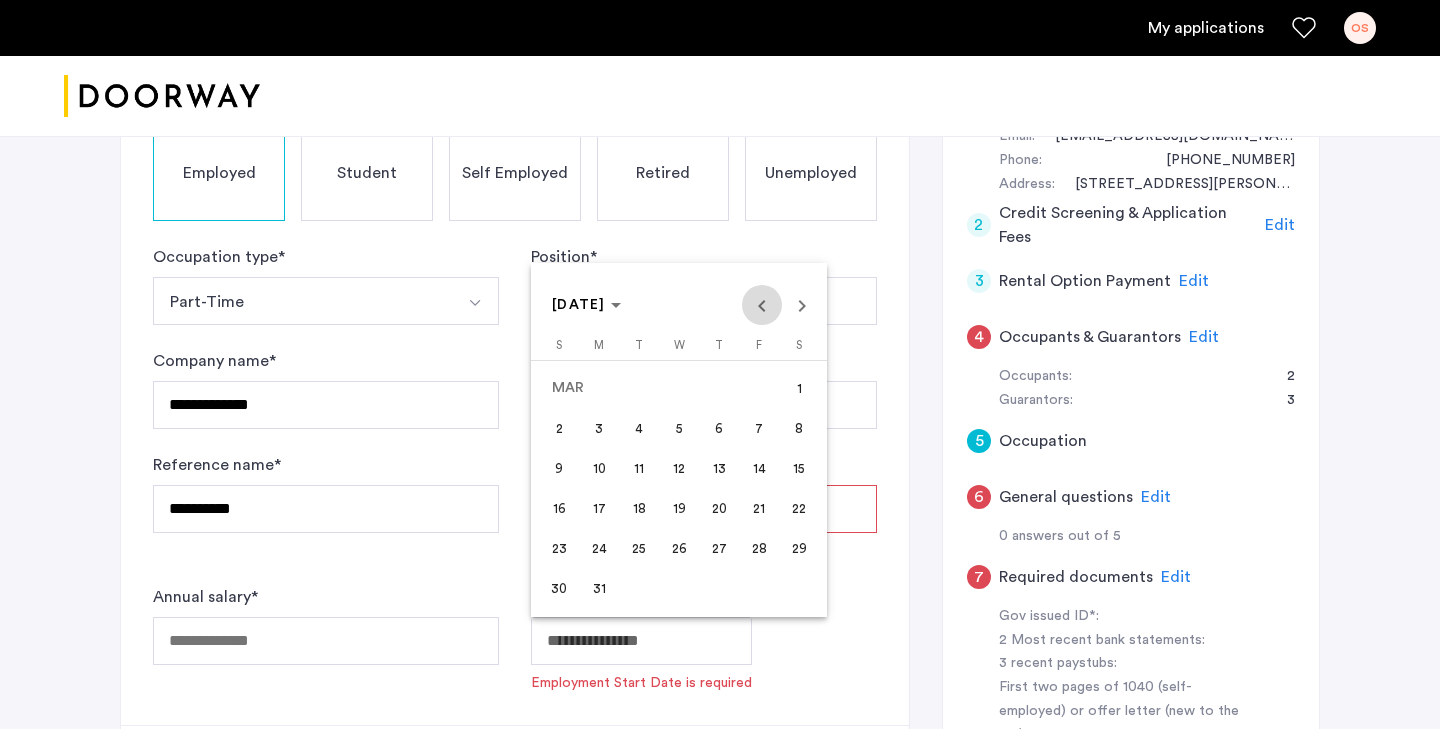 click at bounding box center [762, 305] 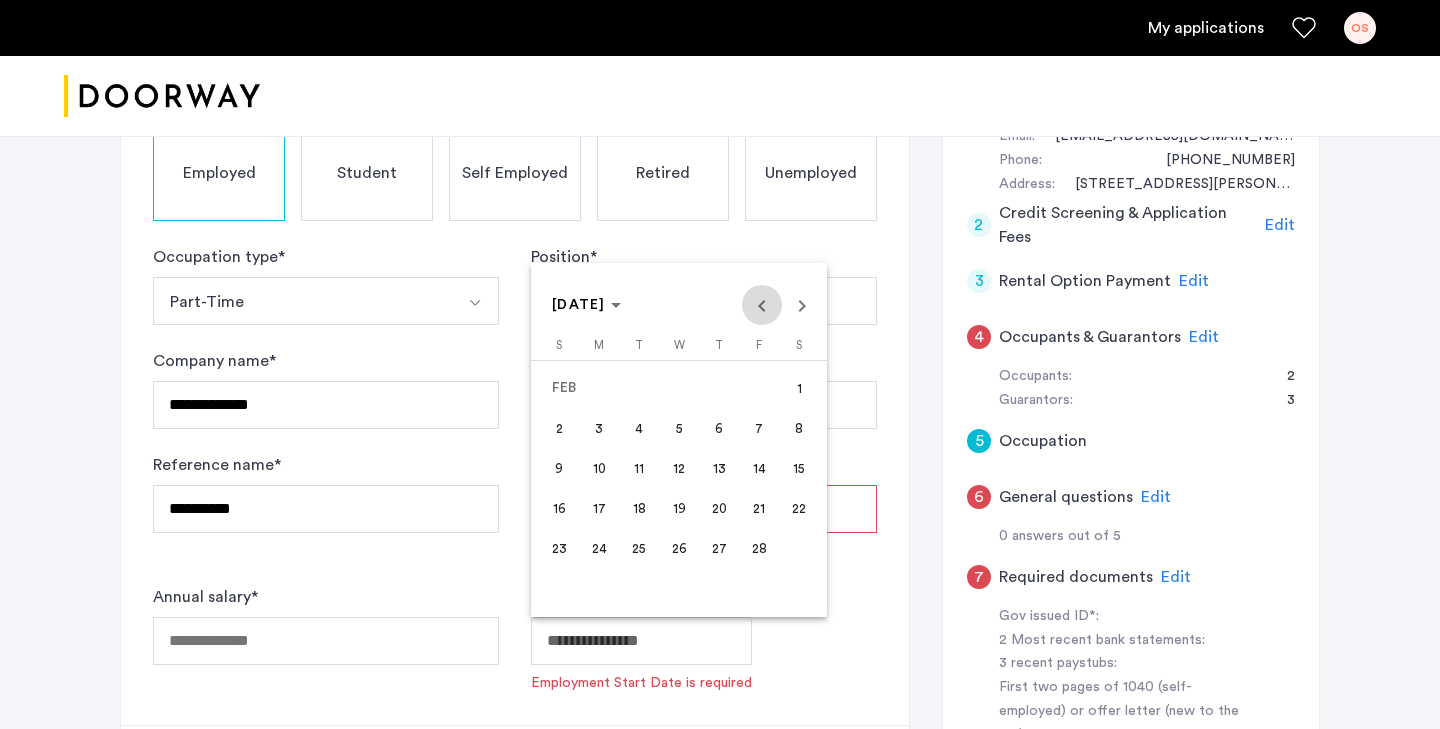 click at bounding box center [762, 305] 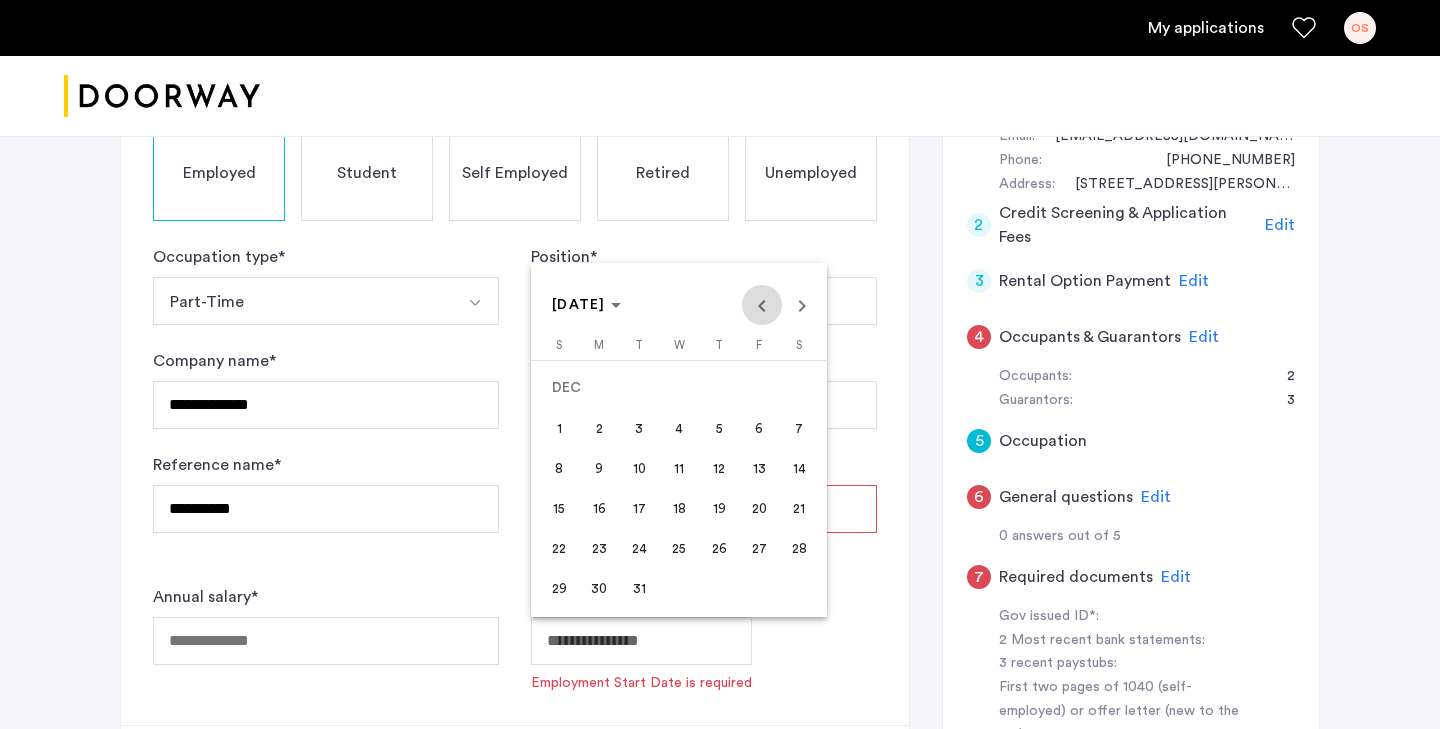 click at bounding box center [762, 305] 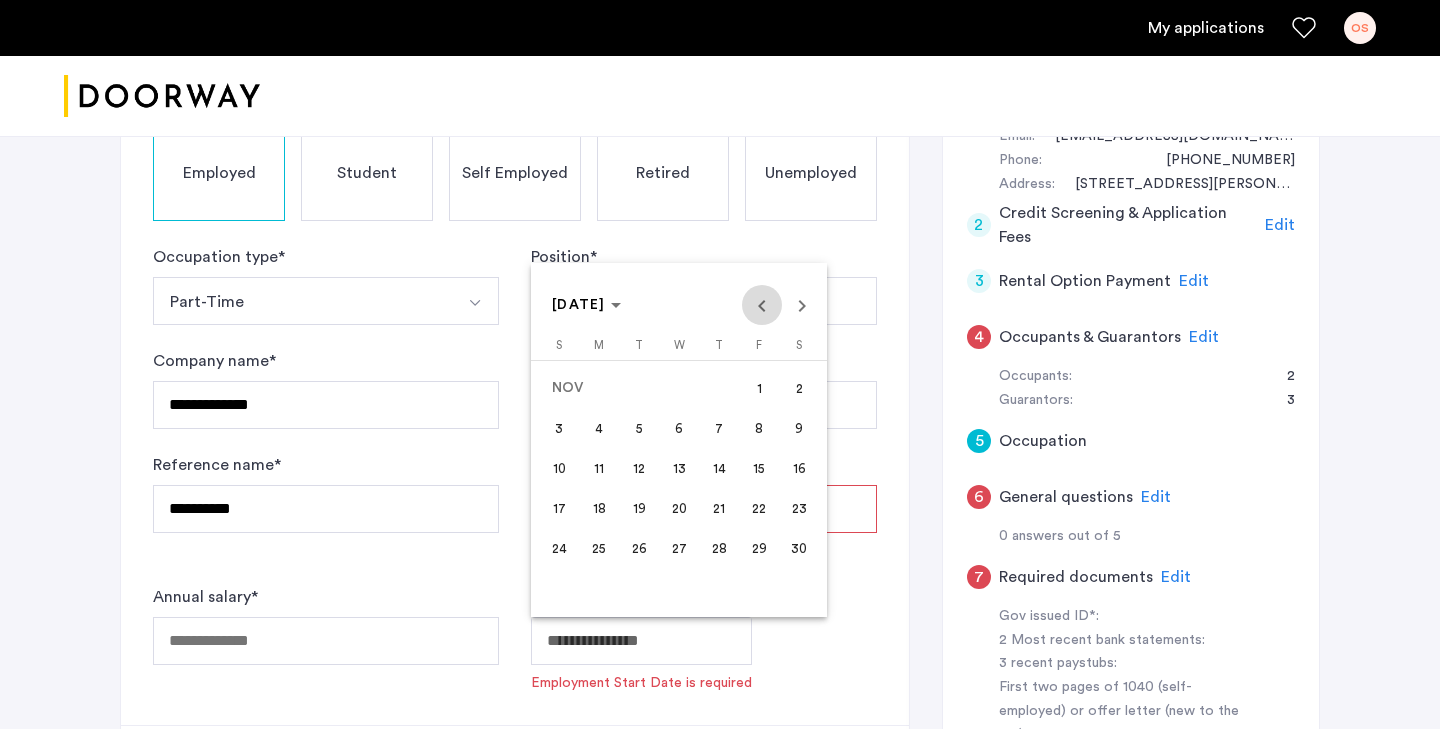 click at bounding box center [762, 305] 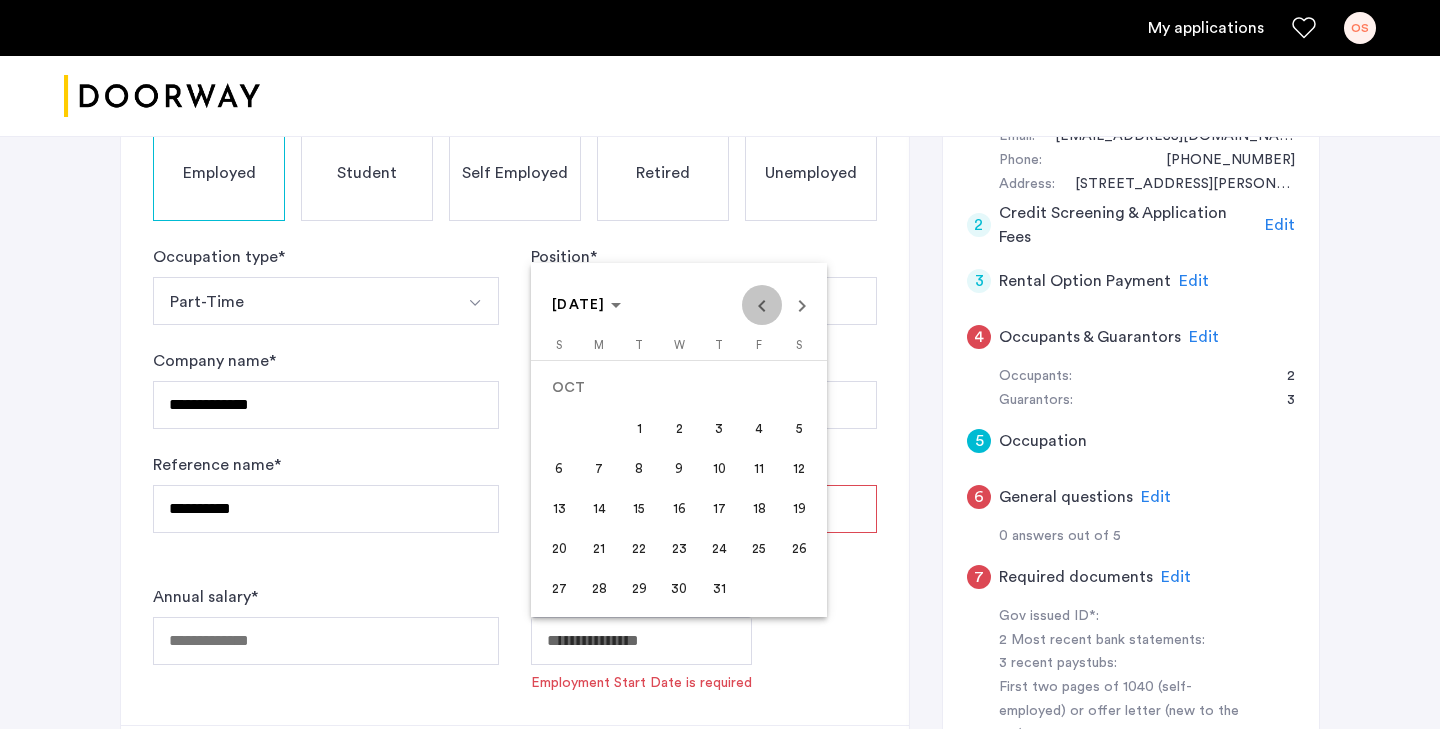 click at bounding box center [762, 305] 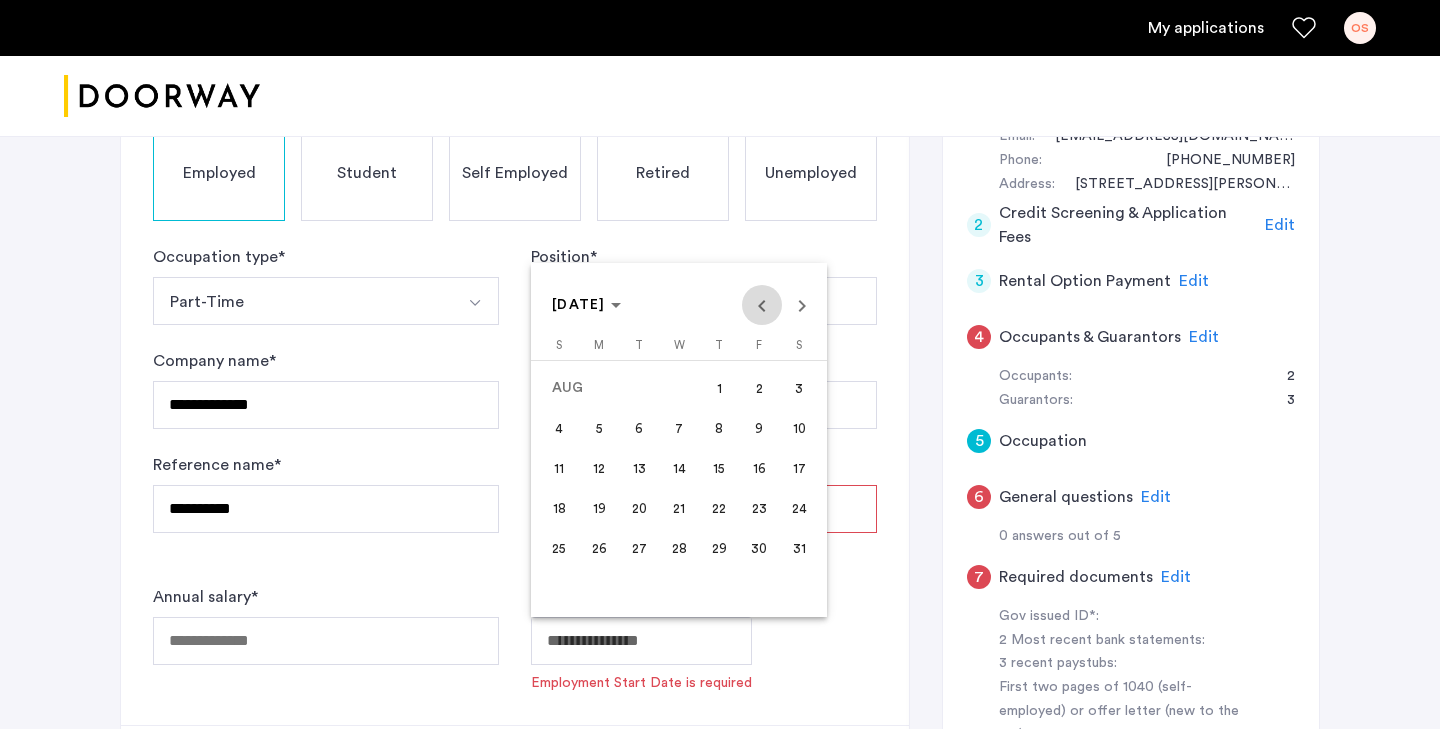 click at bounding box center [762, 305] 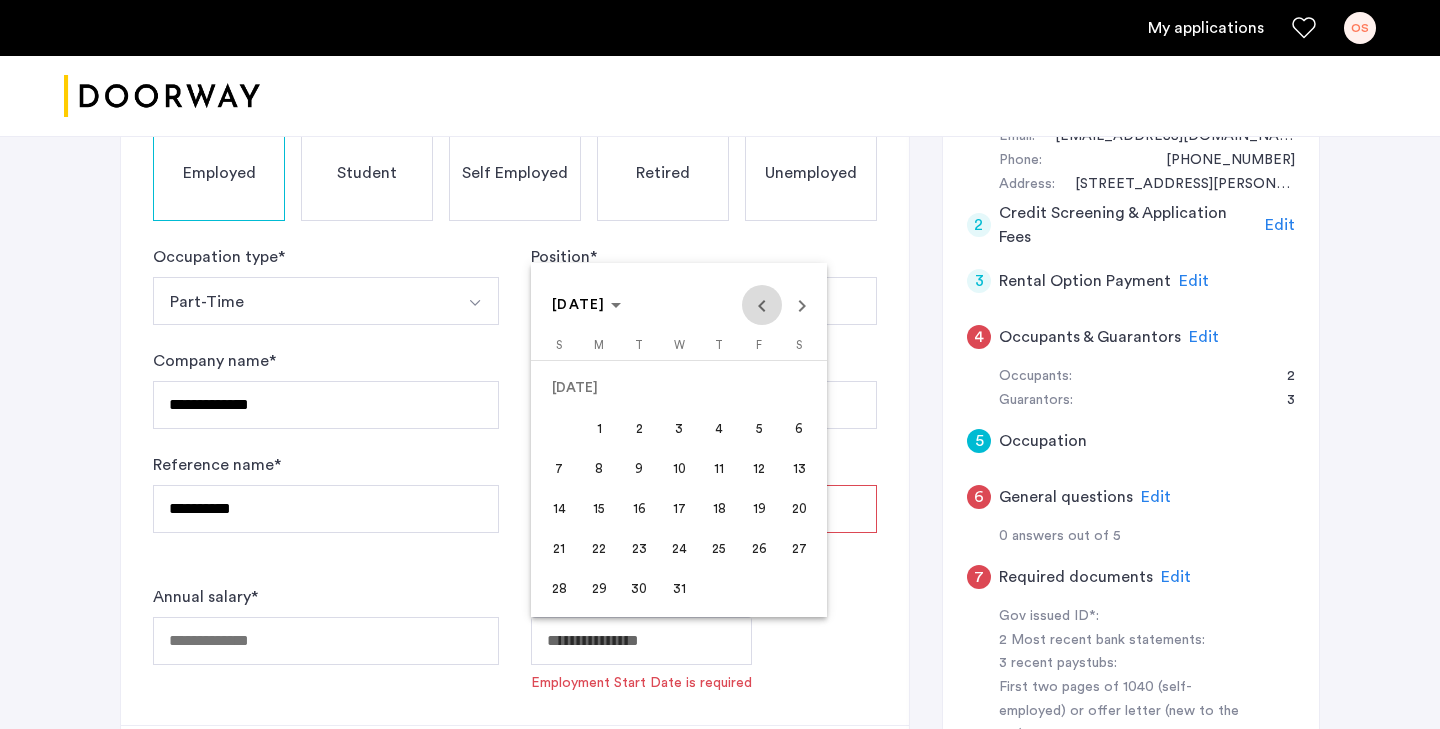 click at bounding box center [762, 305] 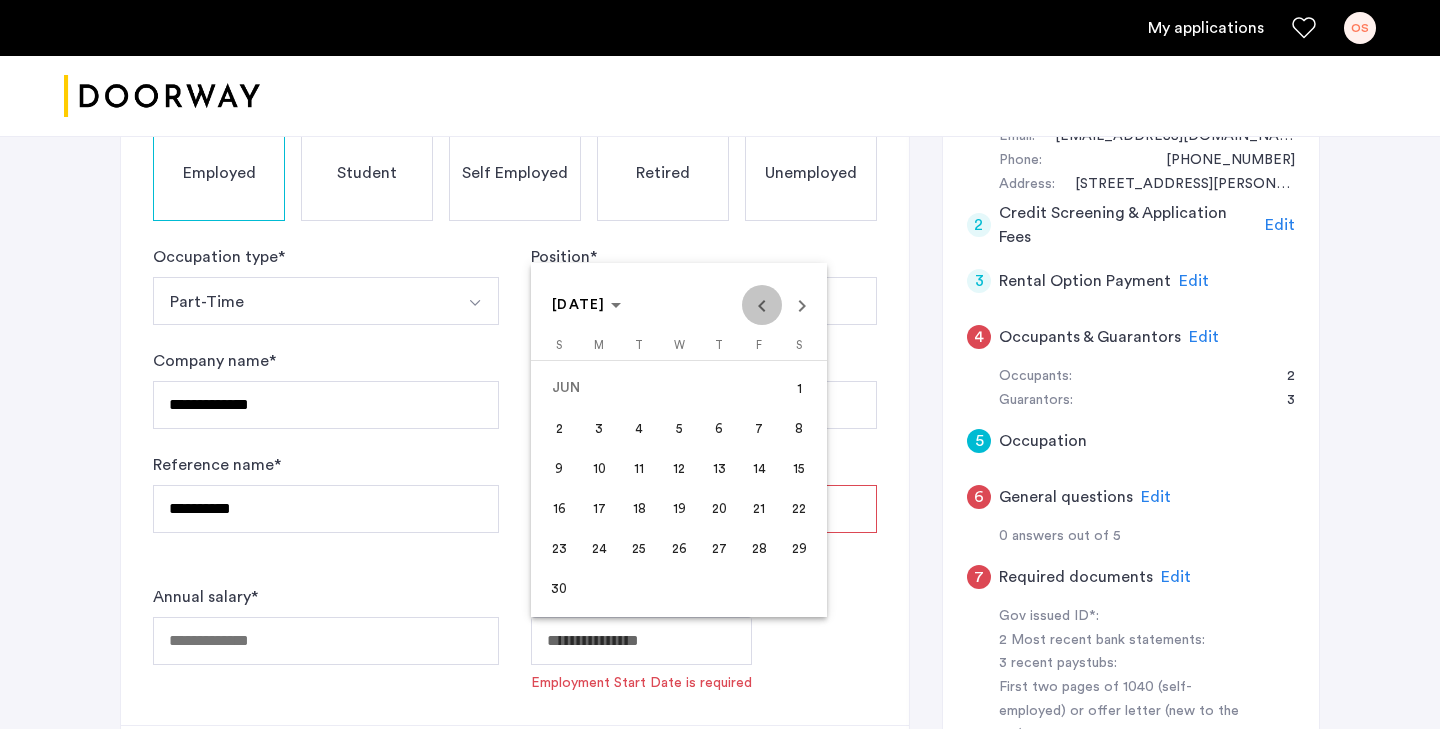 click at bounding box center (762, 305) 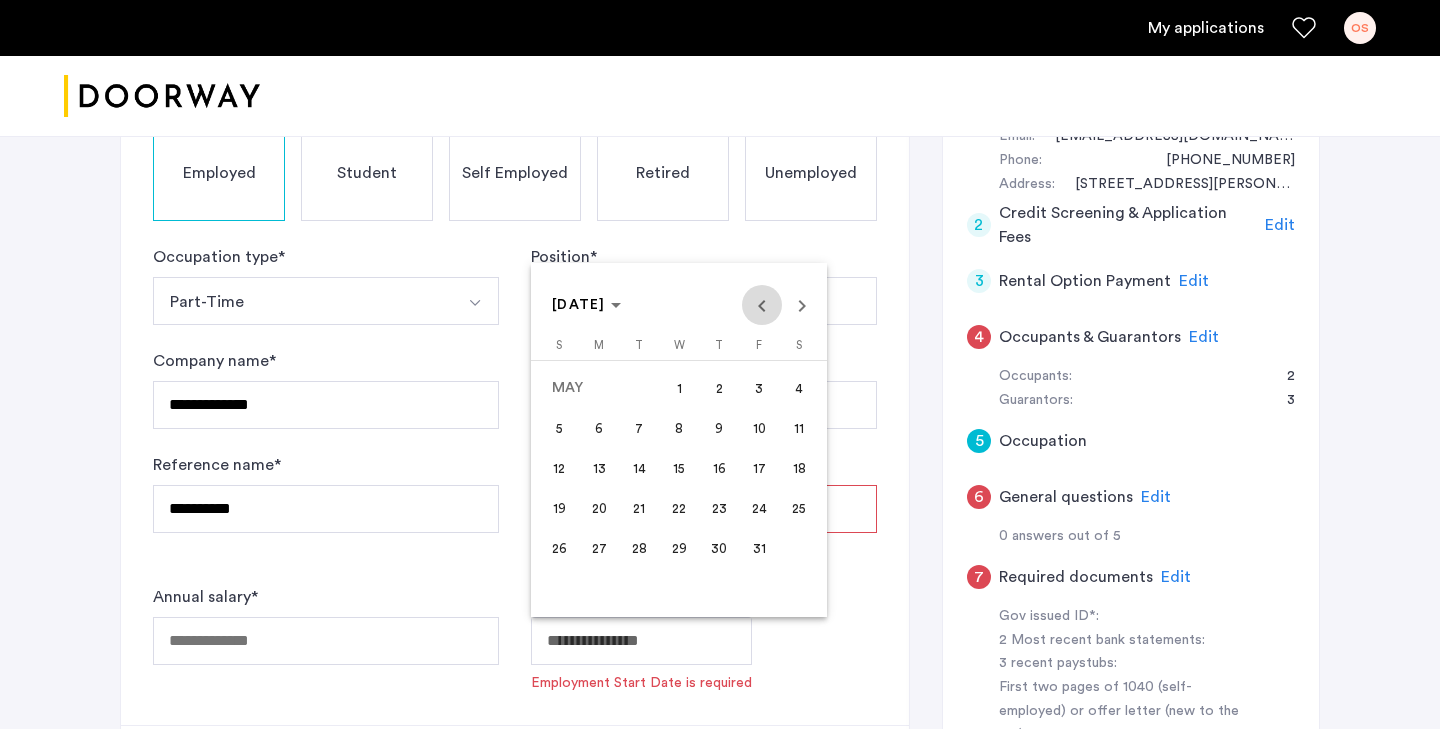 click at bounding box center [762, 305] 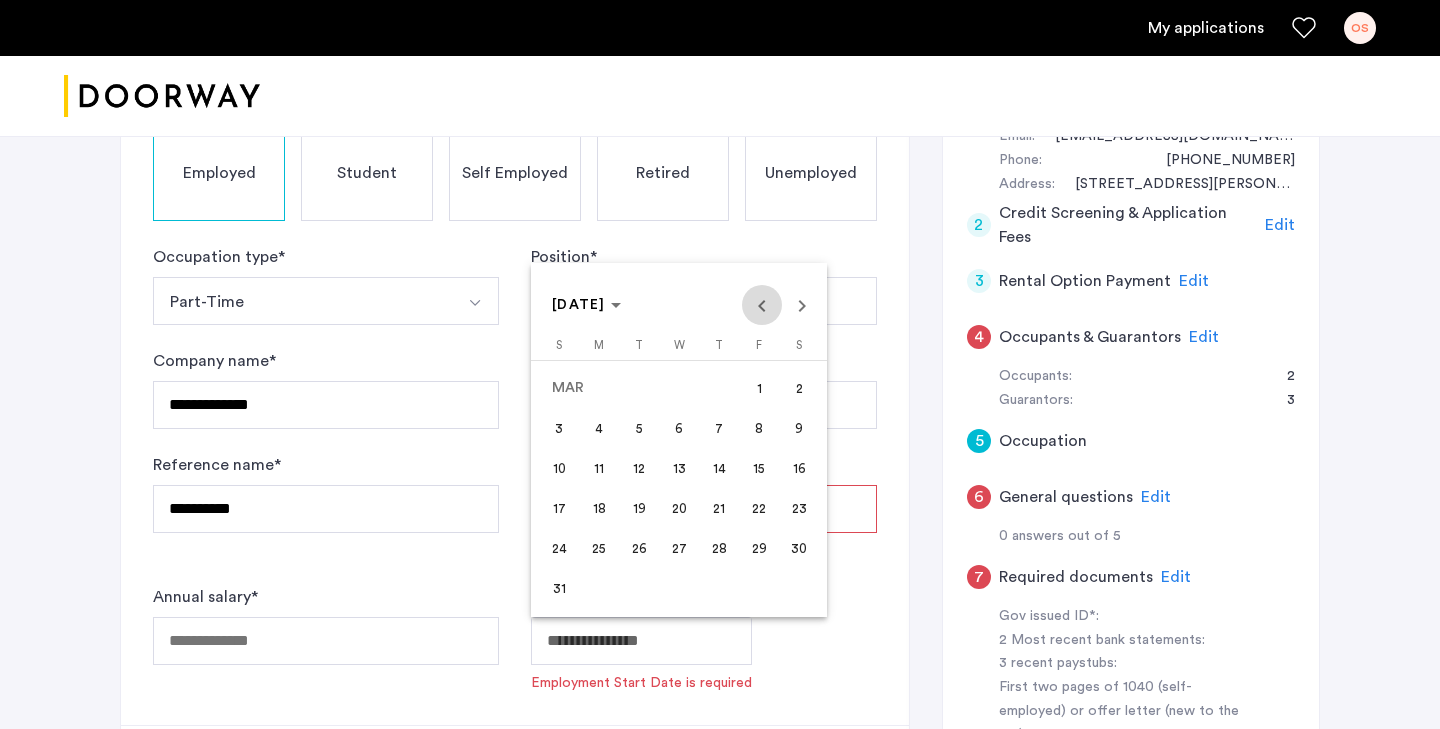 click at bounding box center (762, 305) 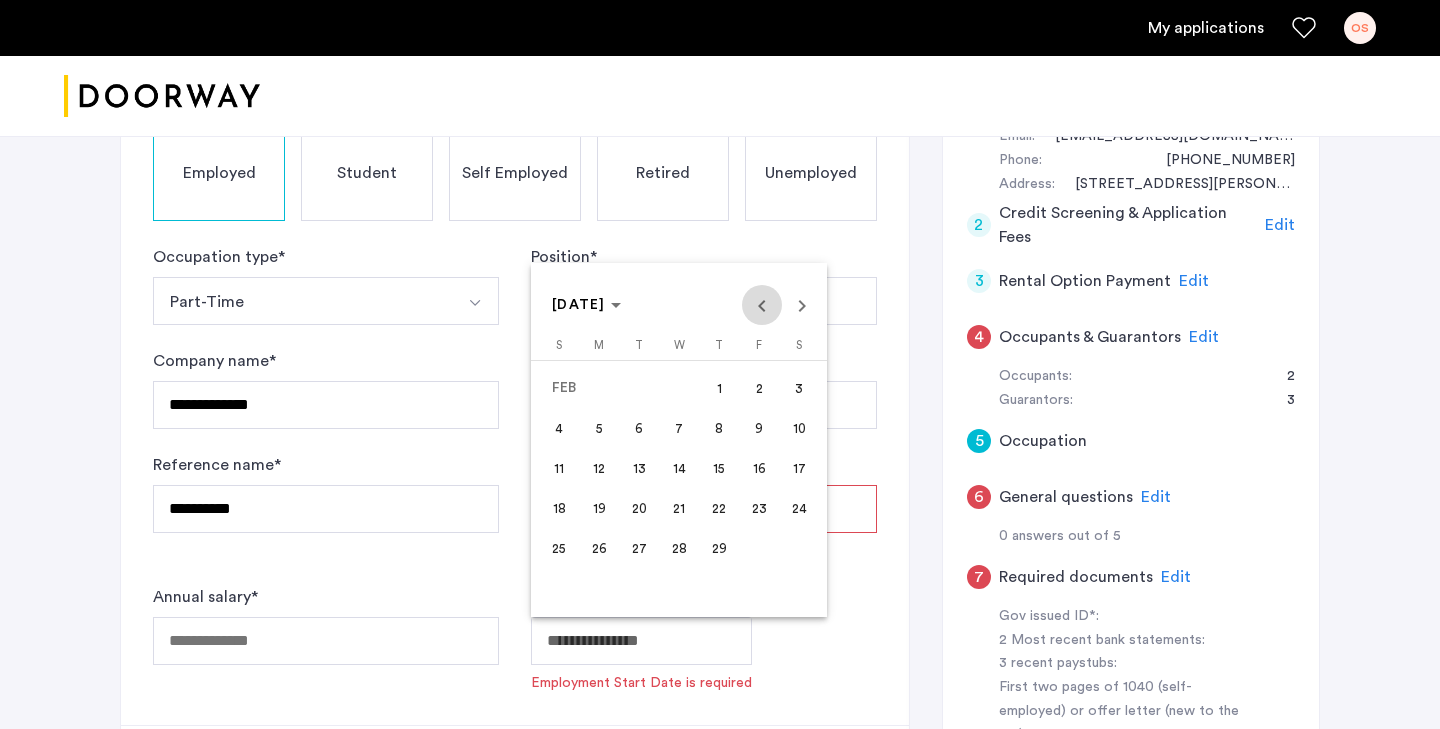 click at bounding box center (762, 305) 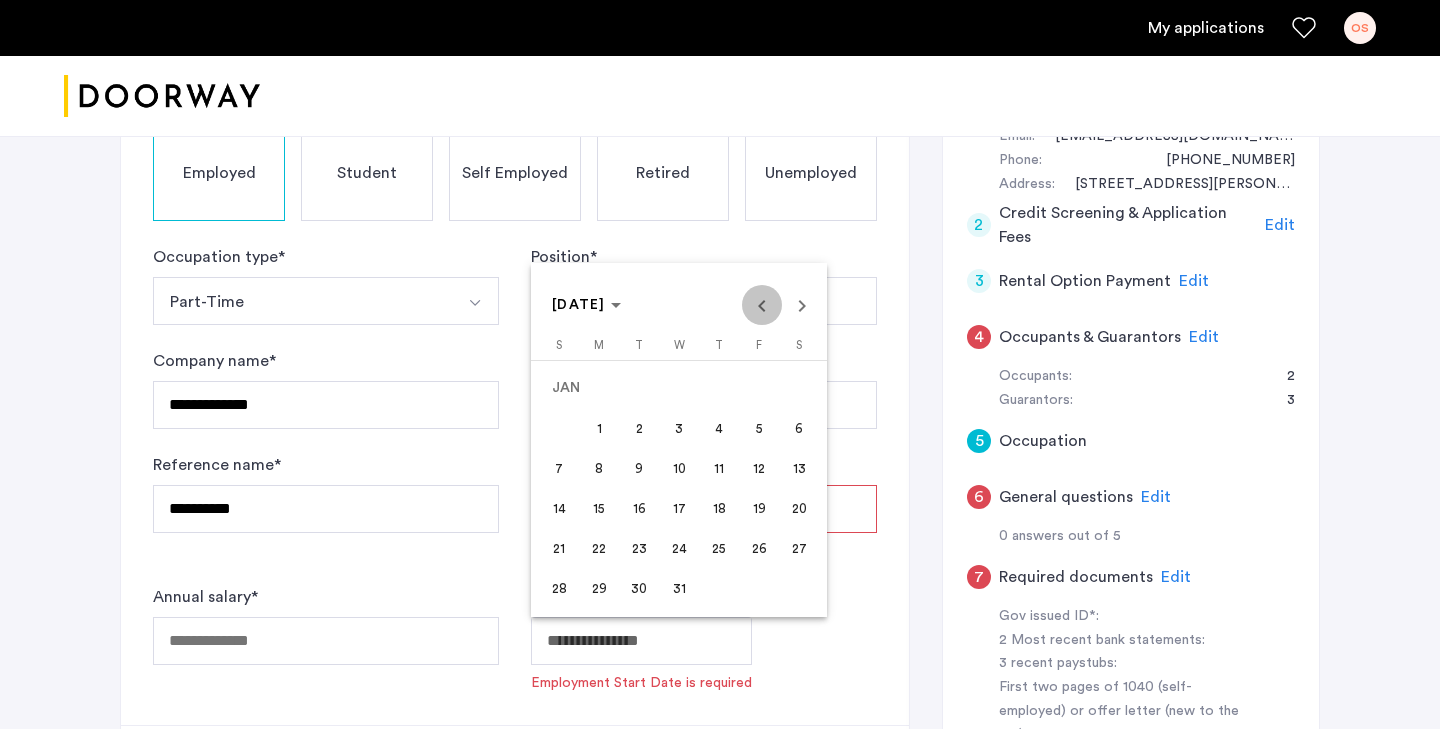 click at bounding box center [762, 305] 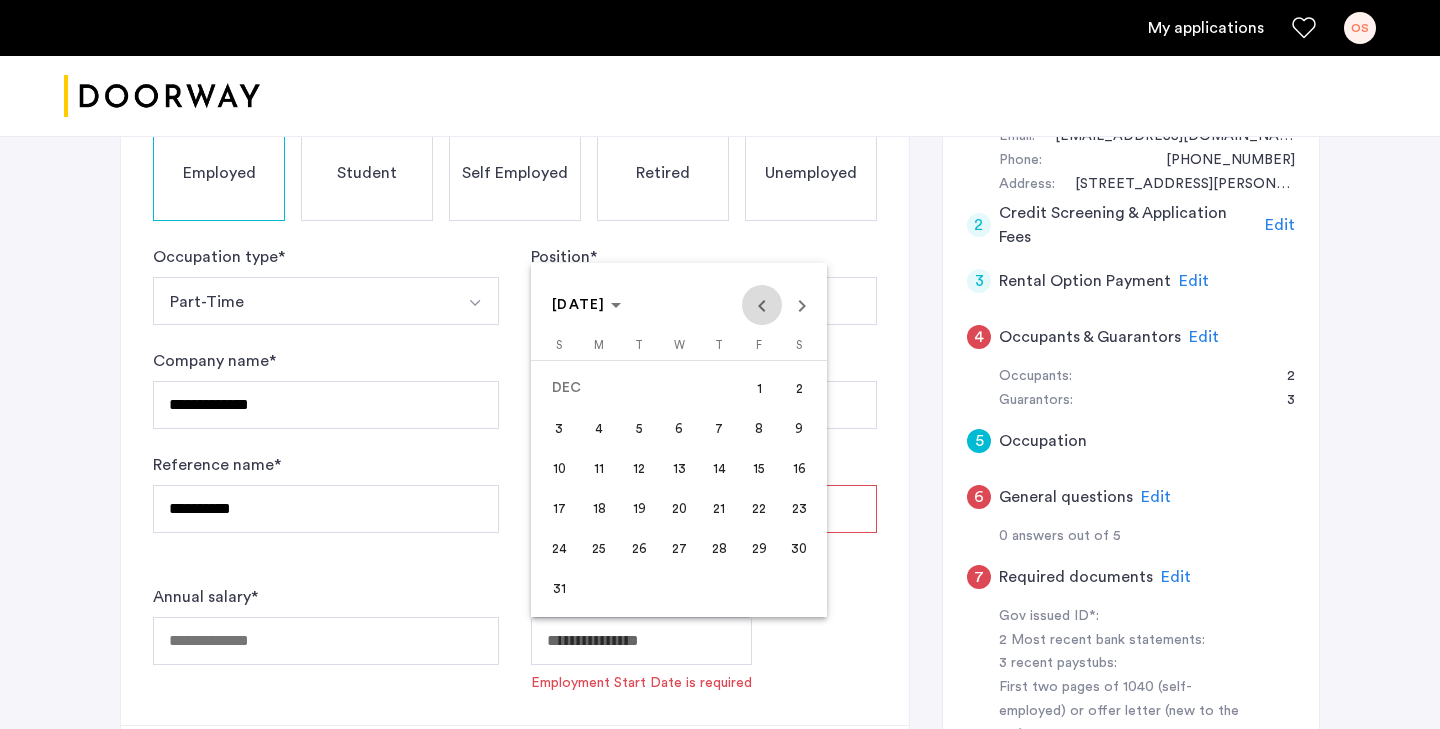 click at bounding box center (762, 305) 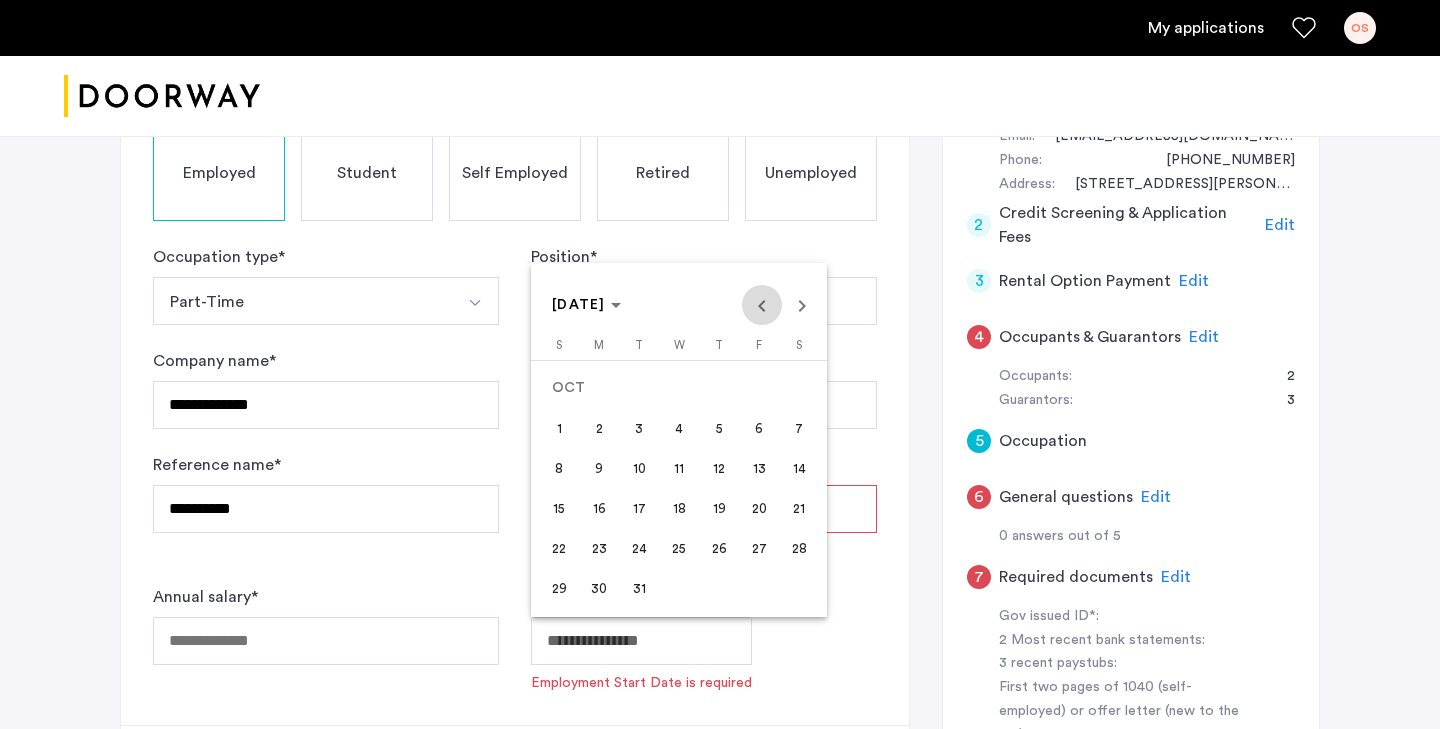 click at bounding box center [762, 305] 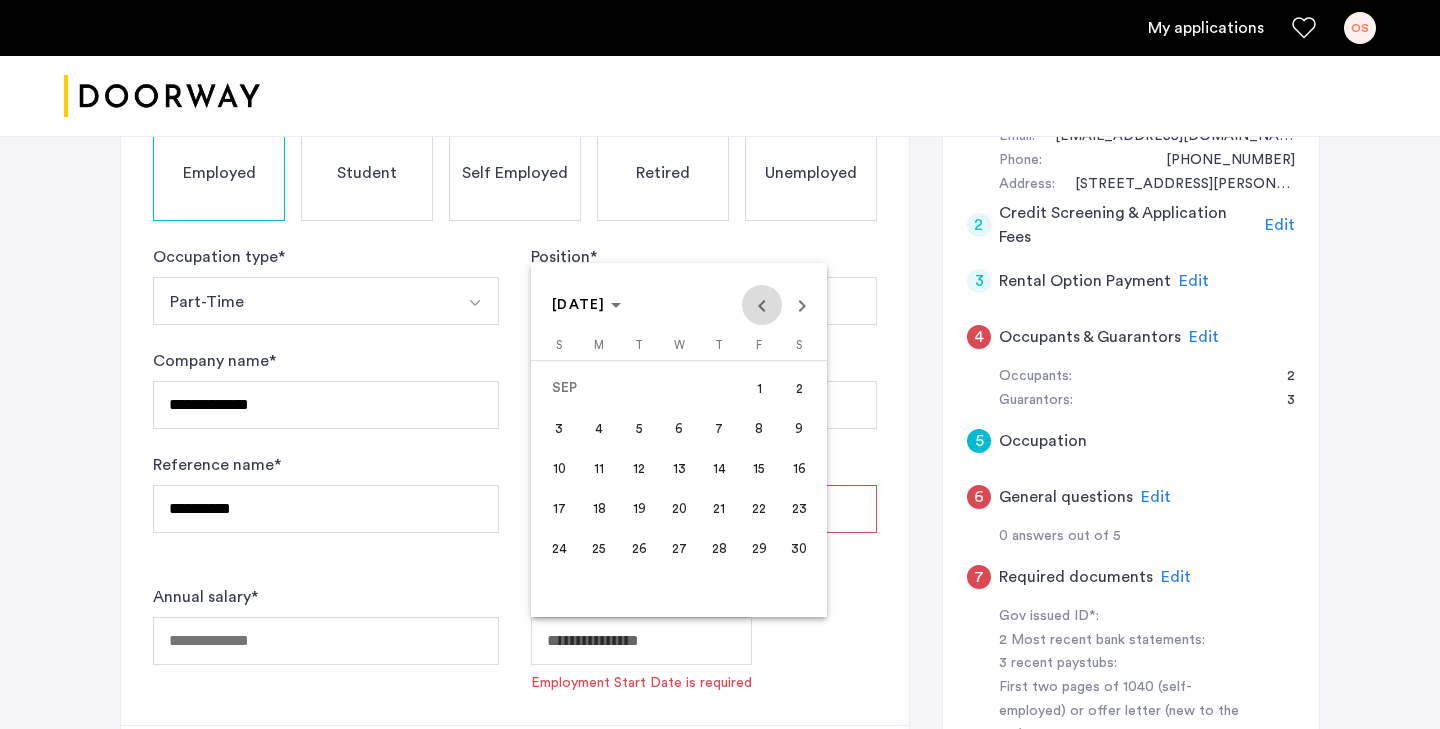 click at bounding box center (762, 305) 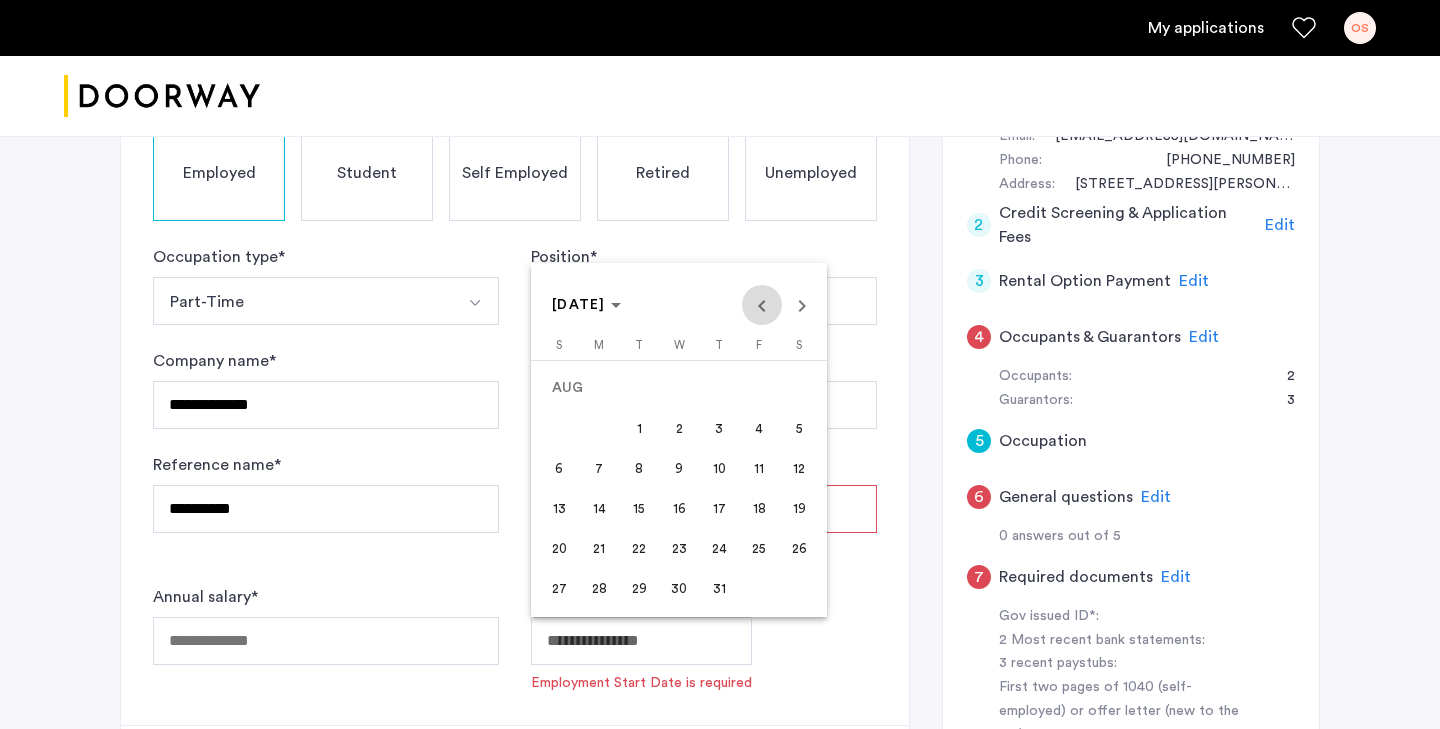 click at bounding box center [762, 305] 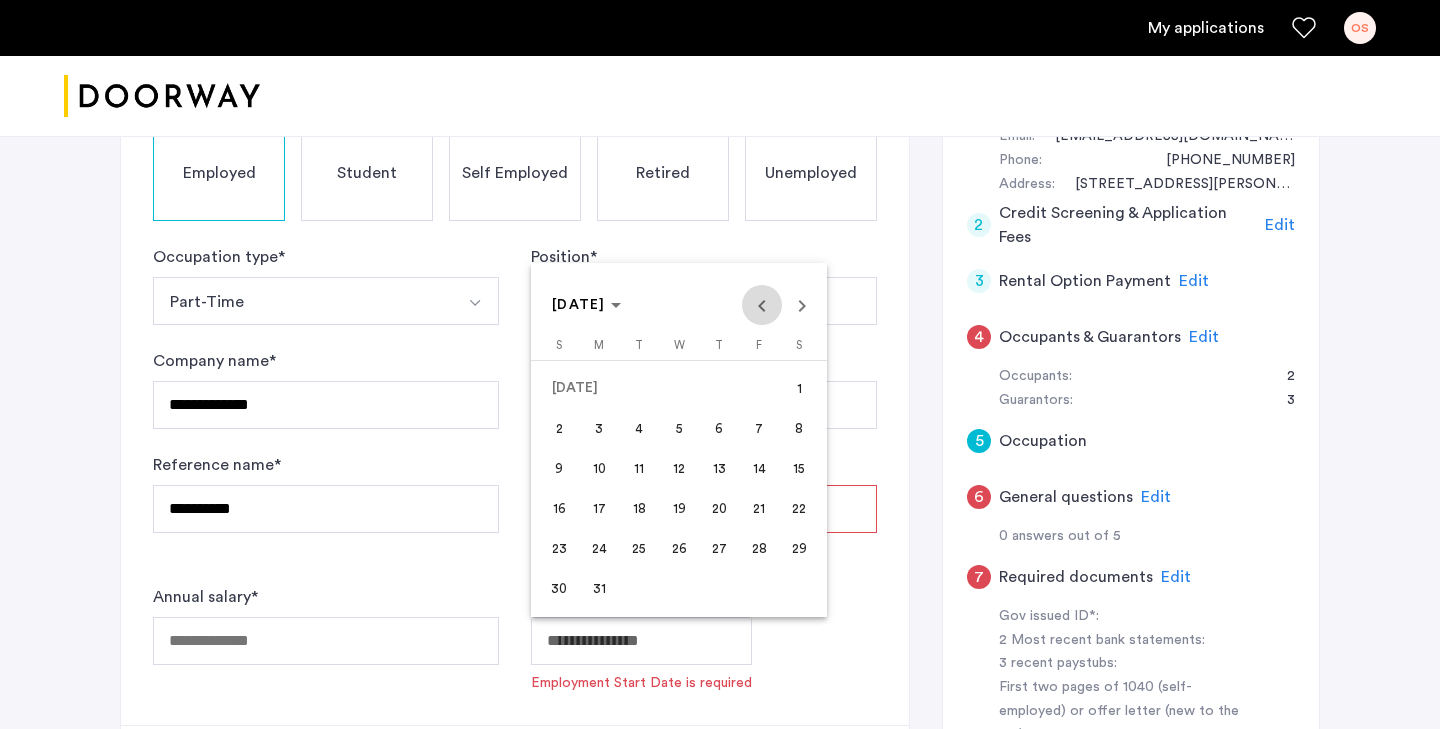 click at bounding box center [762, 305] 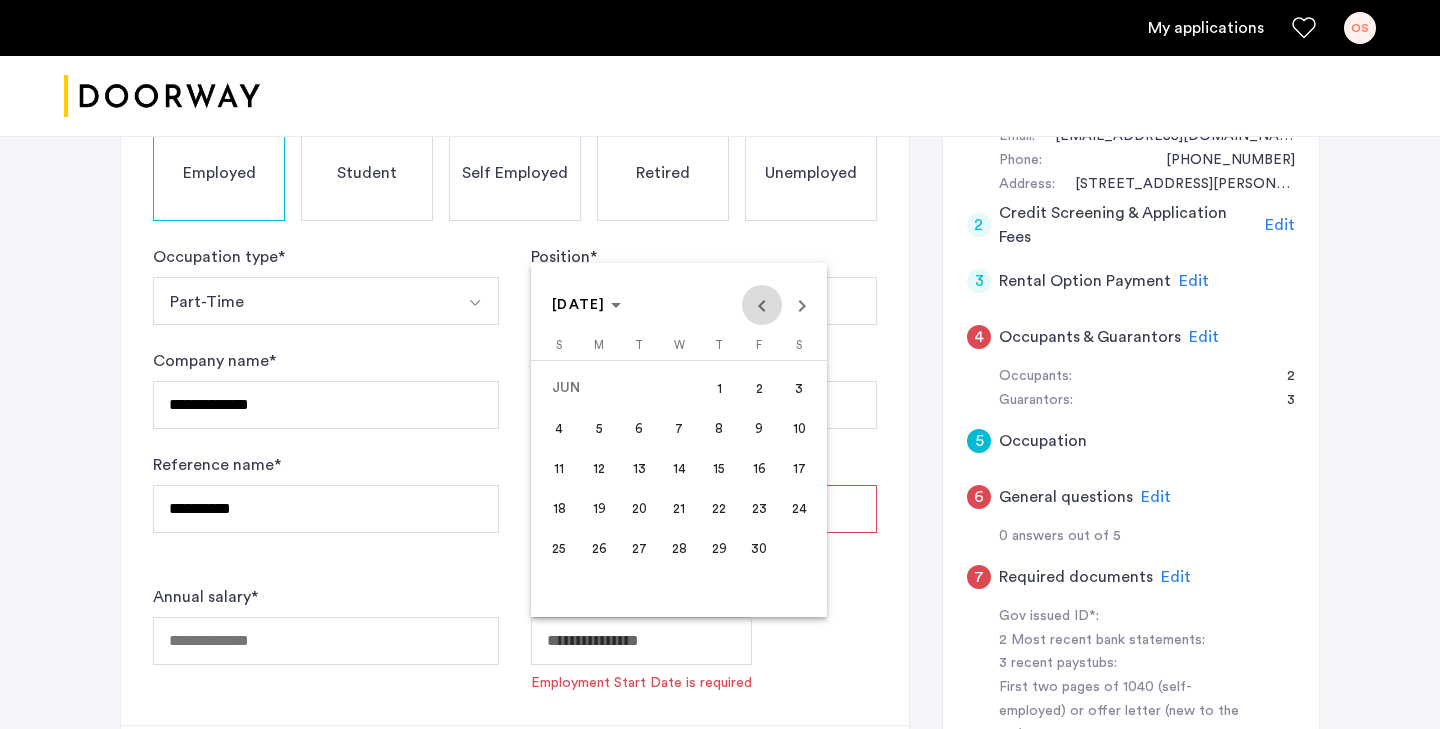 click at bounding box center (762, 305) 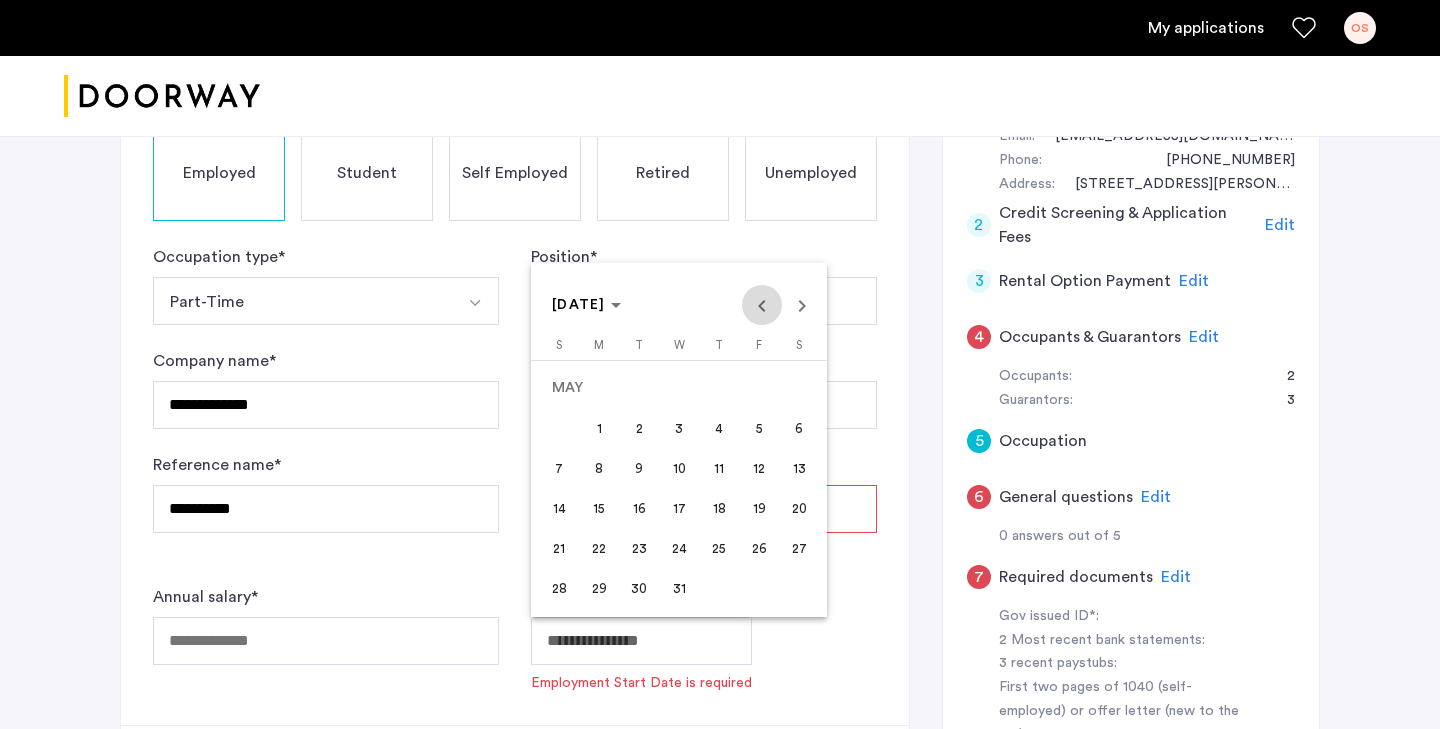 click at bounding box center [762, 305] 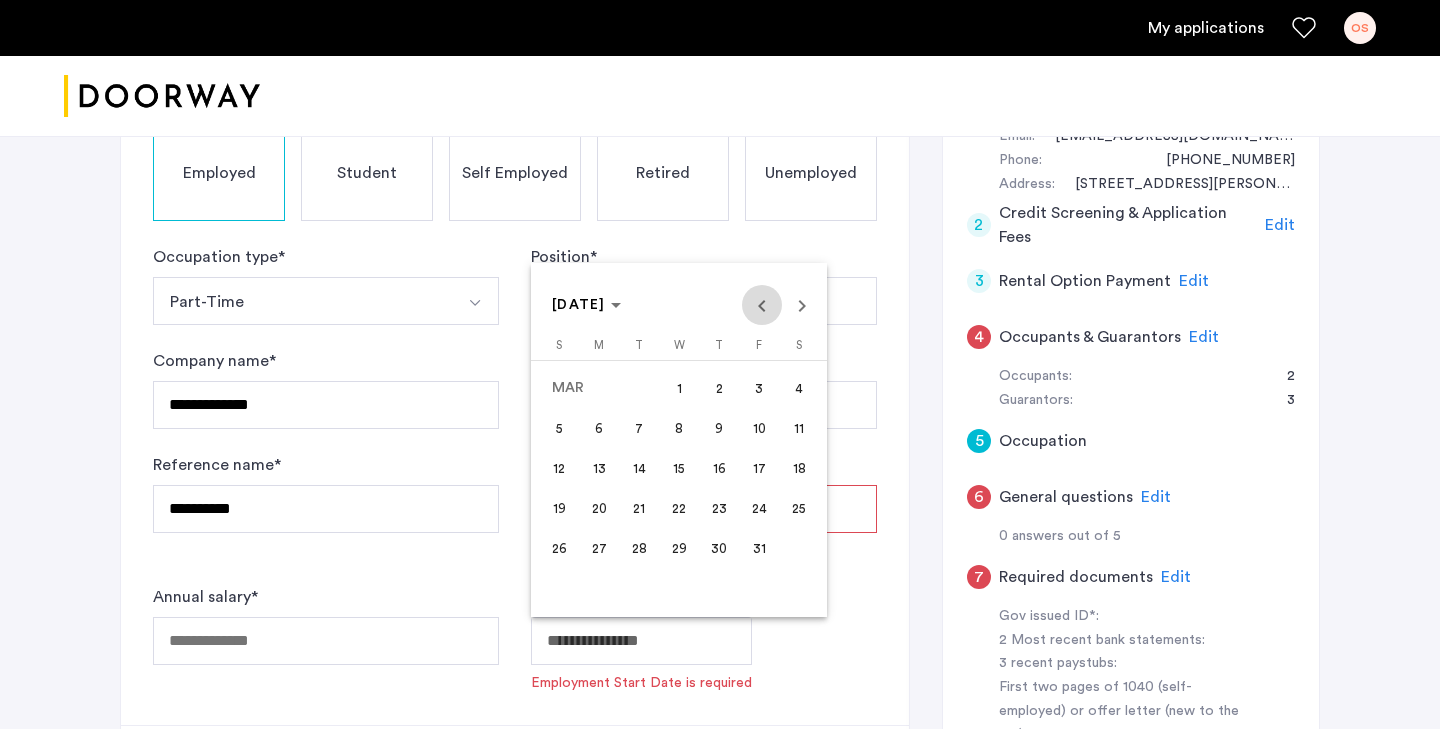 click at bounding box center [762, 305] 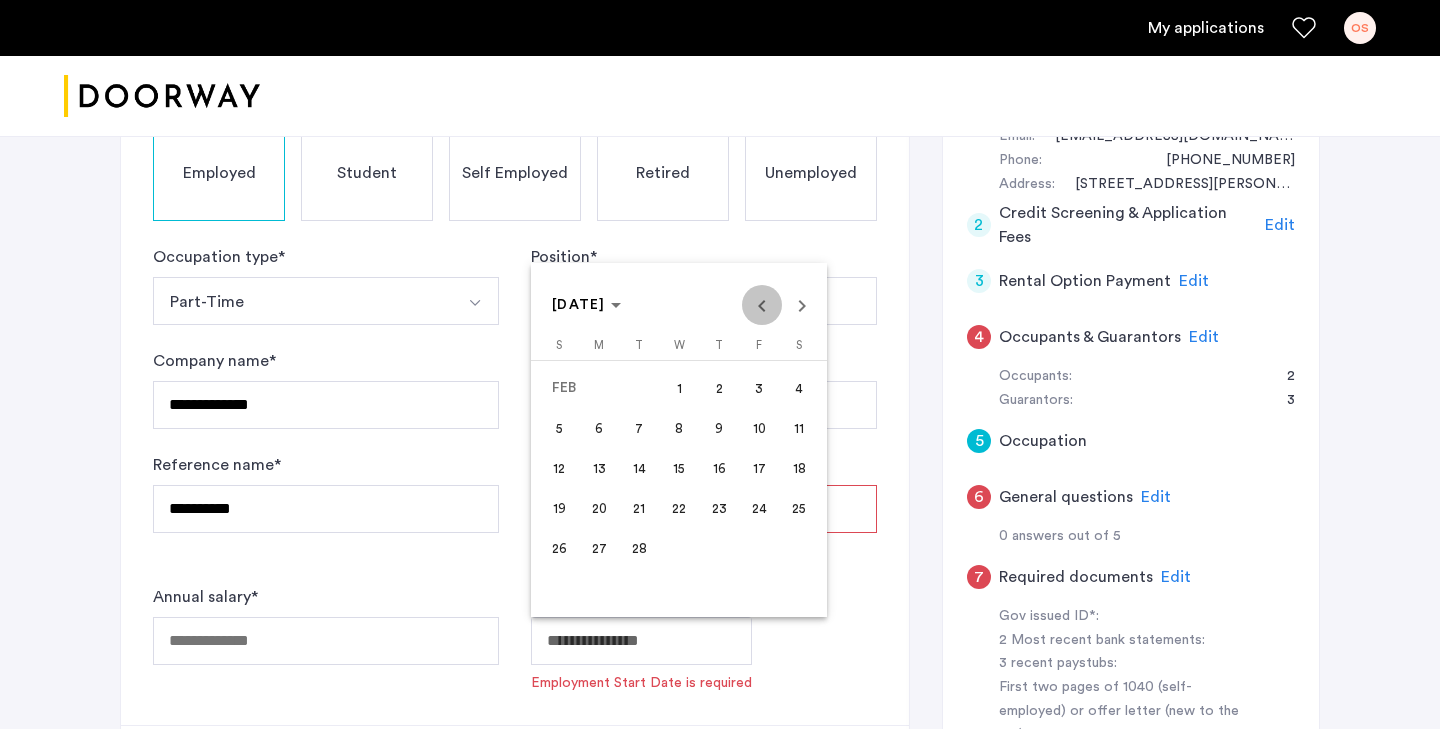 click at bounding box center (762, 305) 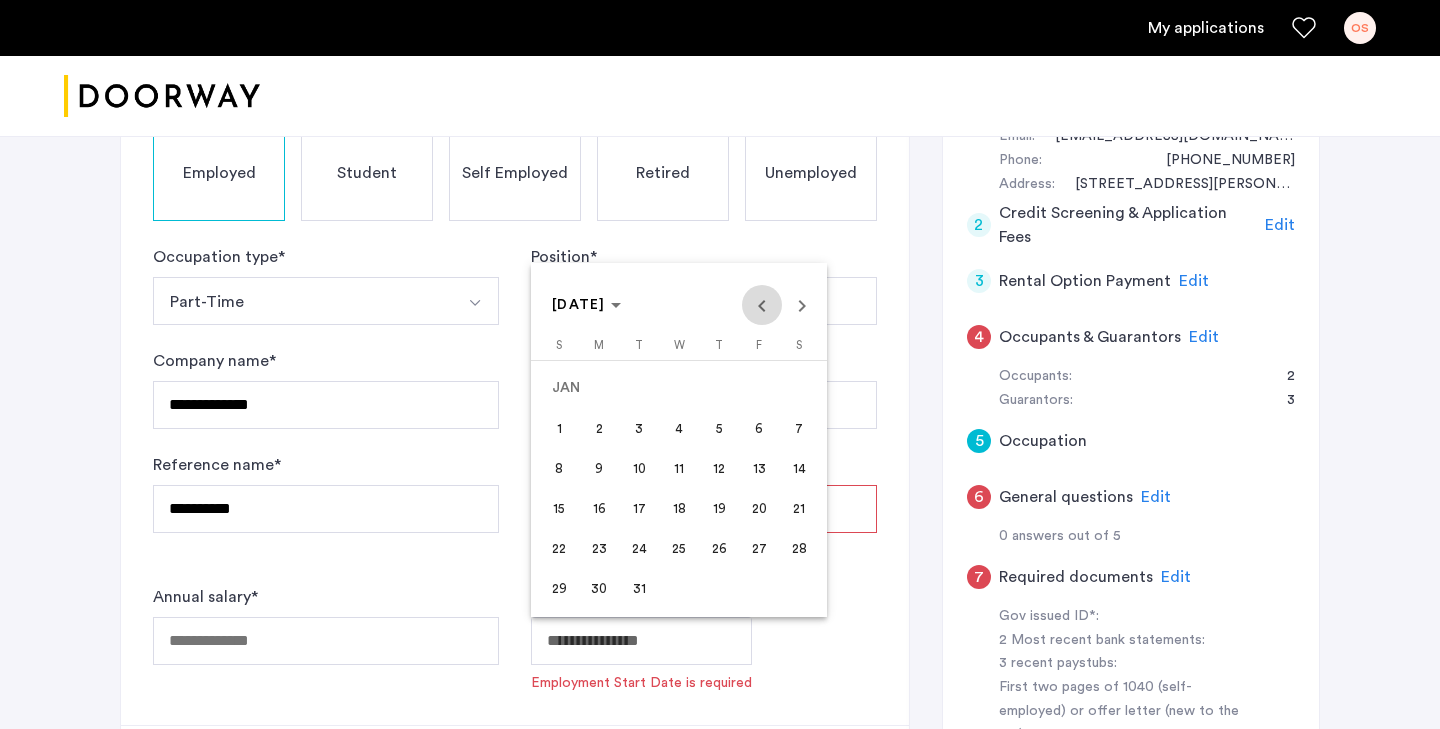 click at bounding box center [762, 305] 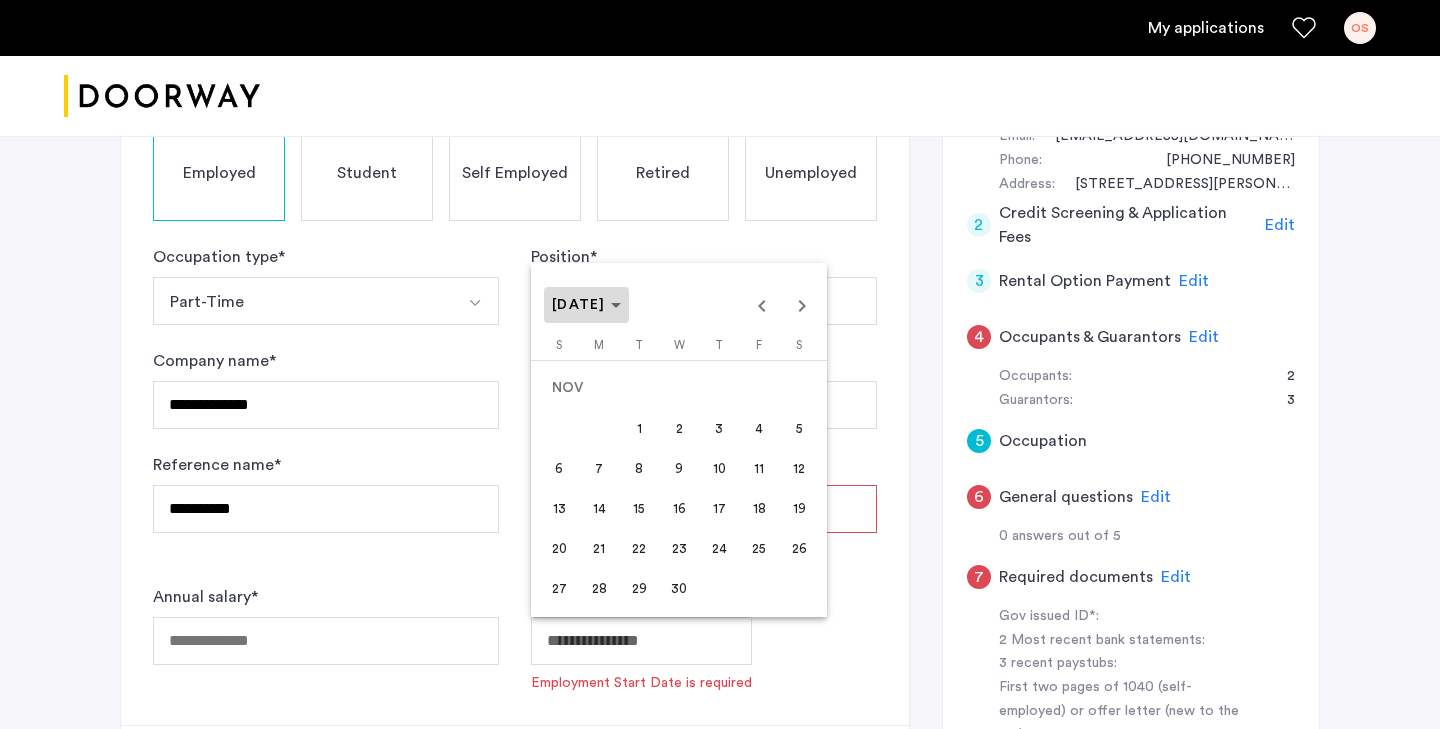 click on "NOV 2022" at bounding box center (579, 305) 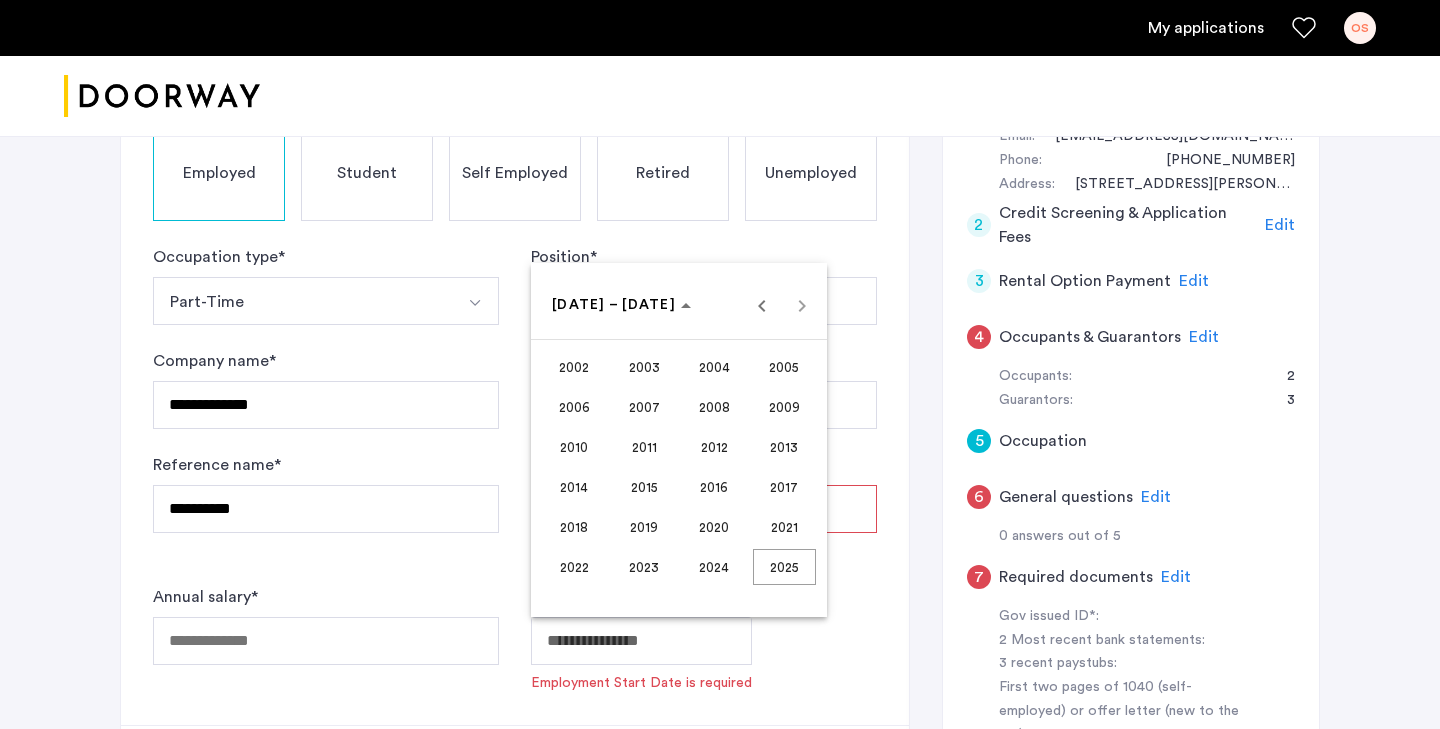 click on "2020" at bounding box center [714, 527] 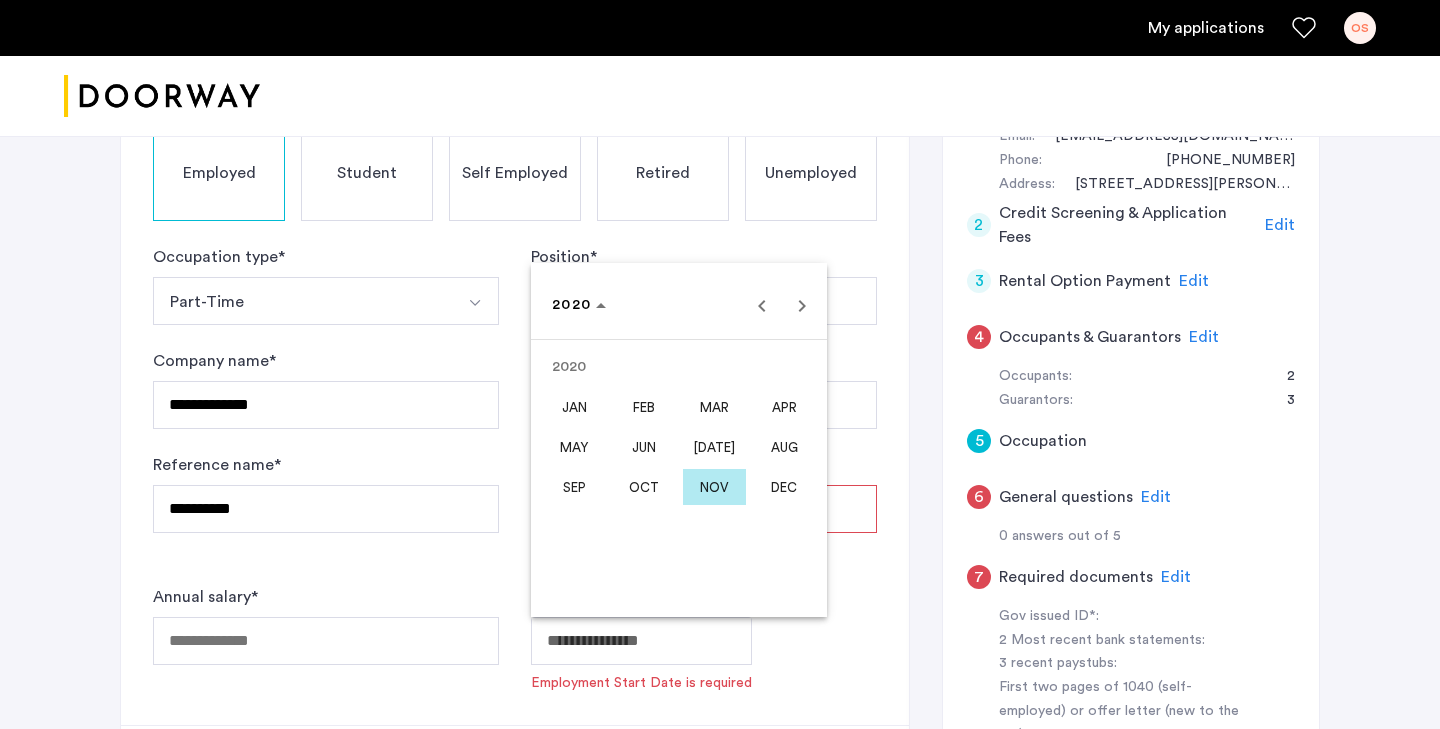 click on "MAY" at bounding box center (574, 447) 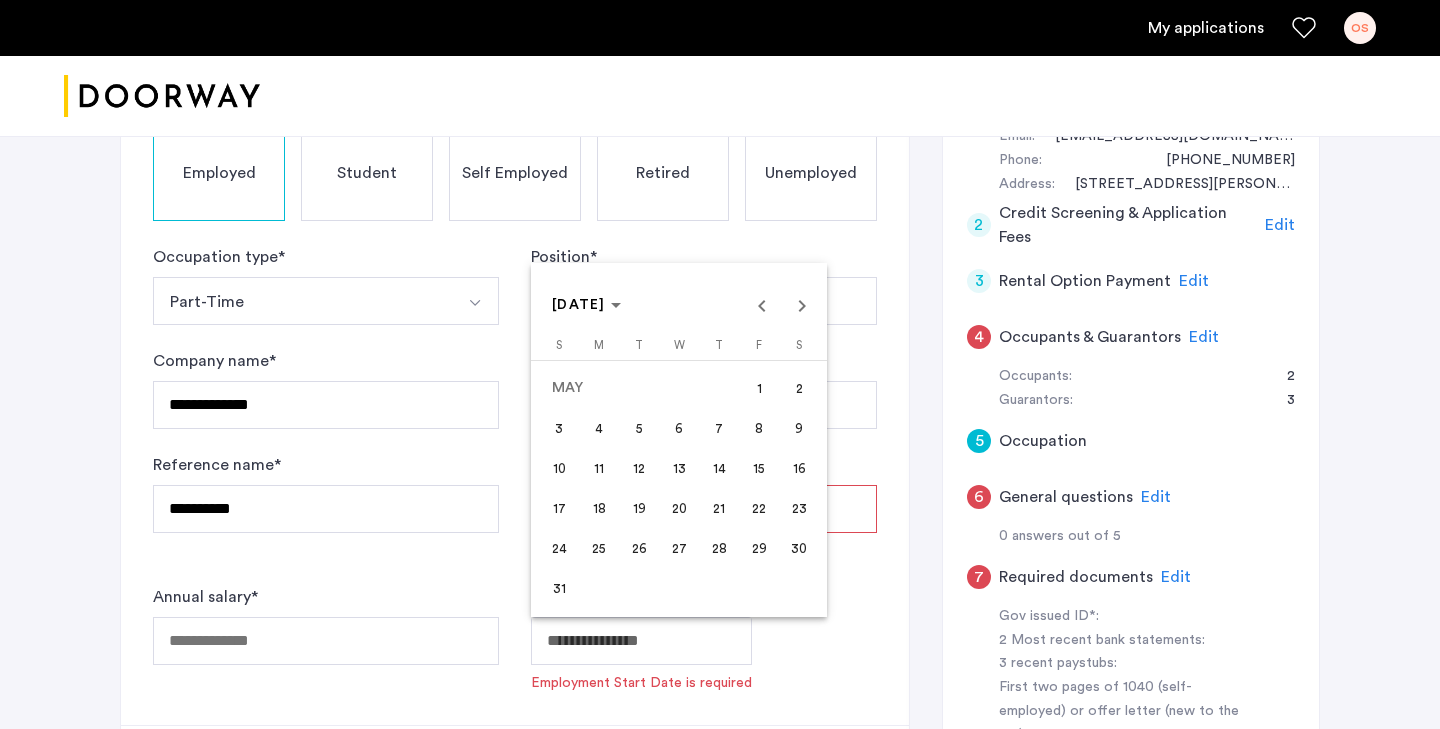 click at bounding box center [720, 364] 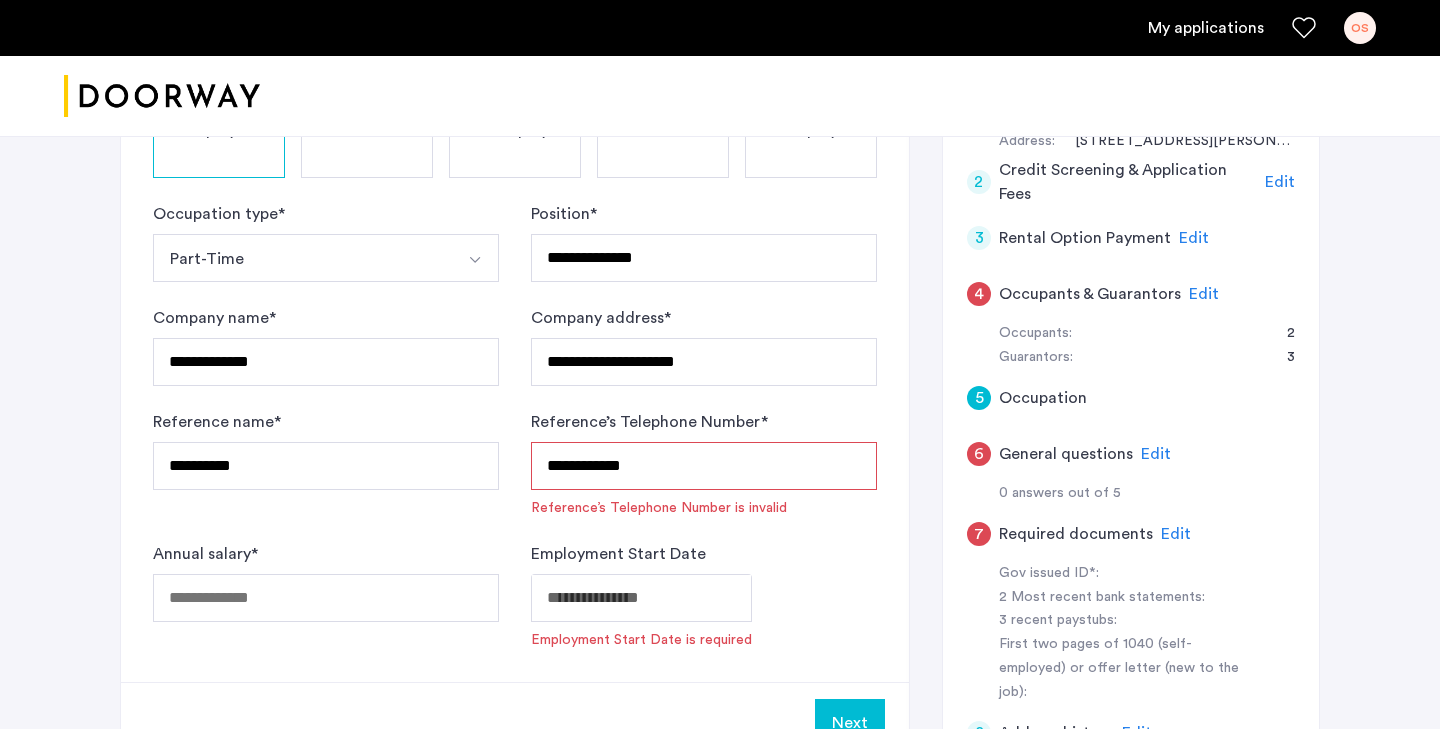 scroll, scrollTop: 495, scrollLeft: 0, axis: vertical 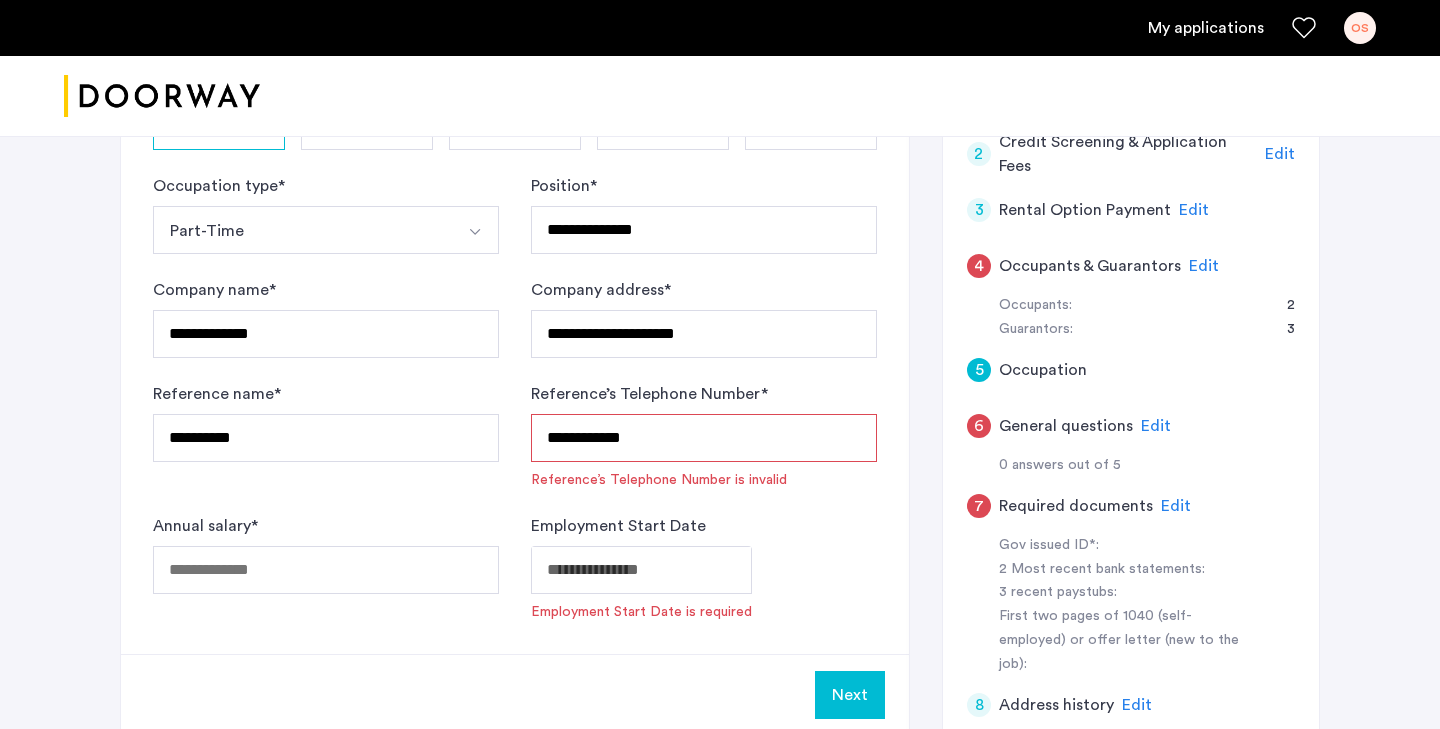 click at bounding box center (641, 570) 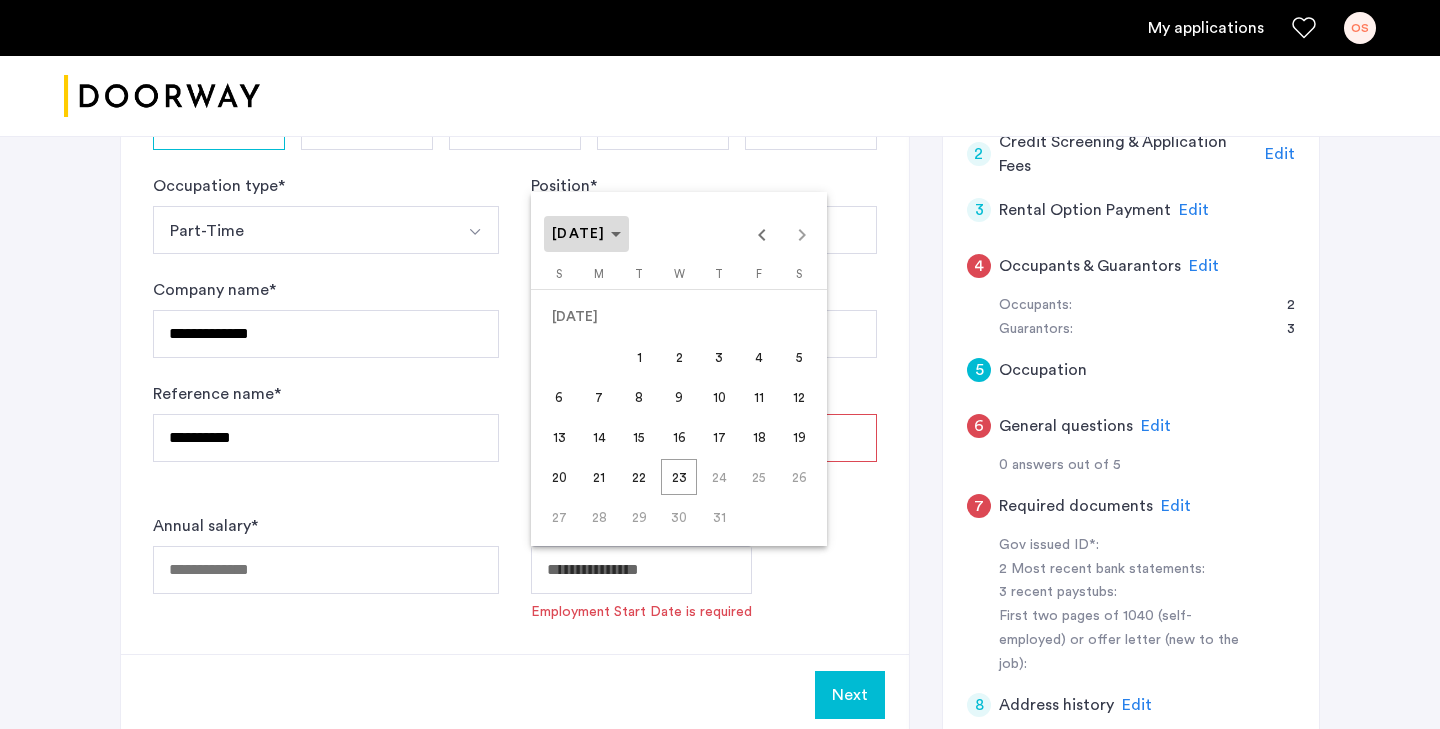 click 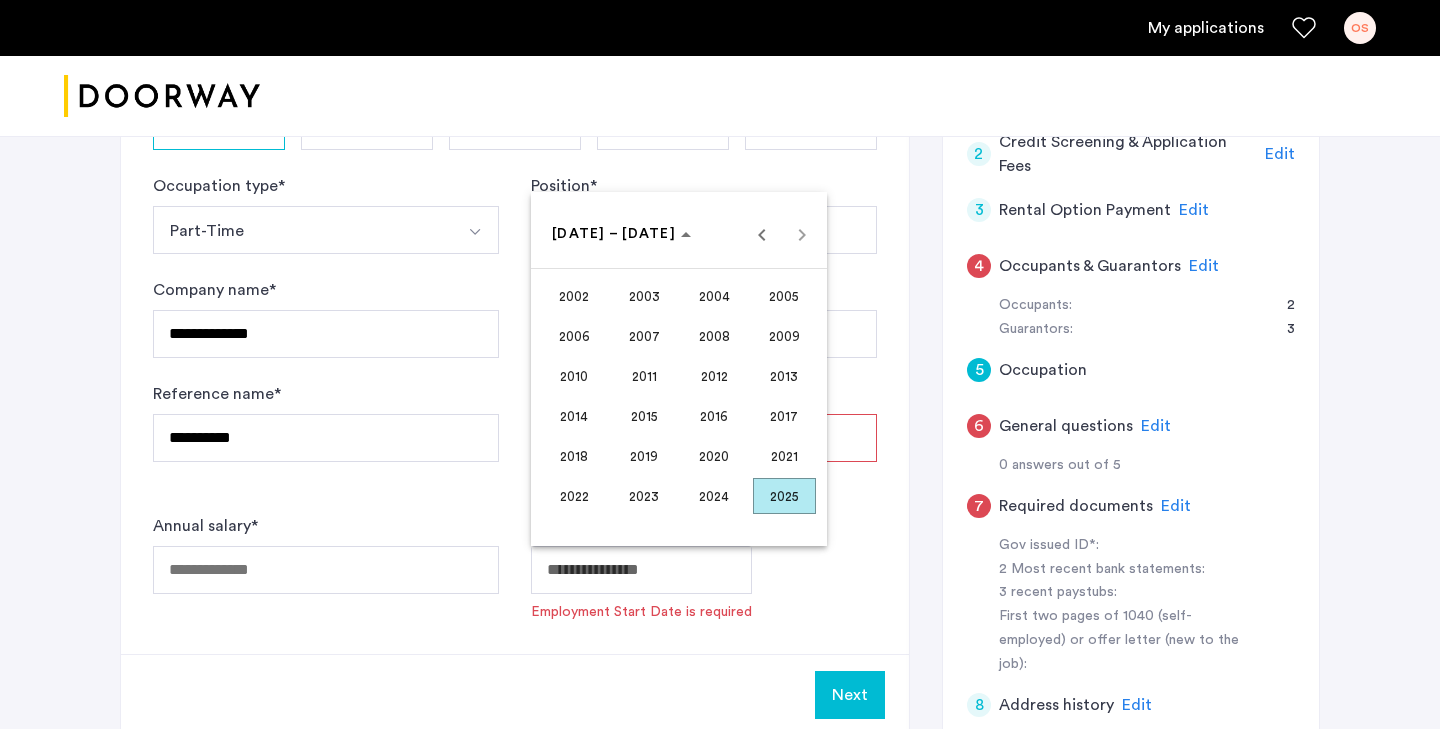 click on "2020" at bounding box center (714, 456) 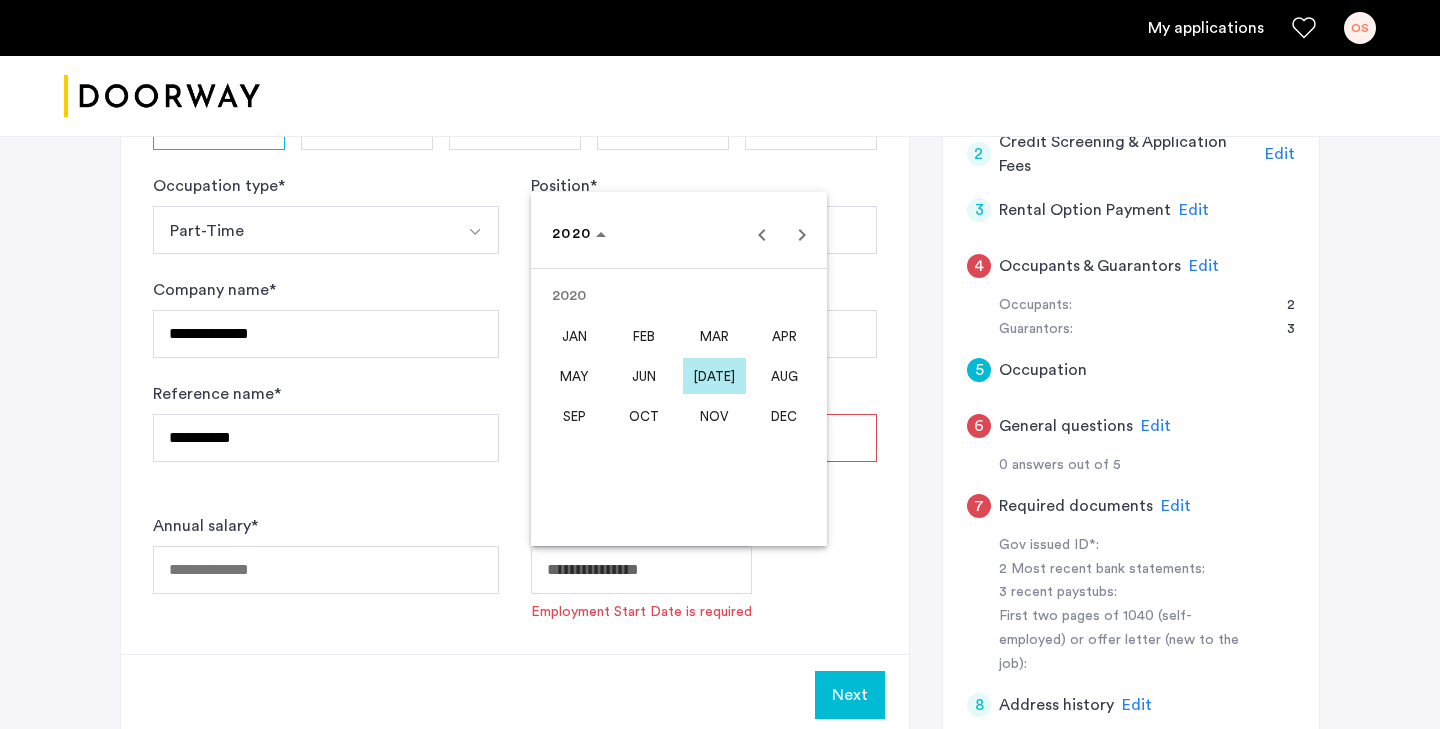 click on "MAY" at bounding box center (574, 376) 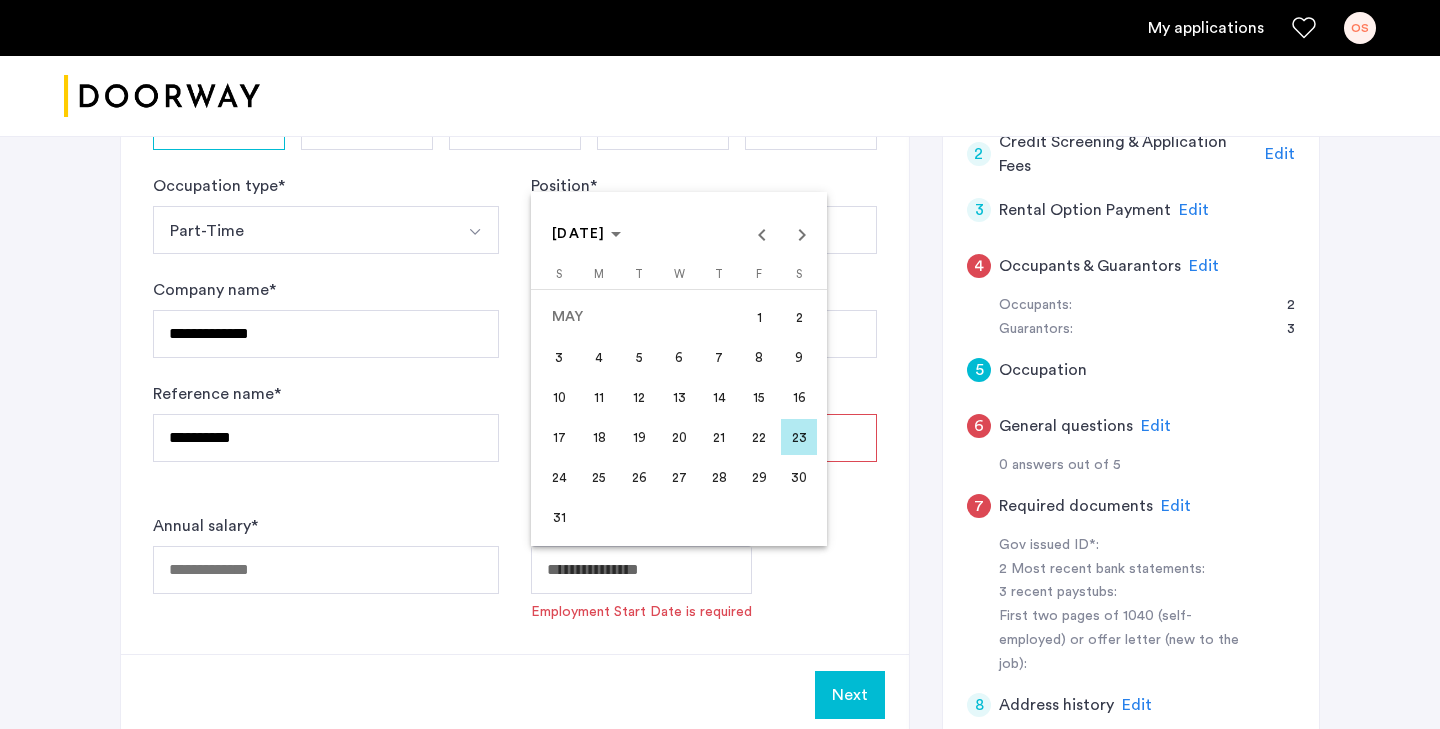 click on "15" at bounding box center (759, 397) 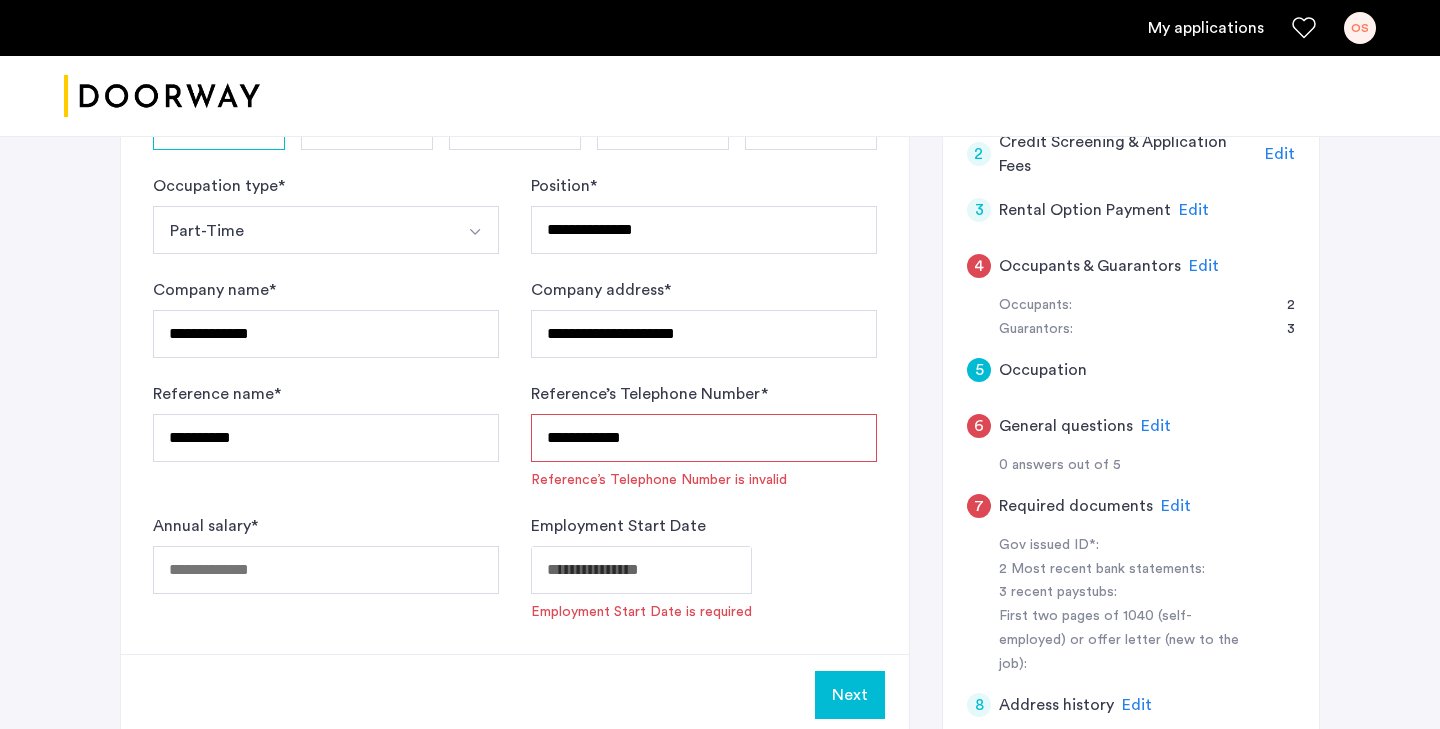 type on "**********" 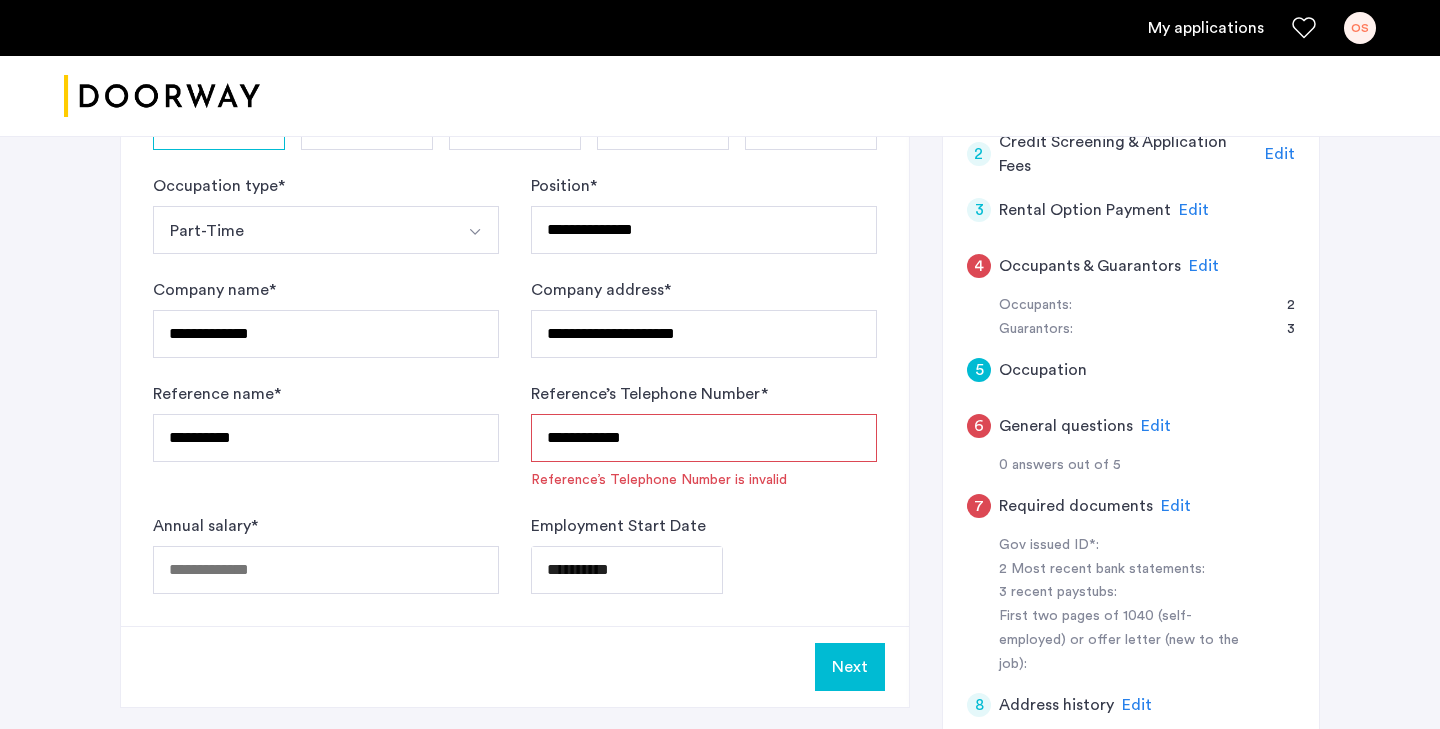 click on "**********" at bounding box center (704, 438) 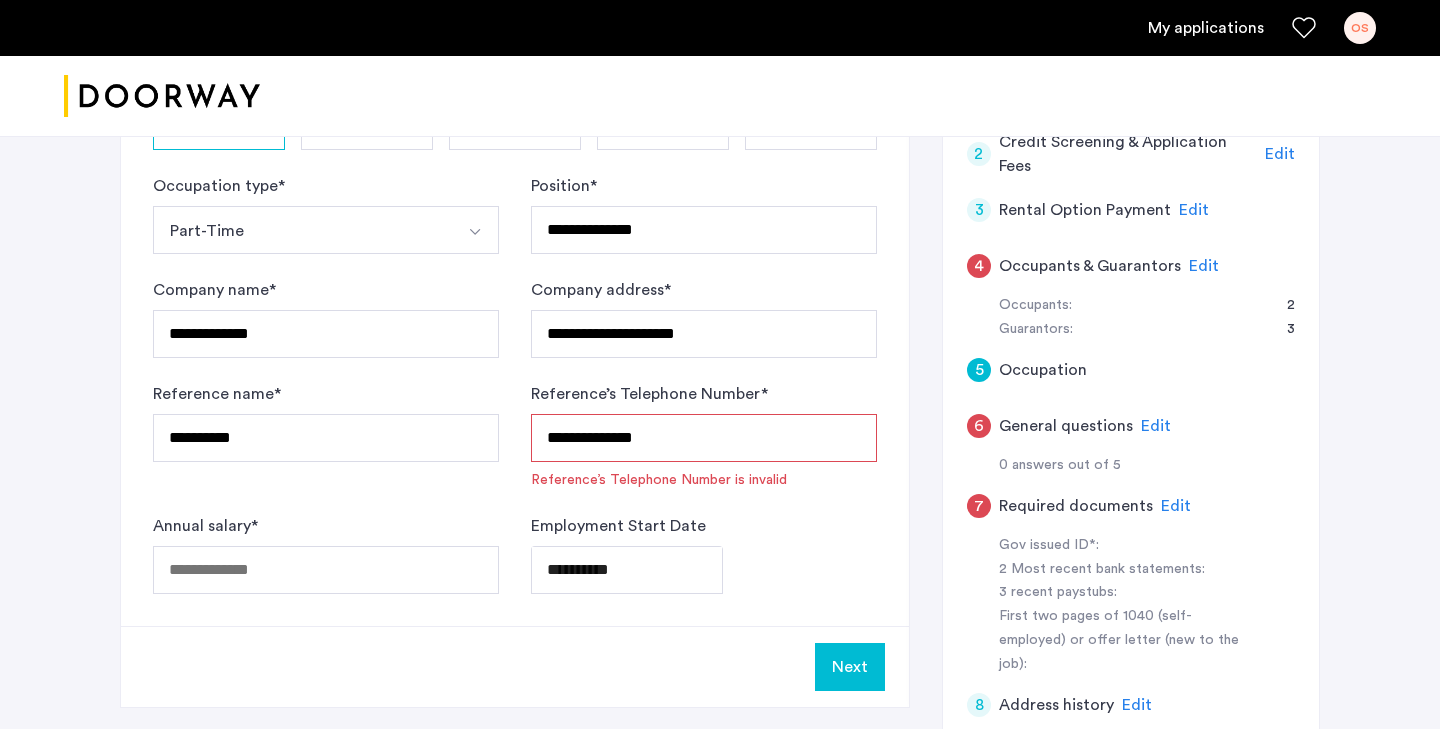 click on "**********" at bounding box center (704, 438) 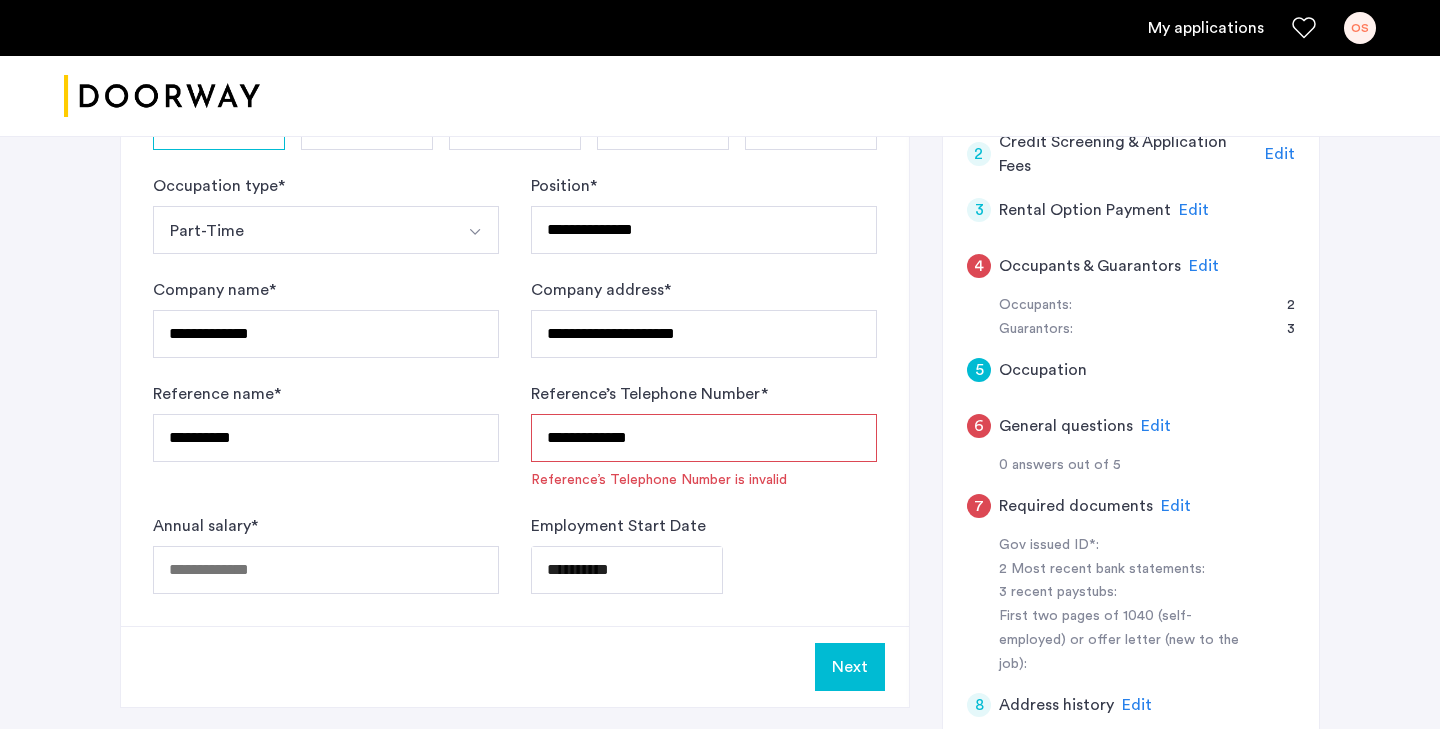 type on "**********" 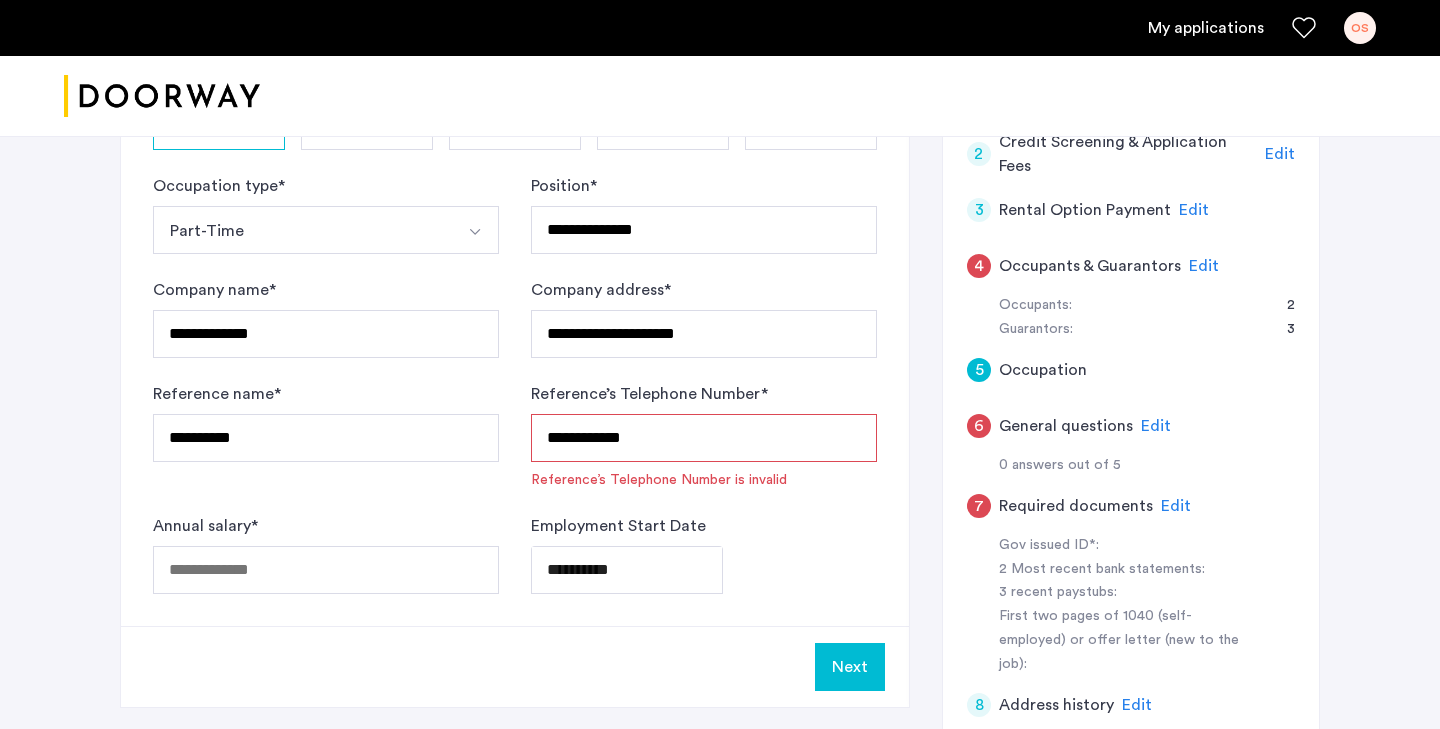 click on "**********" 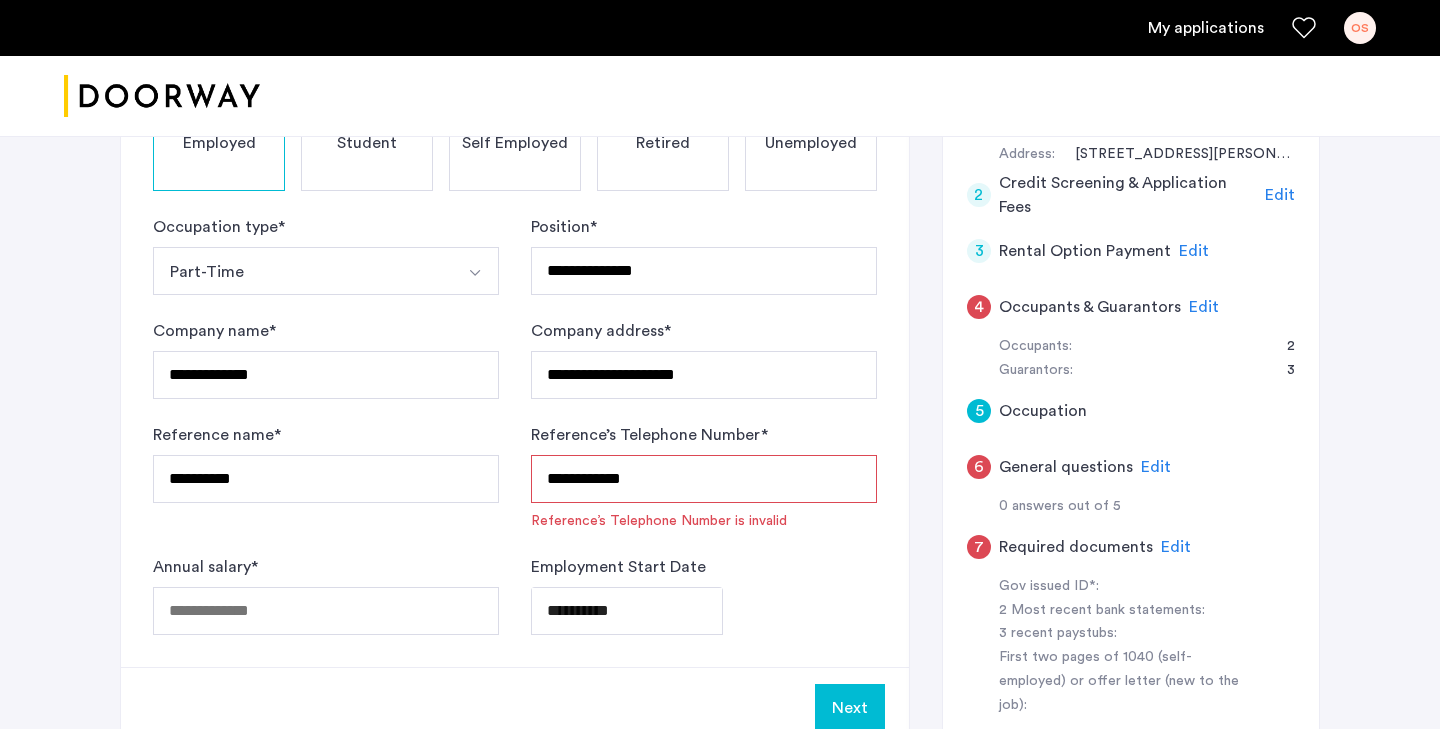scroll, scrollTop: 456, scrollLeft: 0, axis: vertical 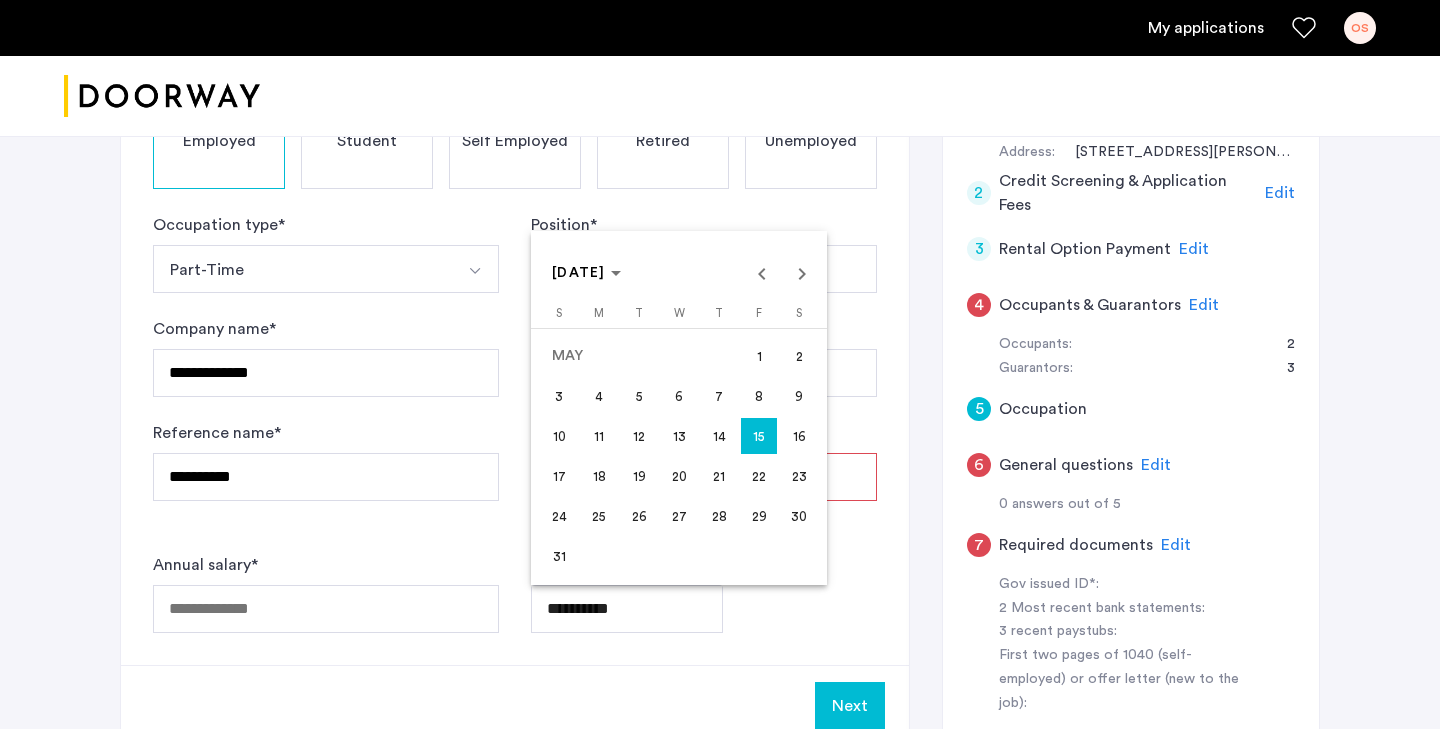 click on "**********" at bounding box center (627, 609) 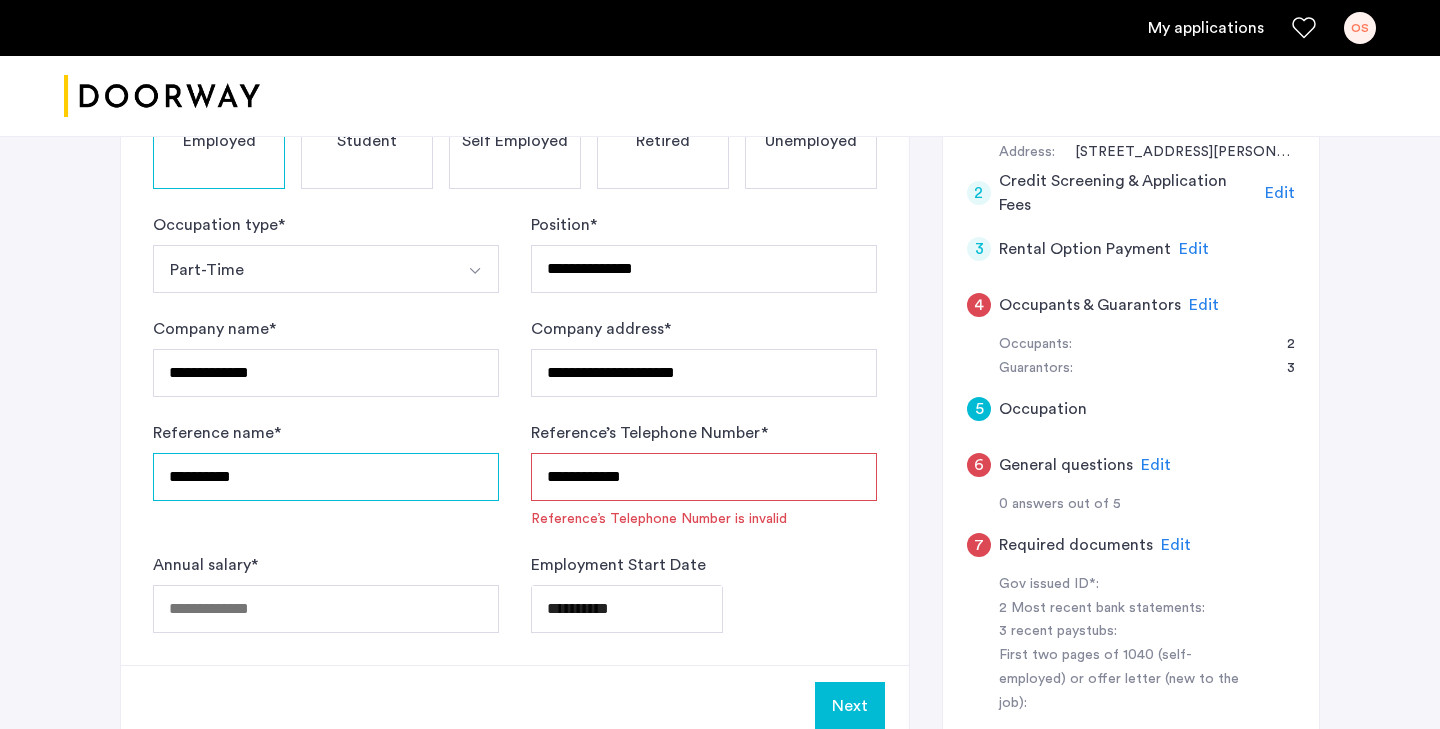 click on "**********" at bounding box center [326, 477] 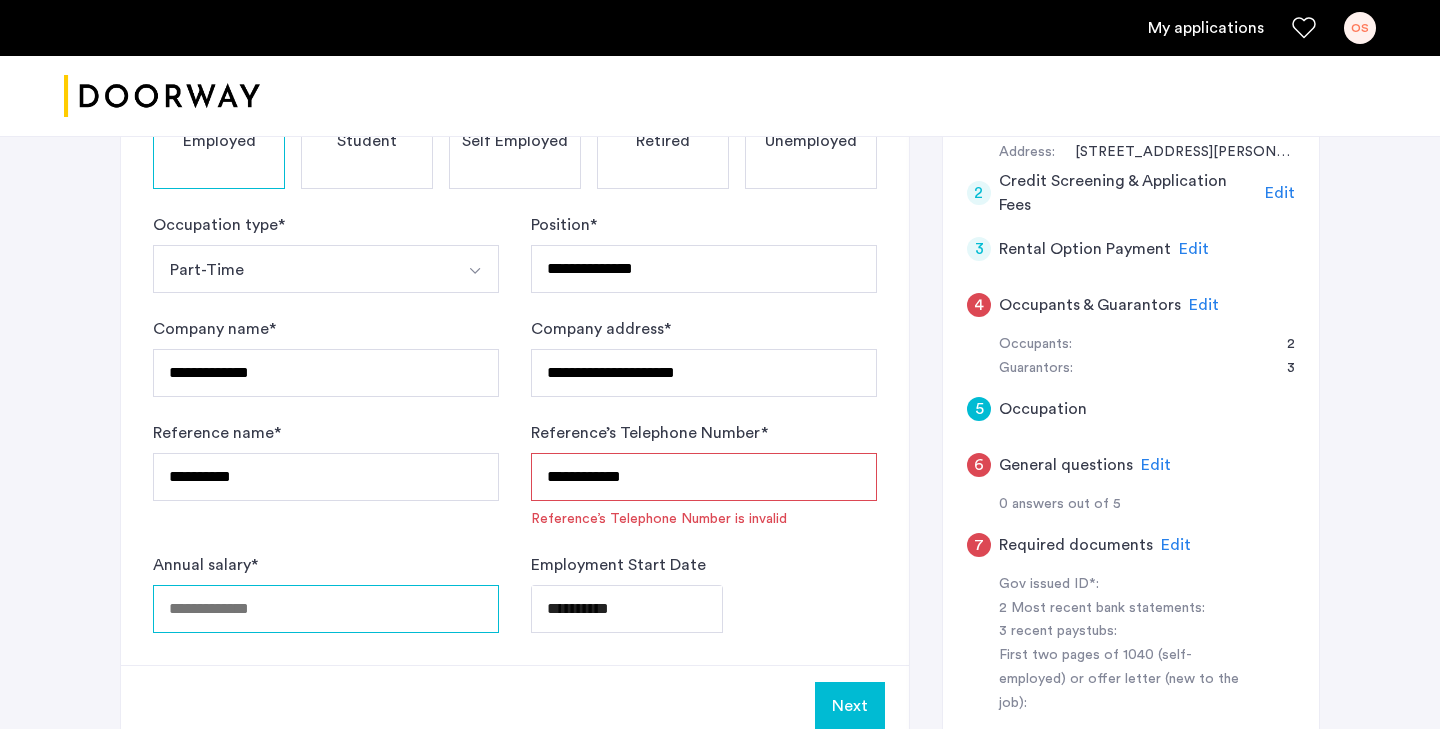 click on "Annual salary  *" at bounding box center (326, 609) 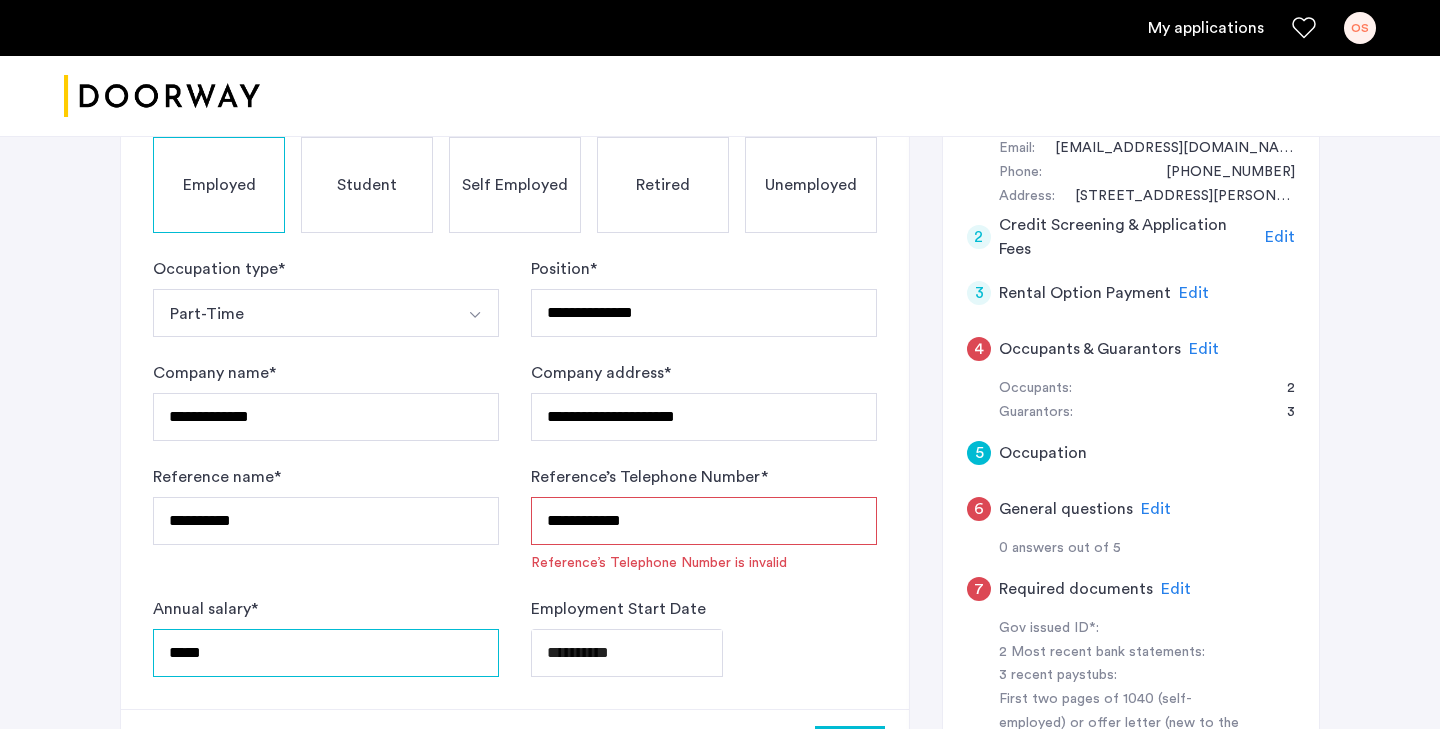 scroll, scrollTop: 410, scrollLeft: 0, axis: vertical 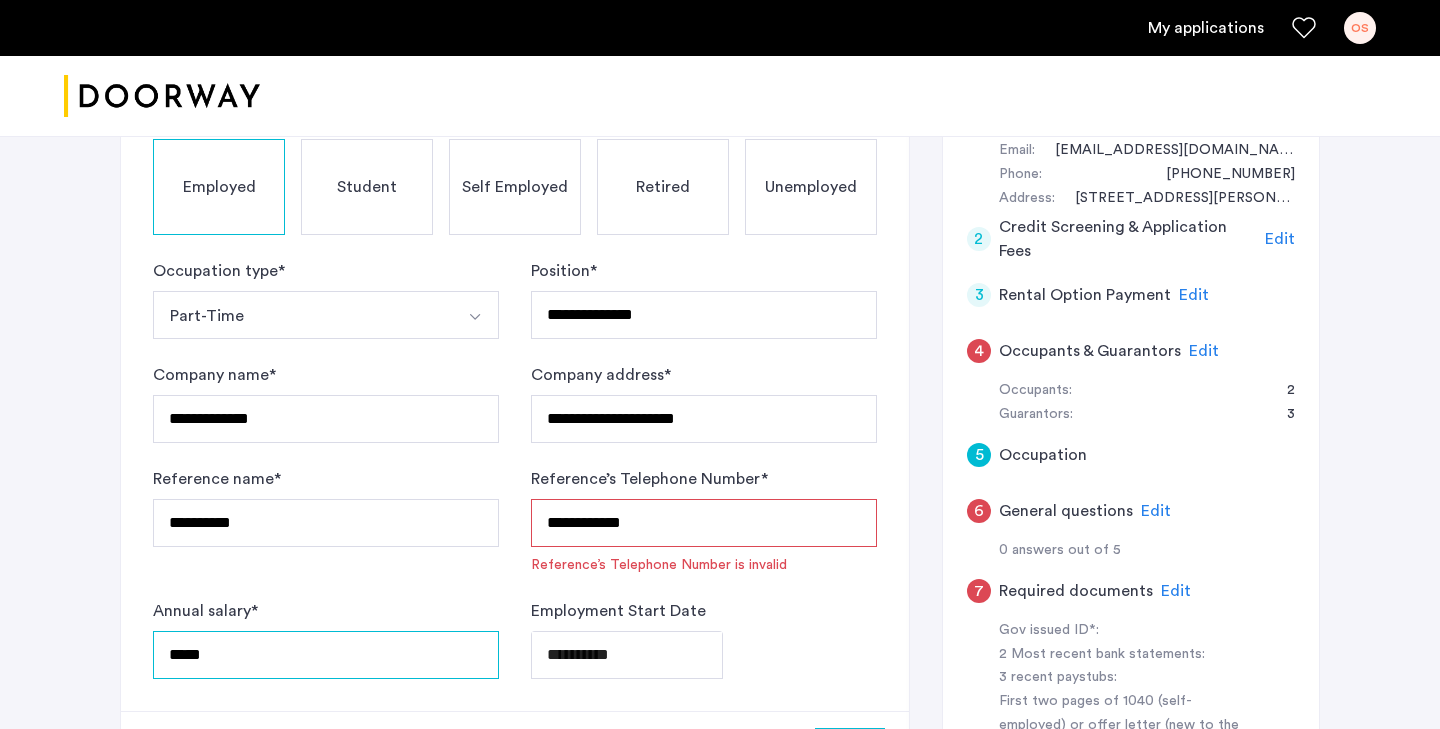 type on "*****" 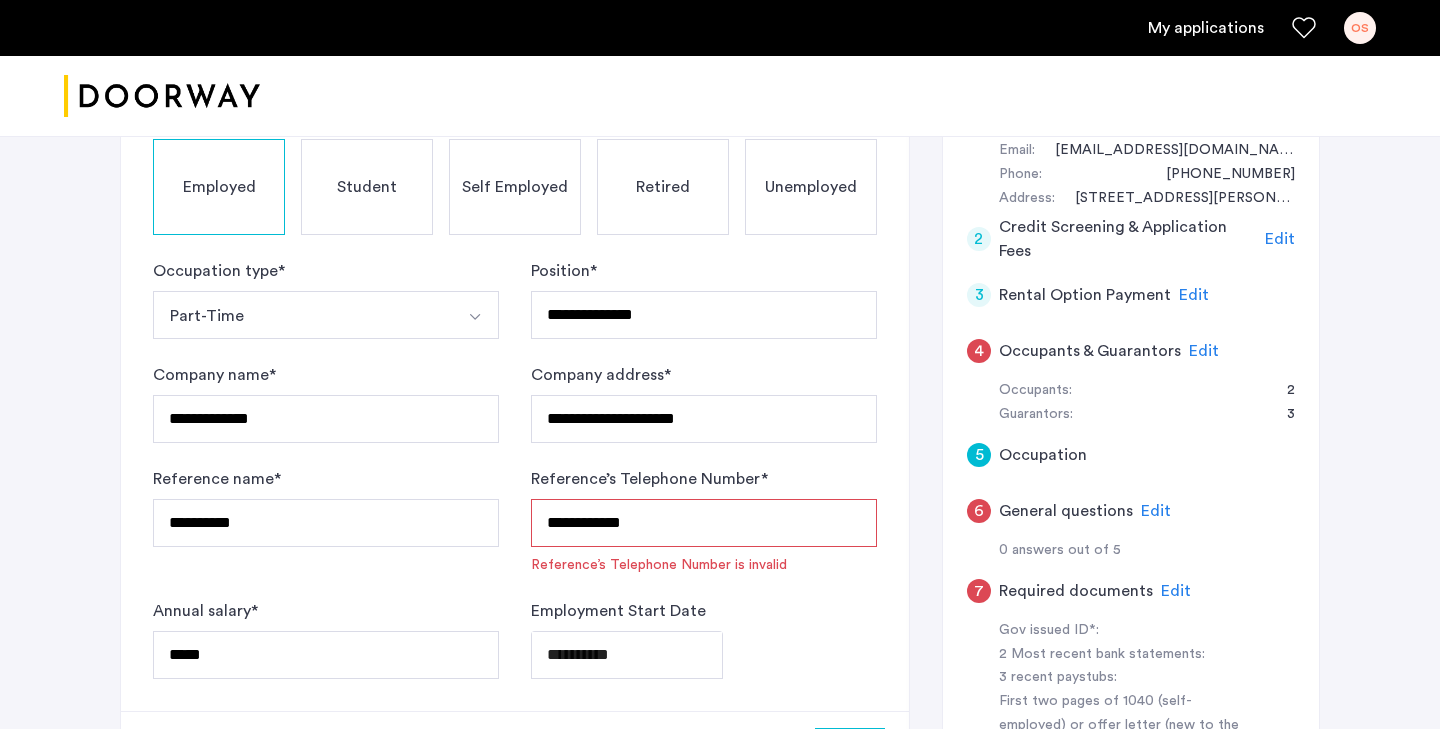 click on "**********" at bounding box center (704, 523) 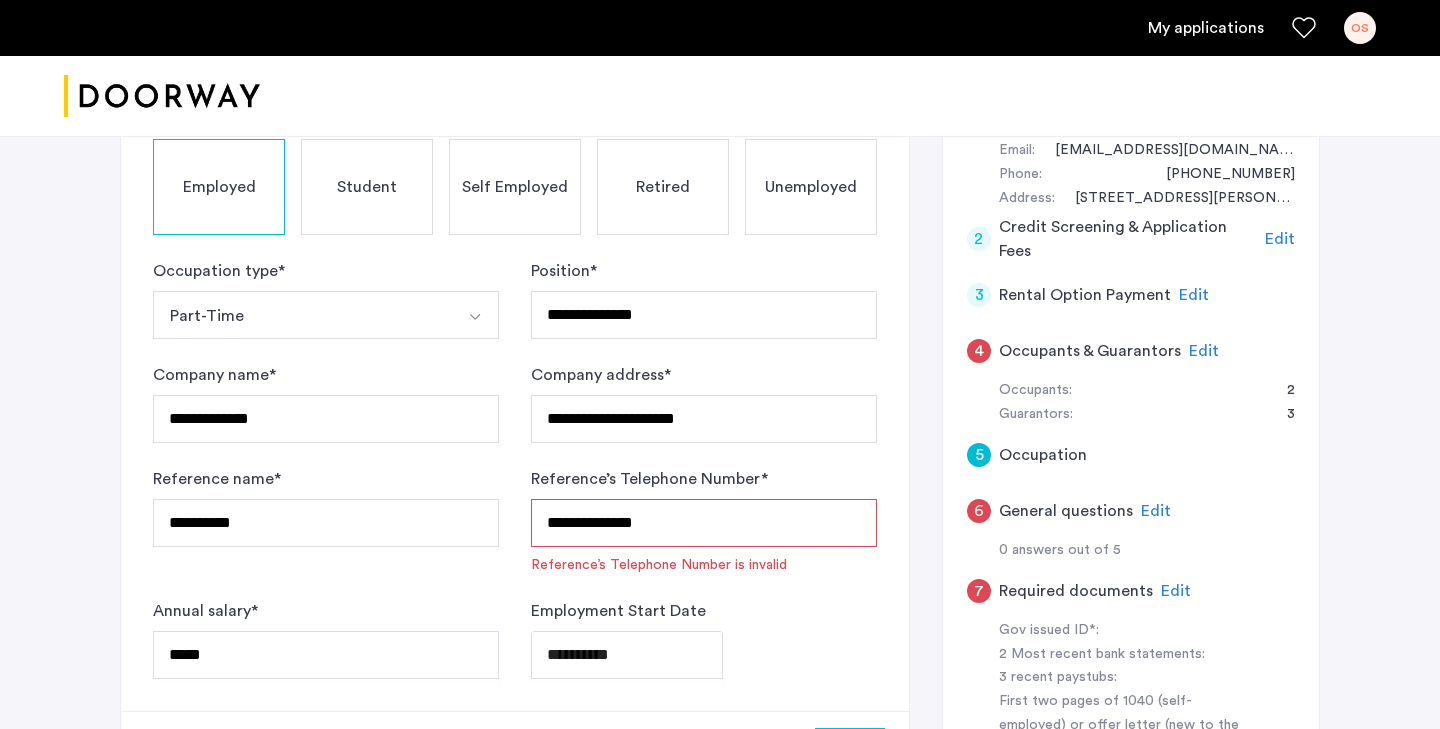 click on "**********" at bounding box center (704, 523) 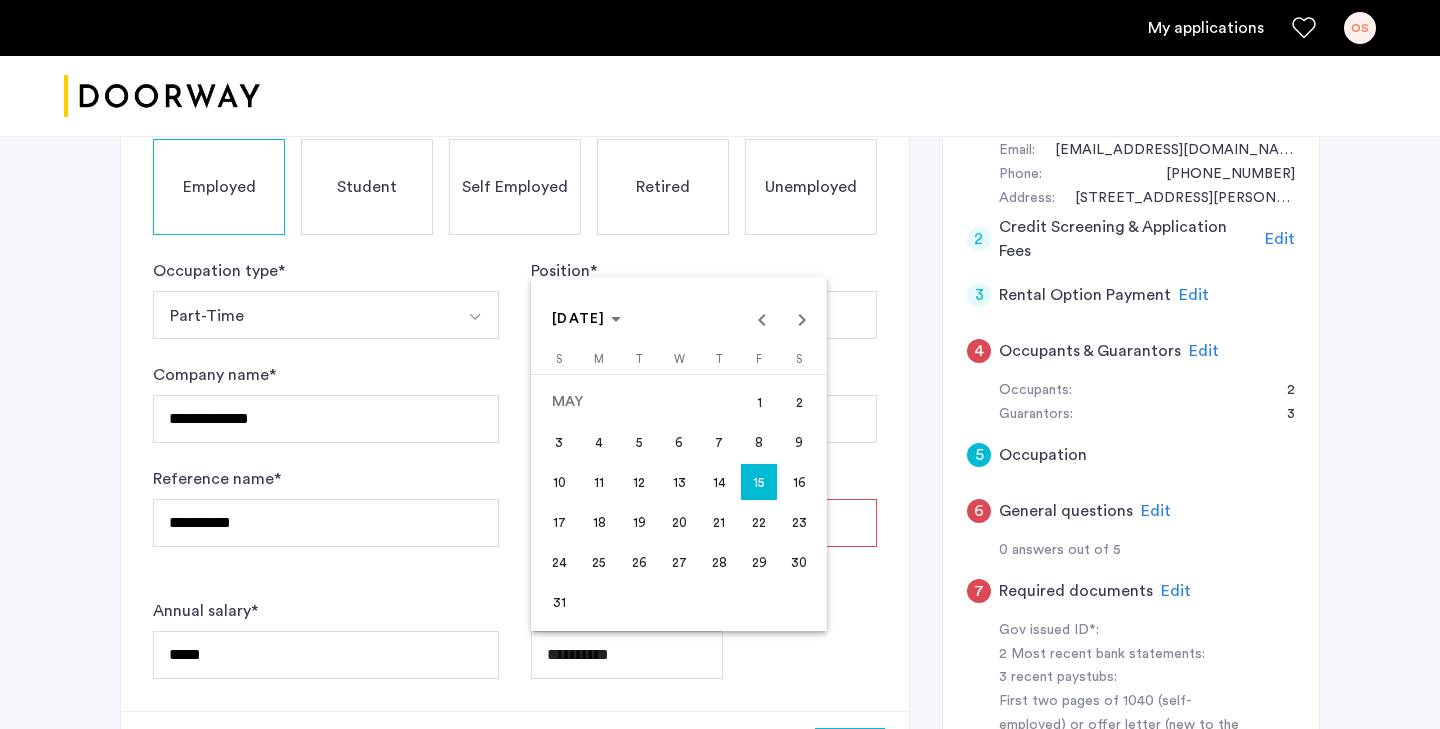 click at bounding box center (720, 364) 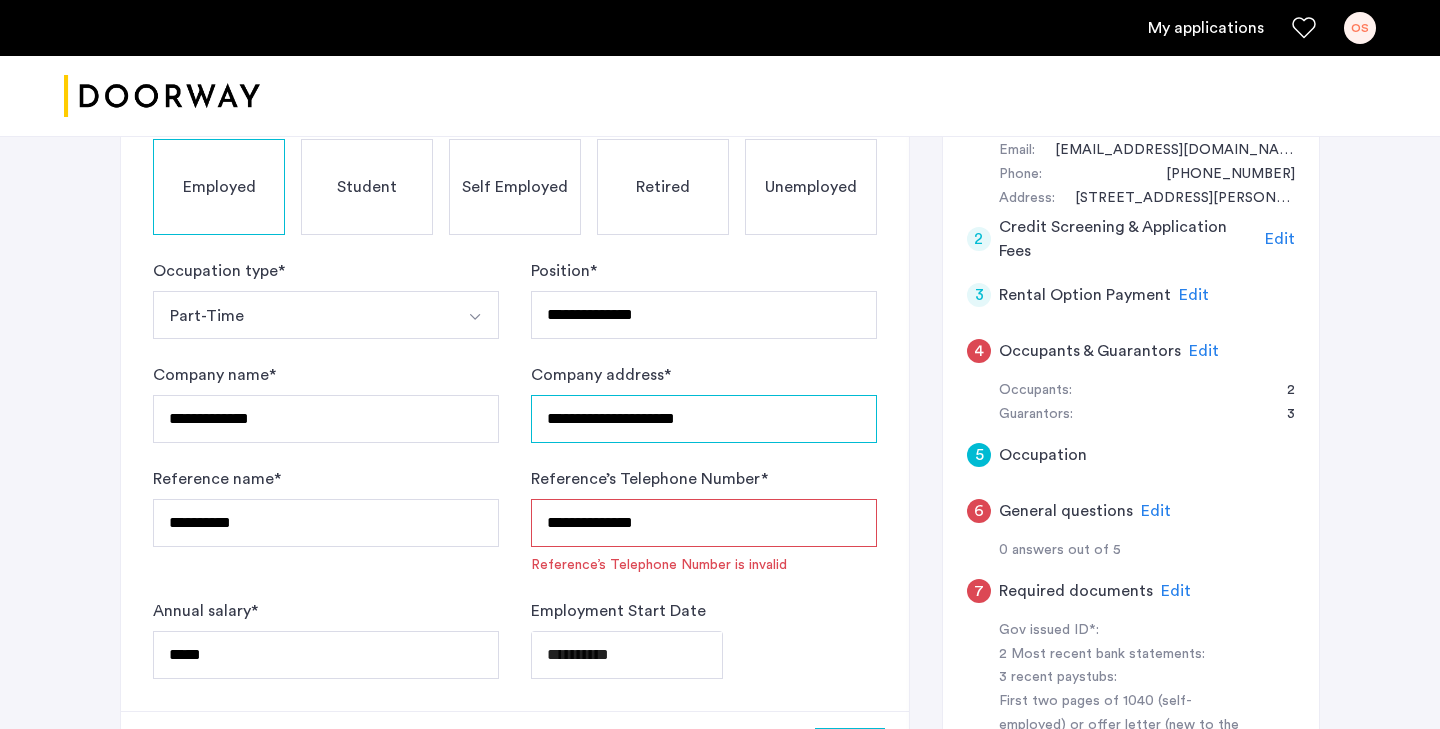 click on "**********" at bounding box center (704, 419) 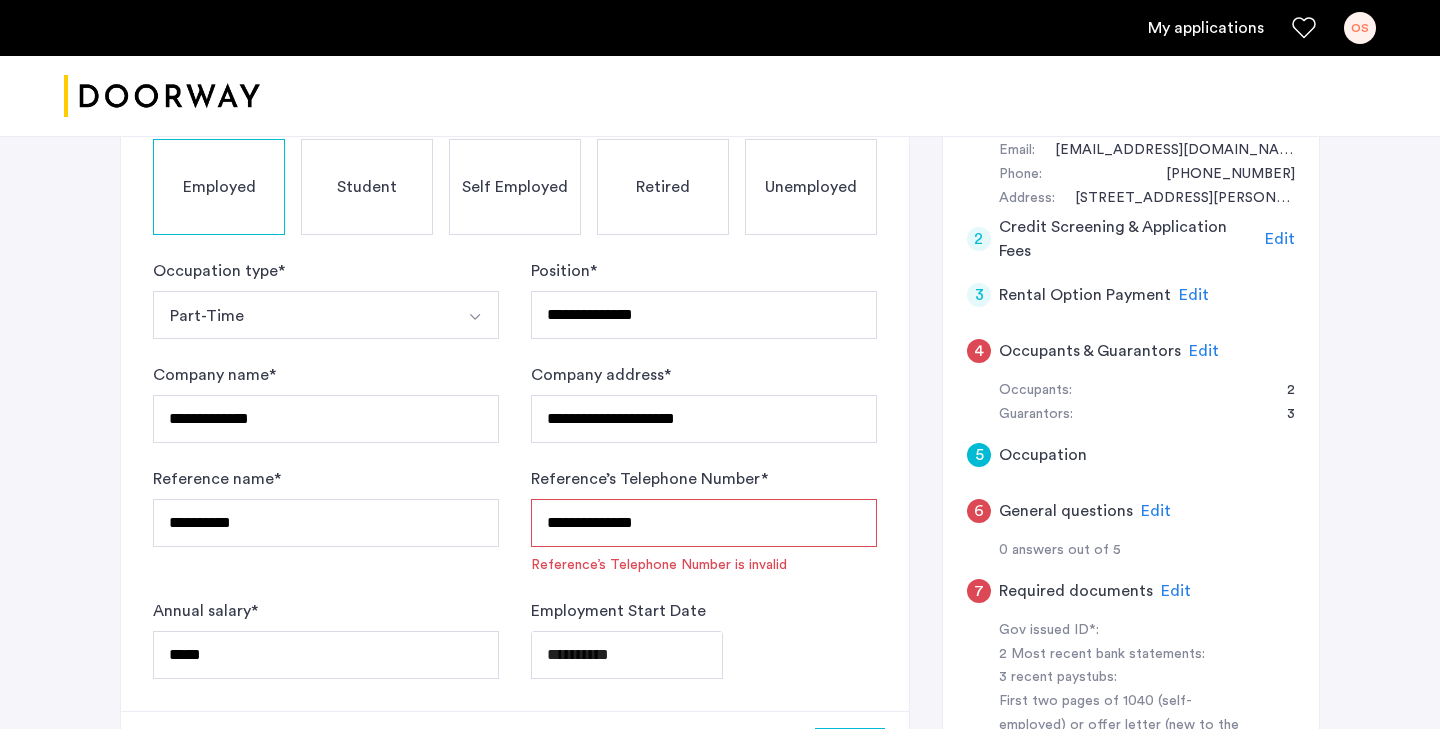 click on "**********" 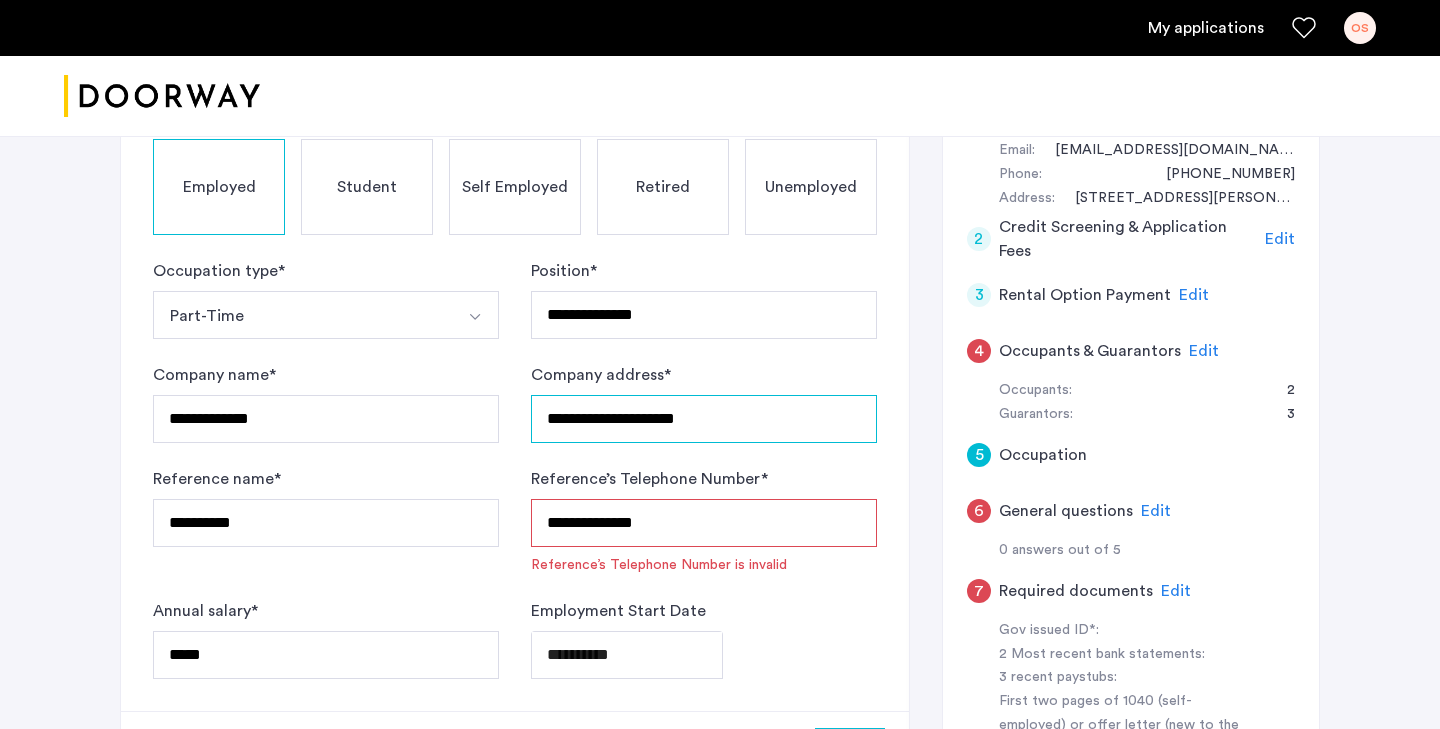 click on "**********" at bounding box center (704, 419) 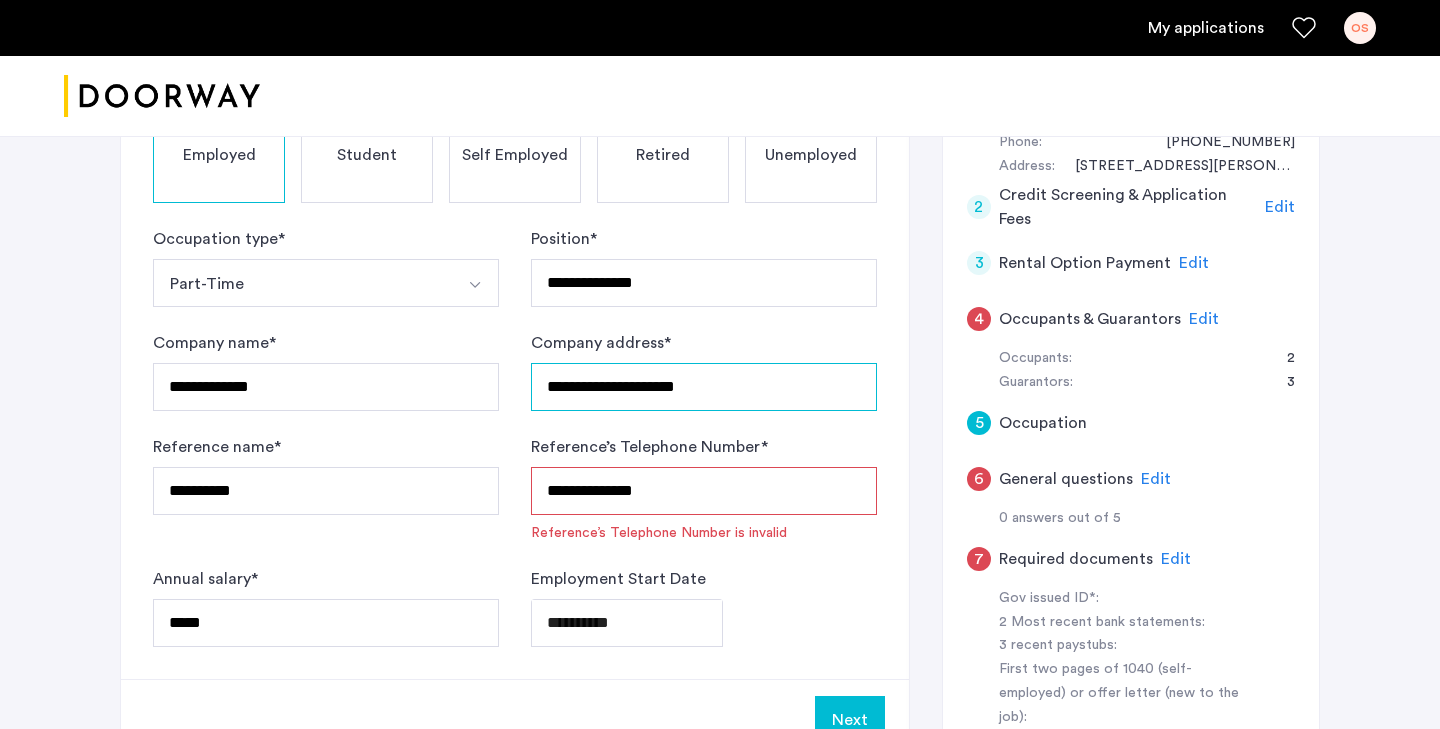 scroll, scrollTop: 449, scrollLeft: 0, axis: vertical 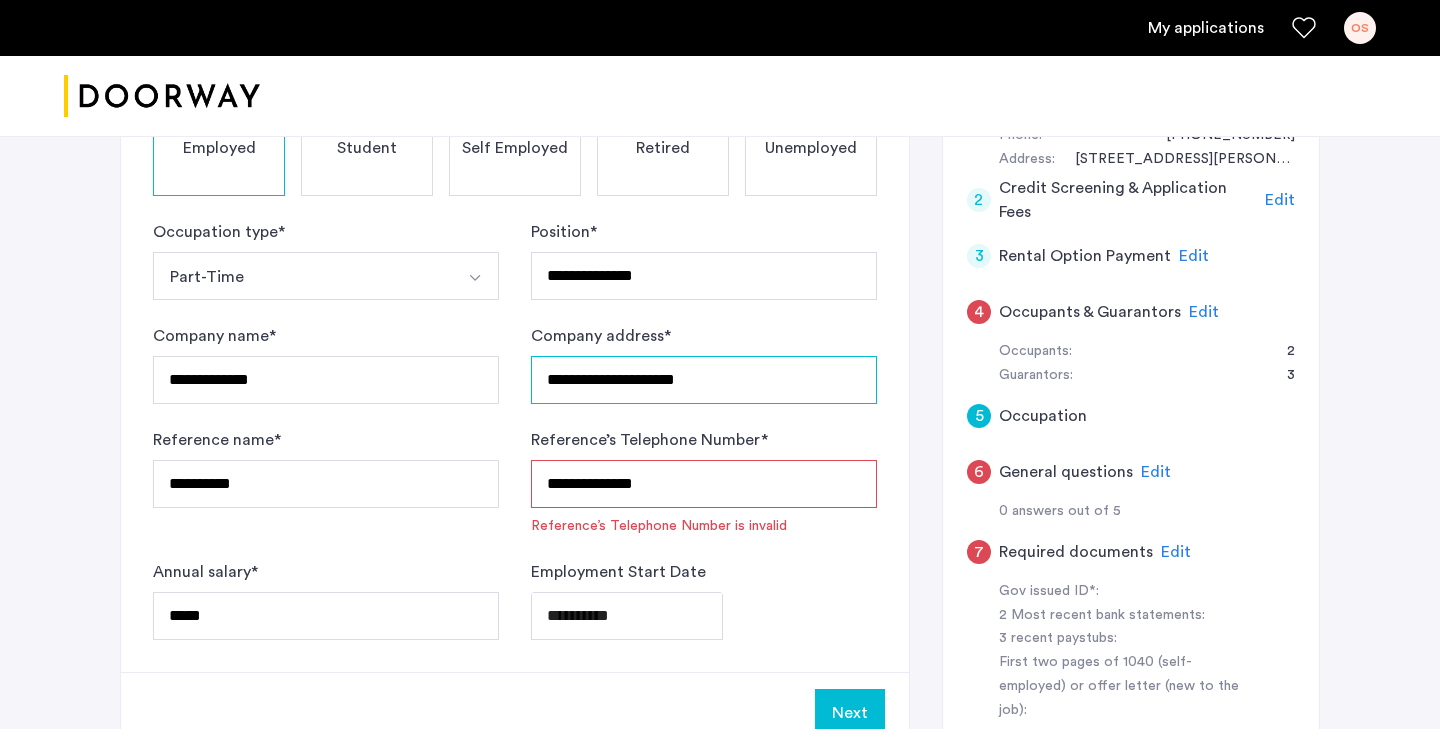 type on "**********" 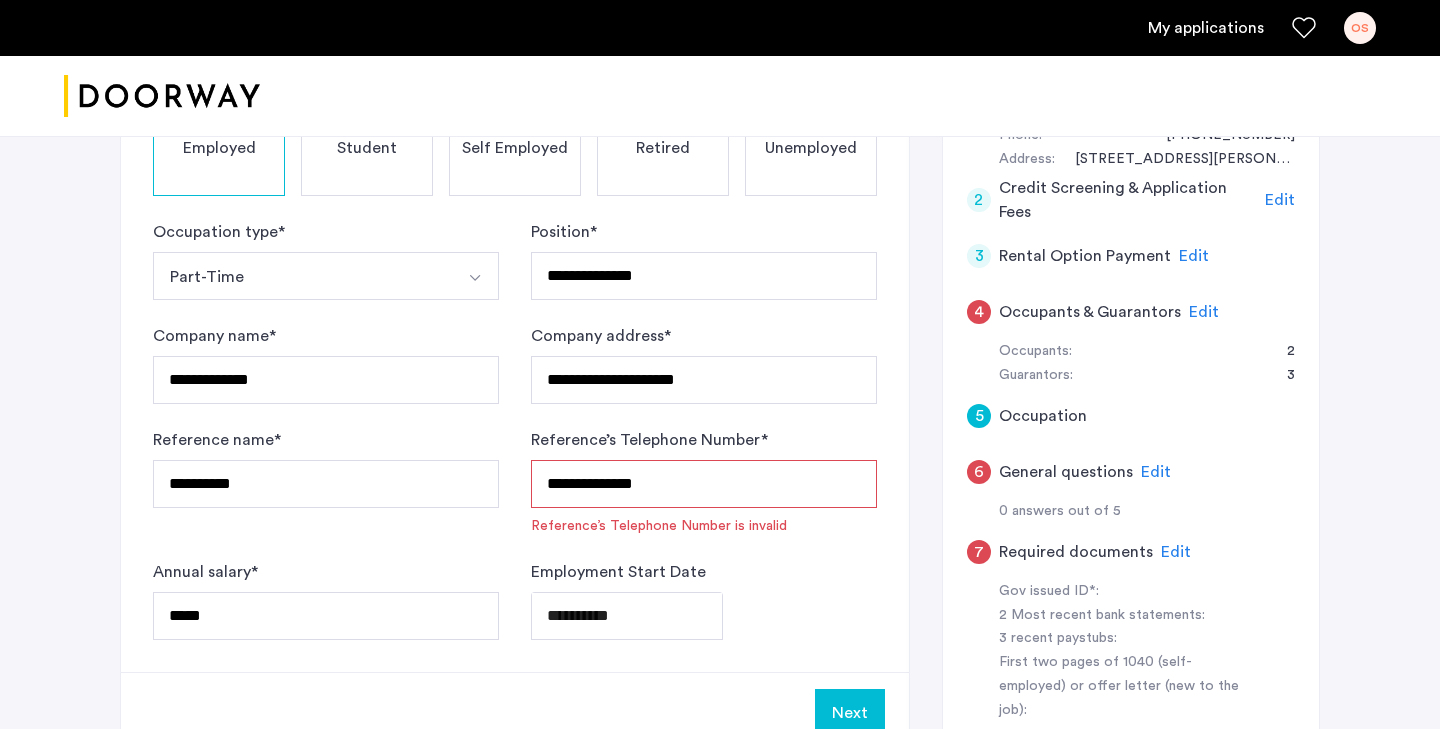 click on "**********" at bounding box center (704, 484) 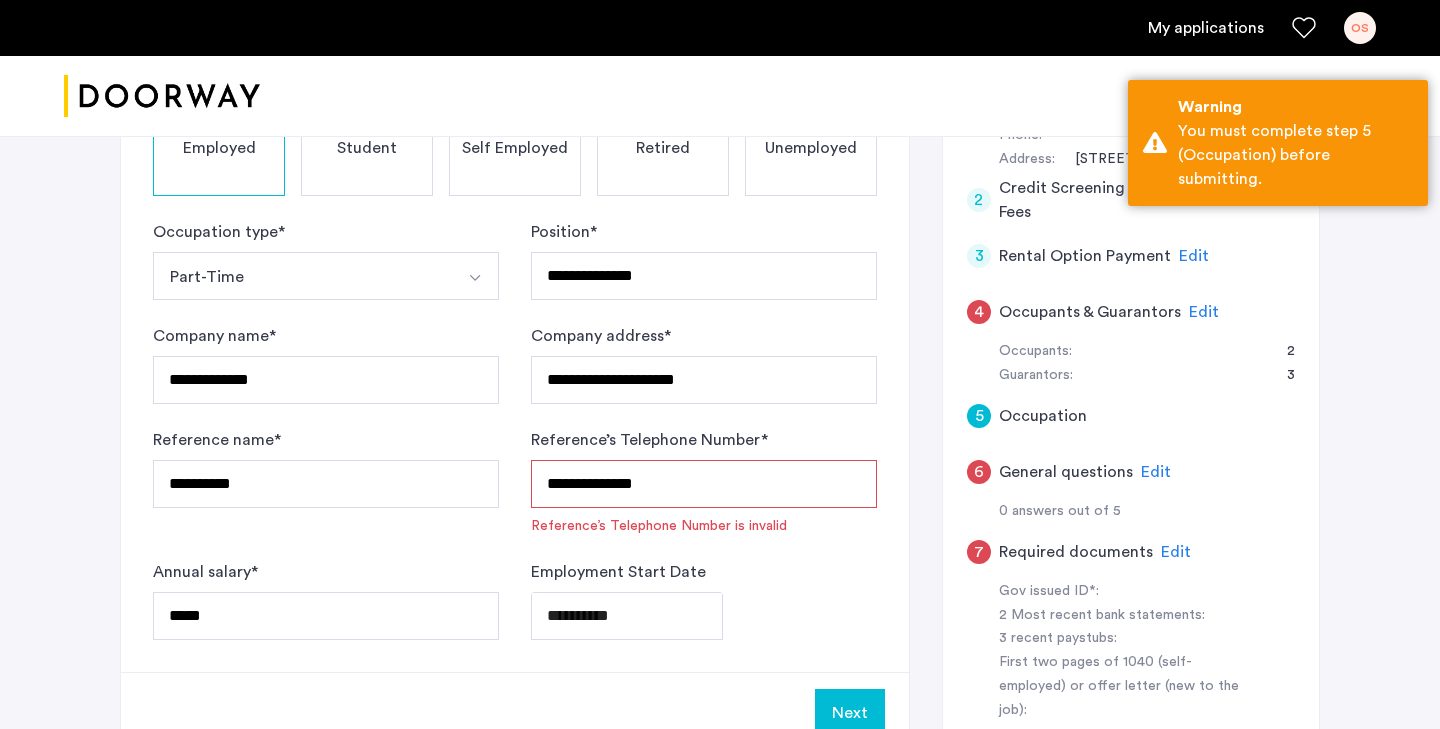 click on "**********" at bounding box center (704, 484) 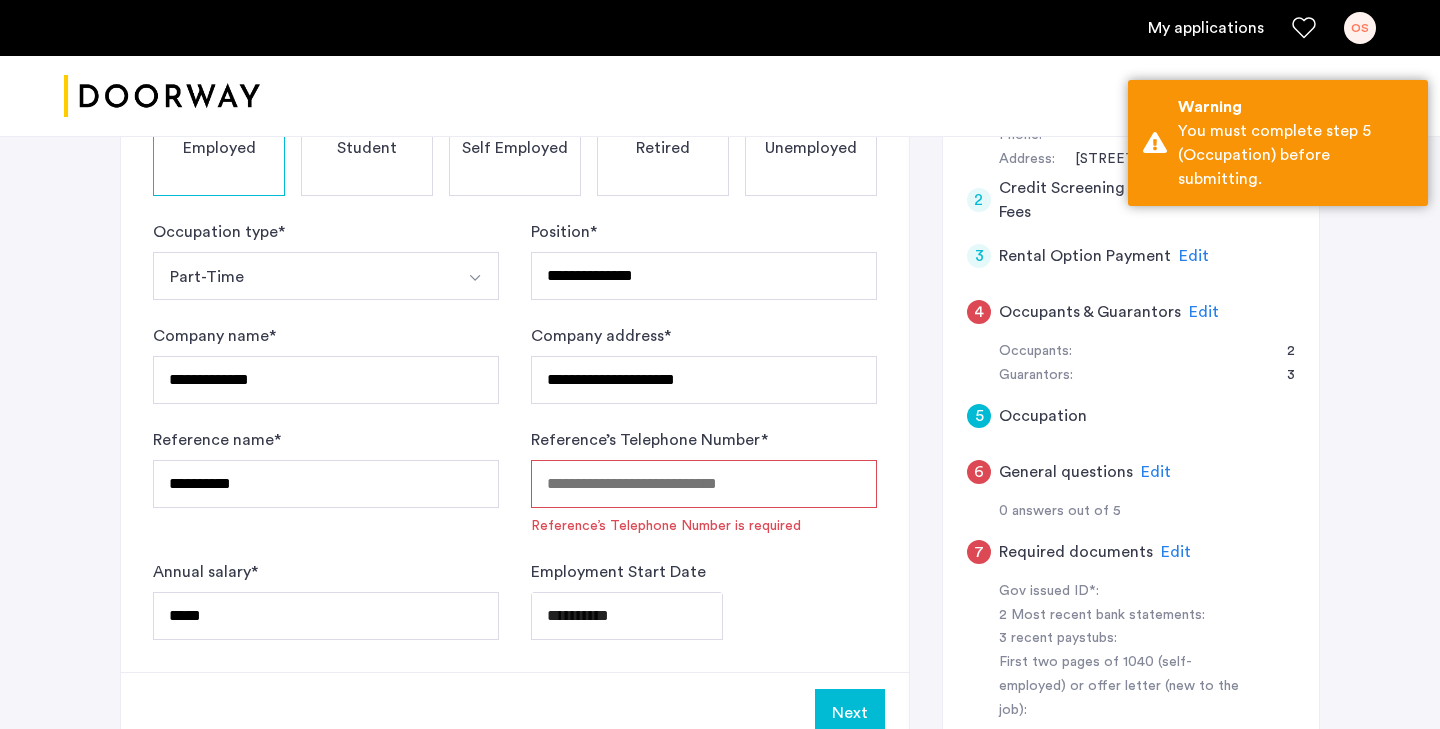 click on "**********" 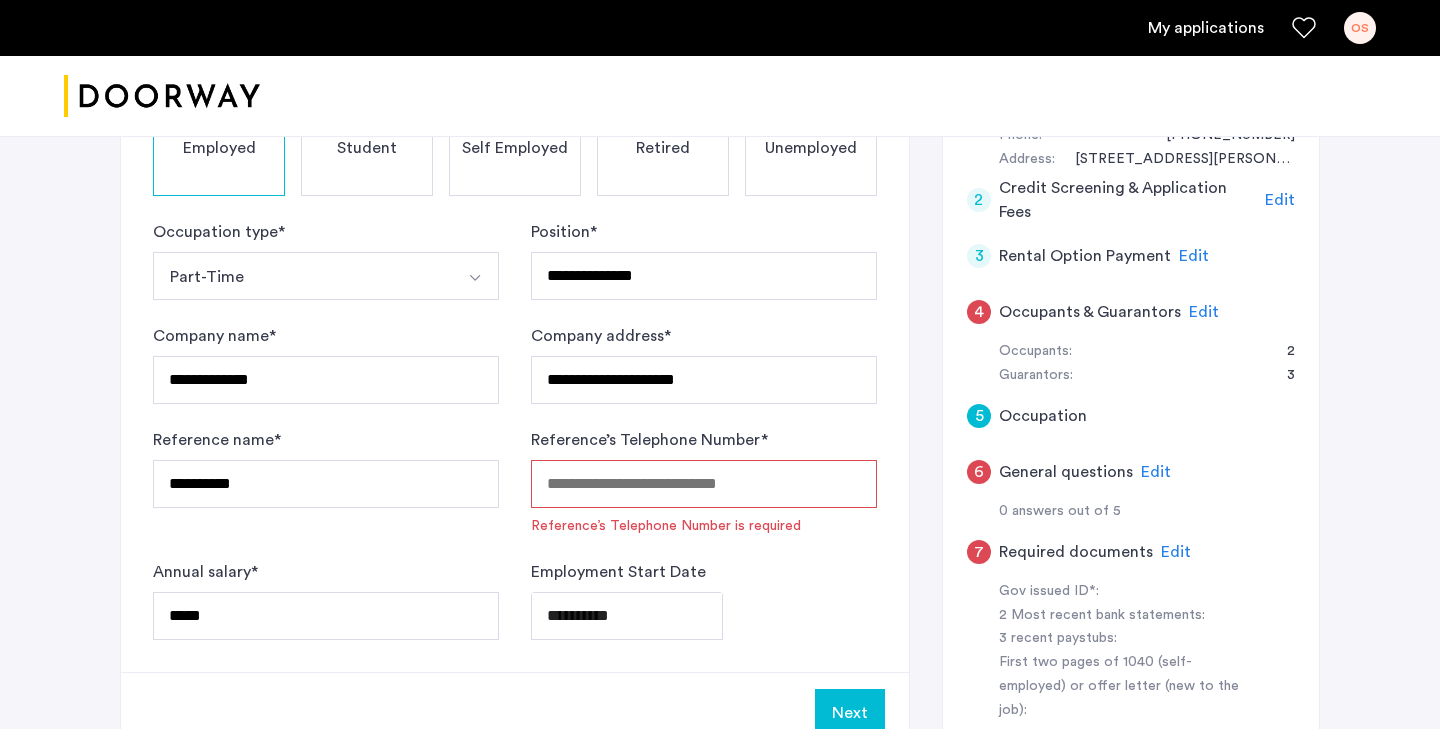 click on "Reference’s Telephone Number  *" at bounding box center (704, 484) 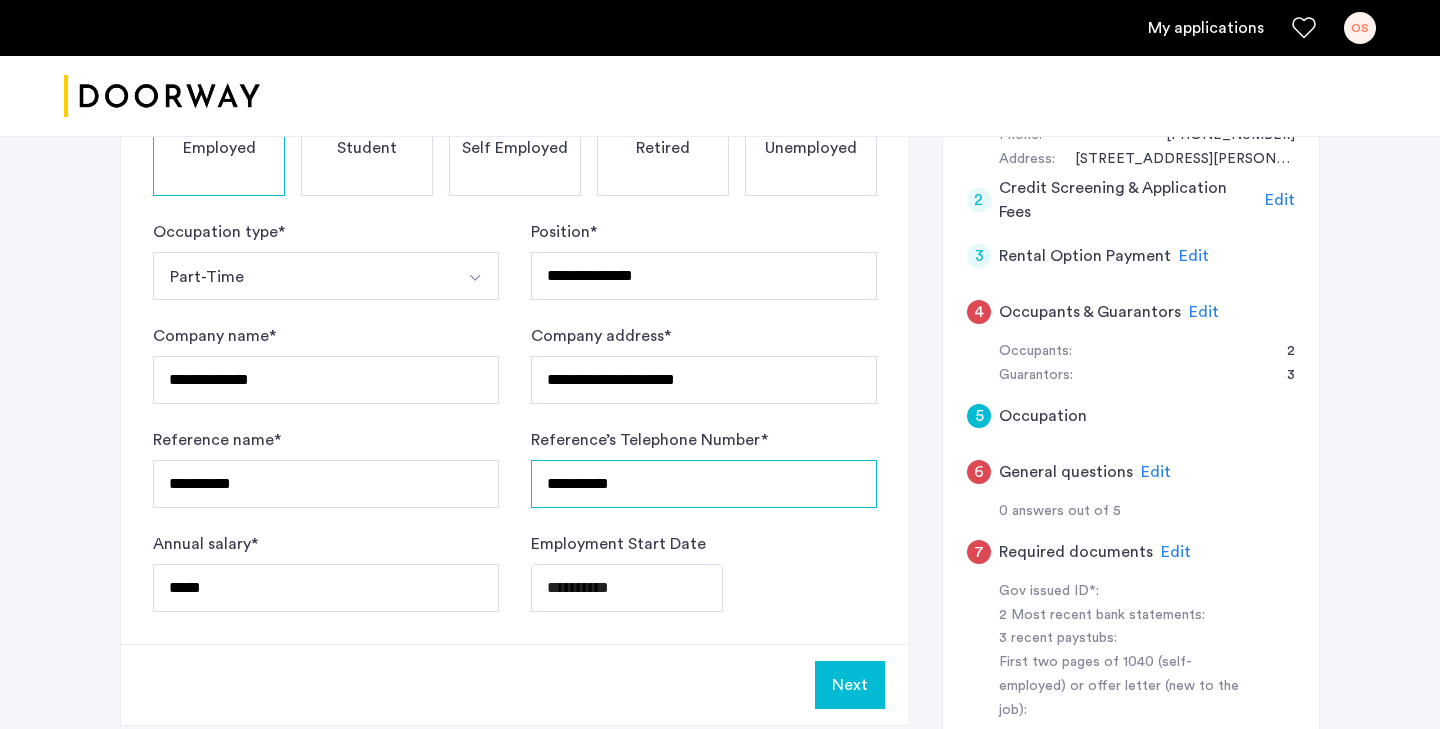 type on "**********" 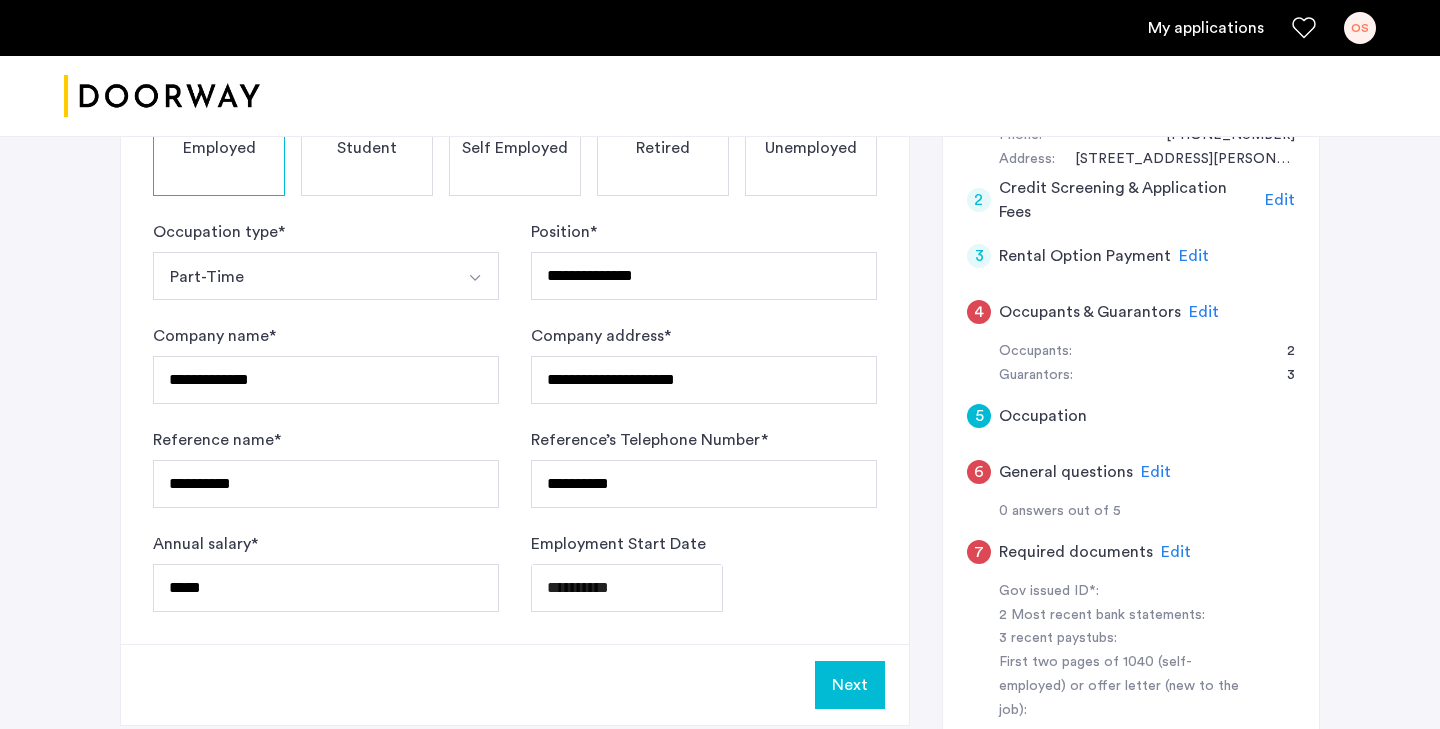 click on "Next" 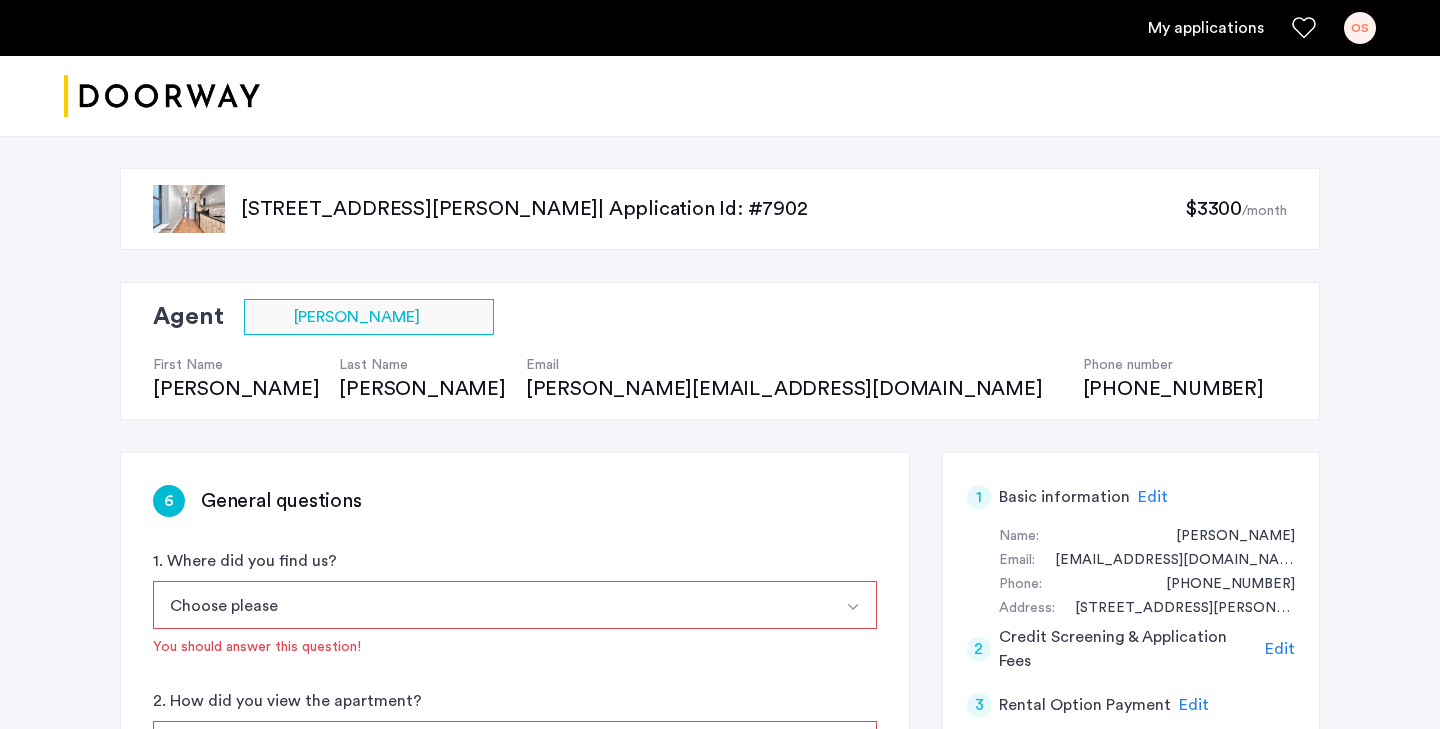 click on "Choose please" at bounding box center [491, 605] 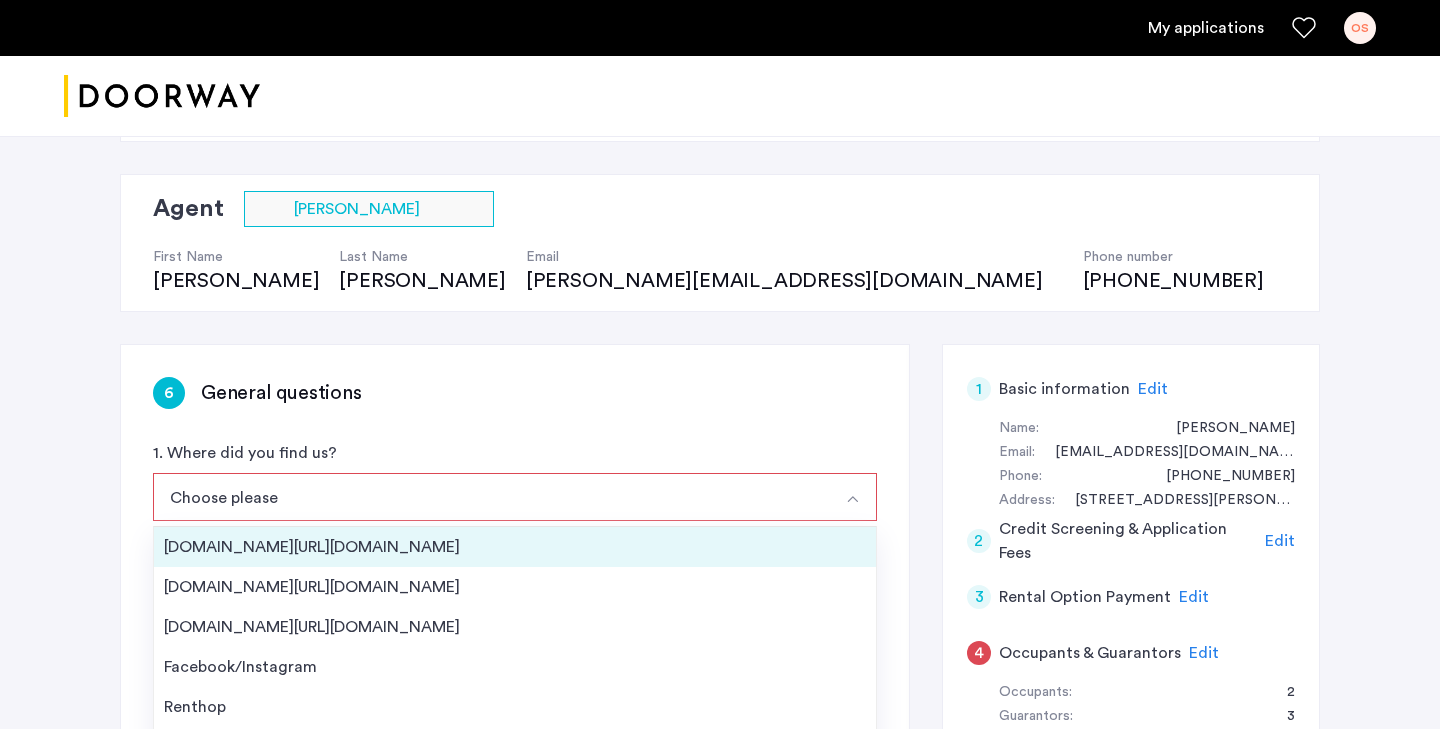 scroll, scrollTop: 124, scrollLeft: 0, axis: vertical 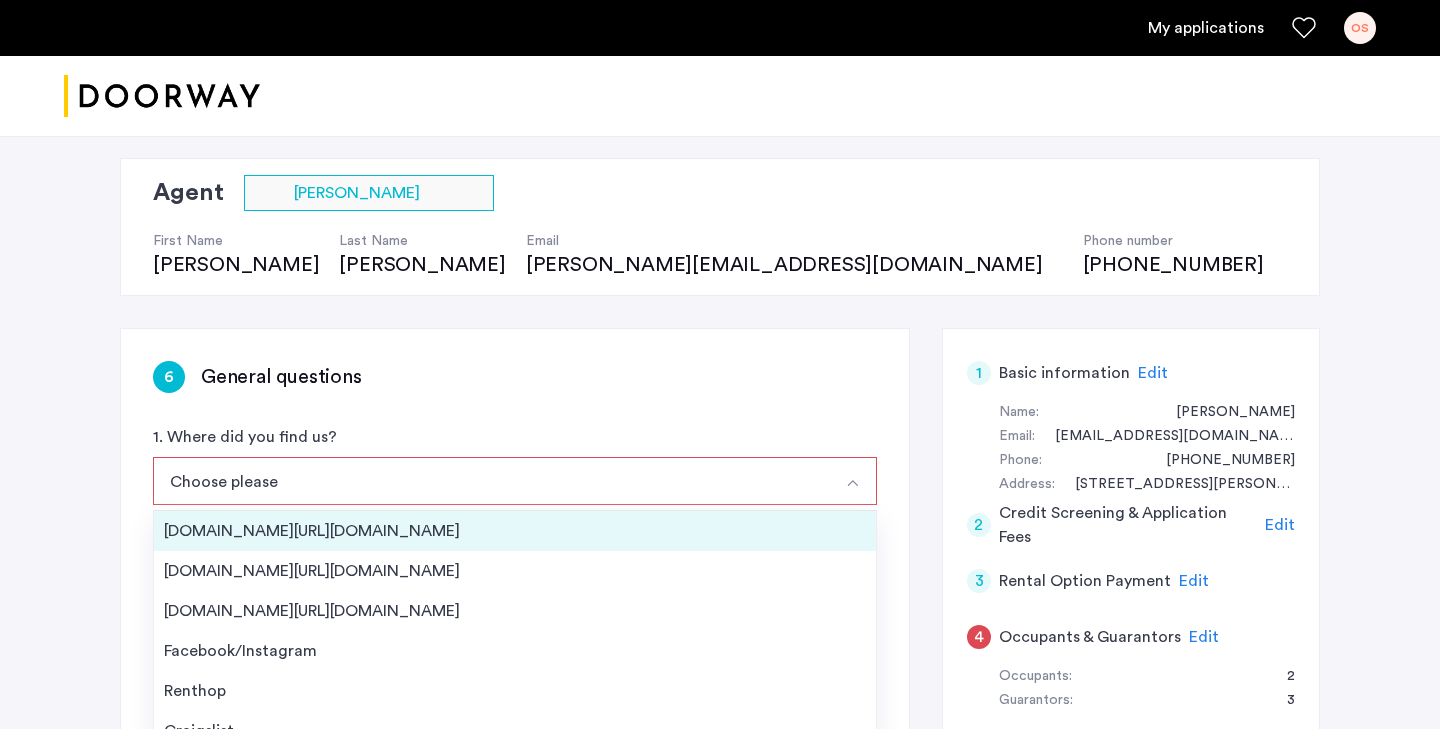 click on "Streeteasy.com/Zillow.com" at bounding box center (515, 531) 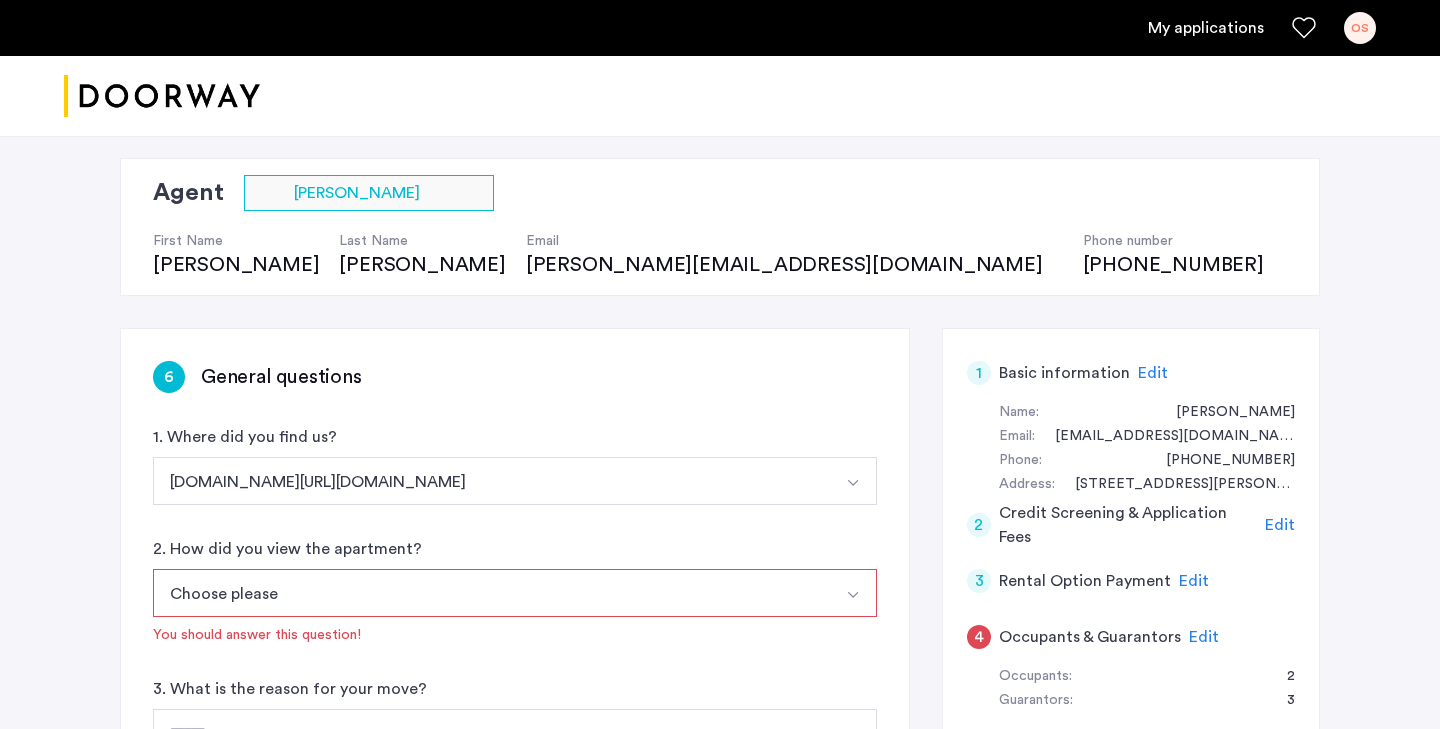 click on "Choose please" at bounding box center [491, 593] 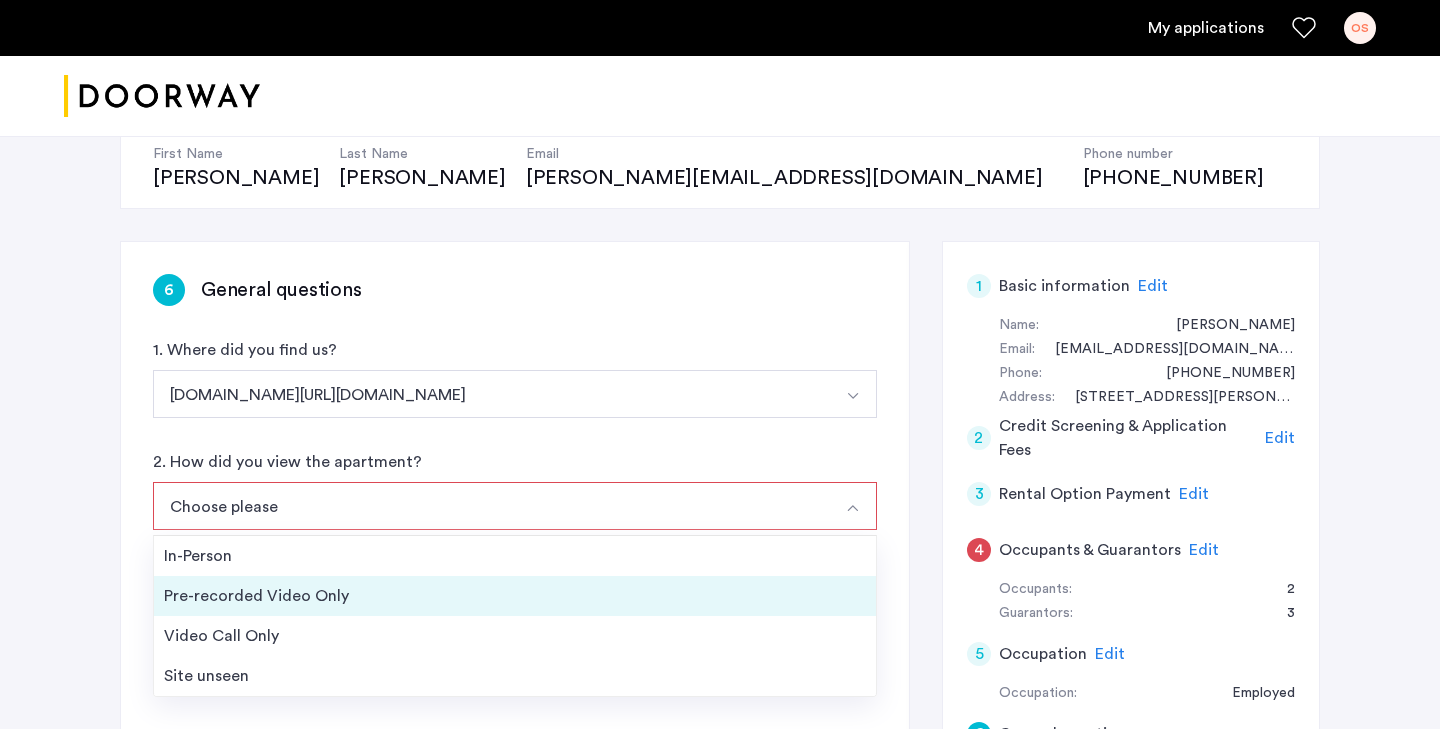 scroll, scrollTop: 213, scrollLeft: 0, axis: vertical 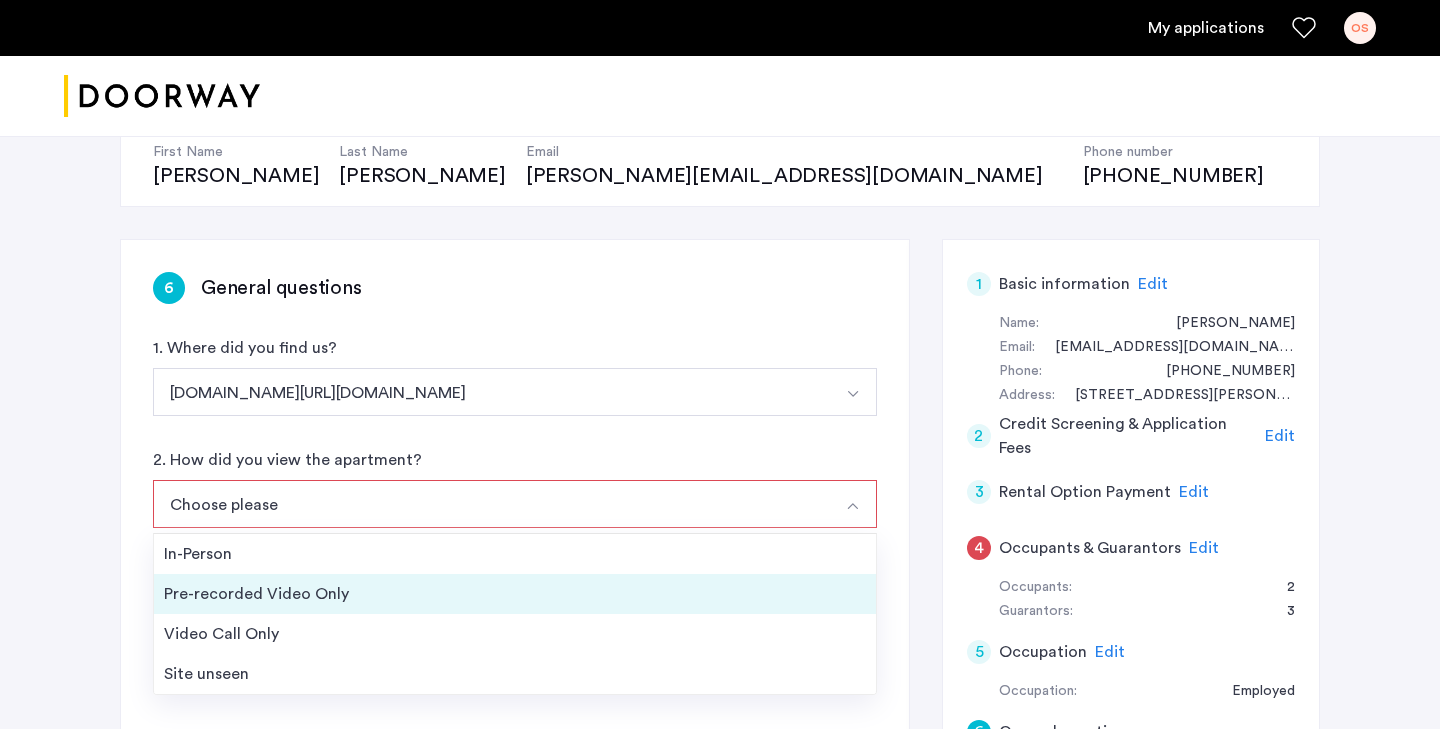 click on "Pre-recorded Video Only" at bounding box center [515, 594] 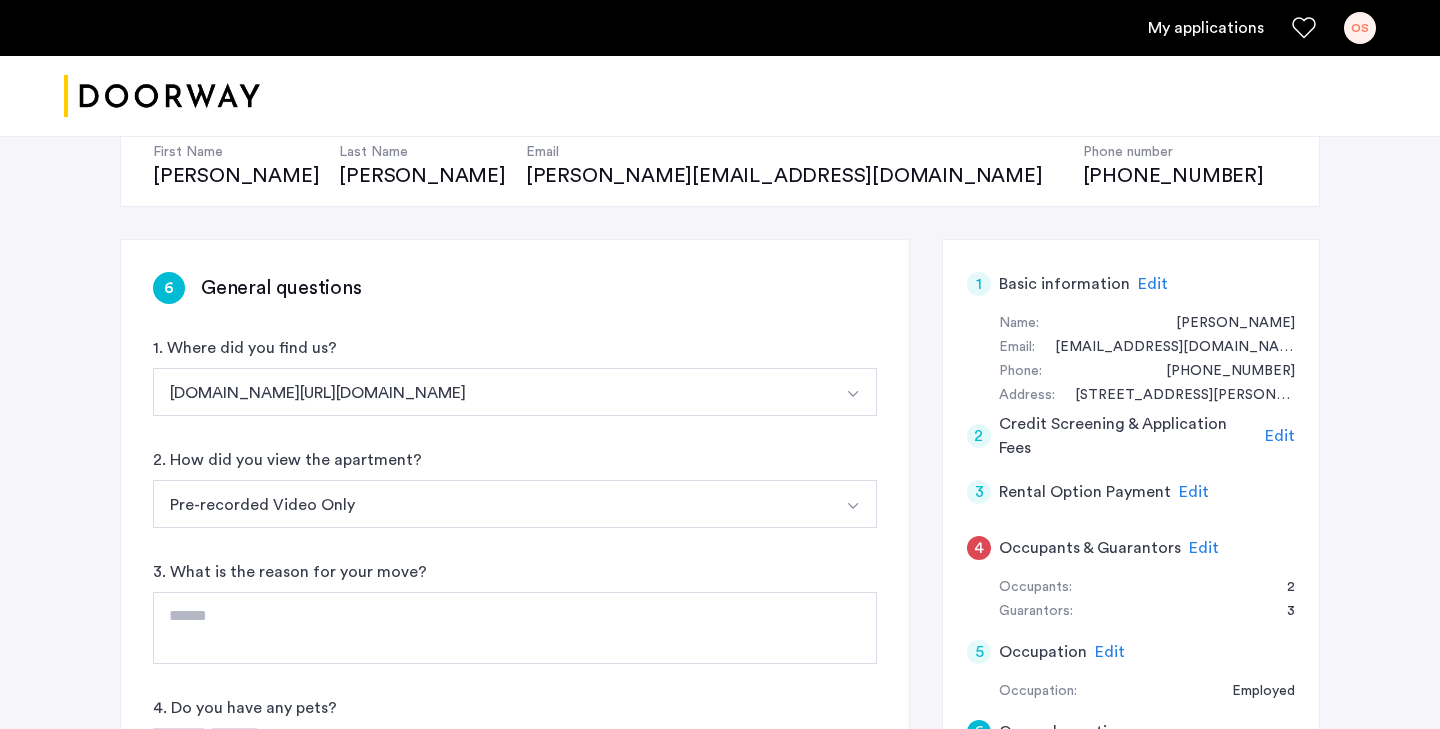 scroll, scrollTop: 364, scrollLeft: 0, axis: vertical 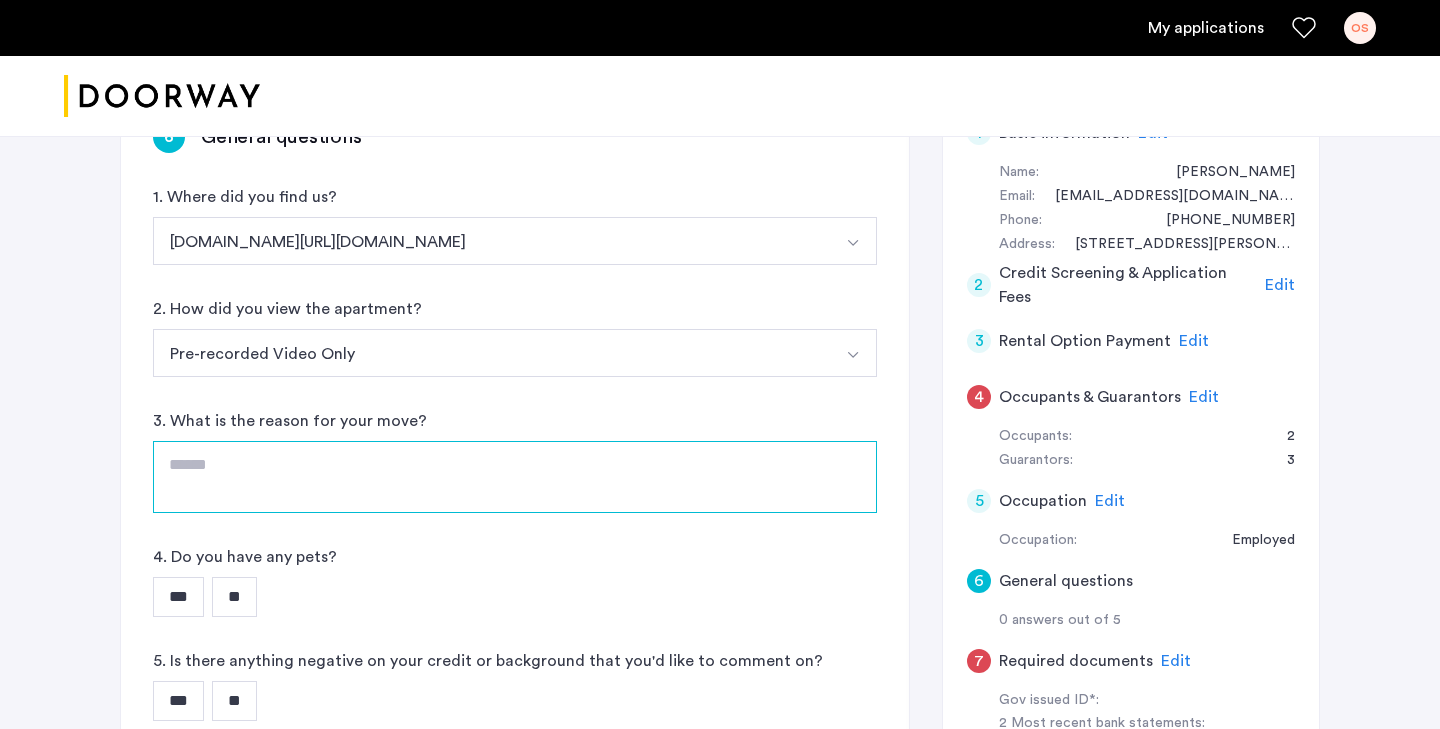 click 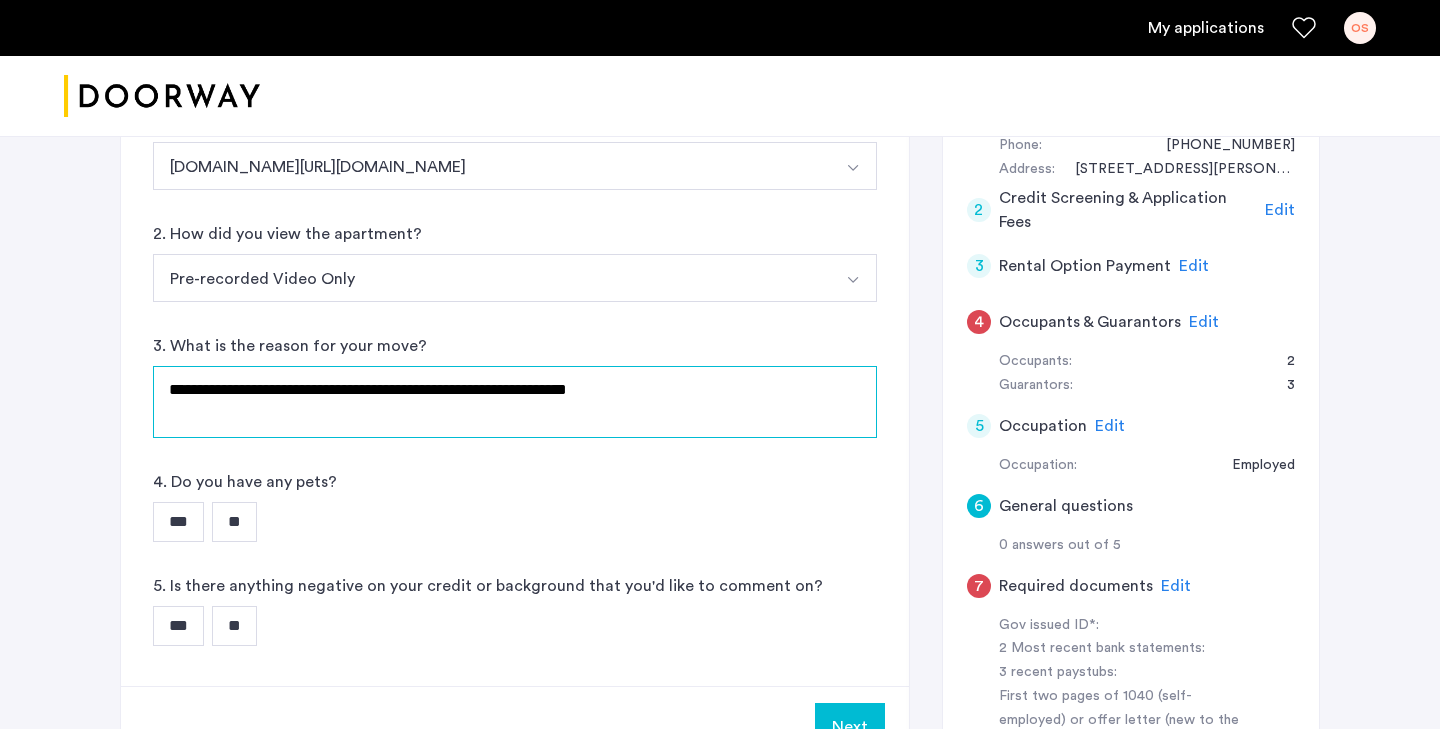 scroll, scrollTop: 448, scrollLeft: 0, axis: vertical 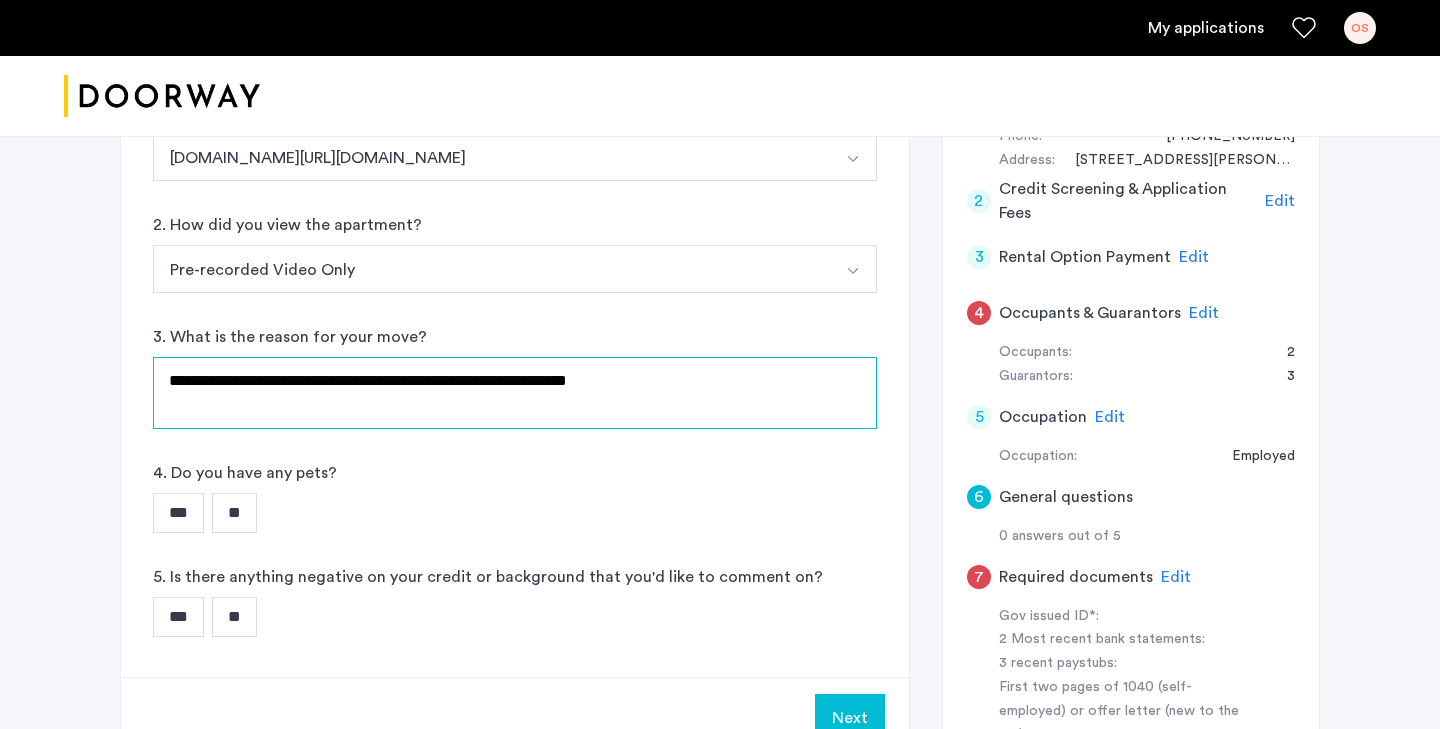 type on "**********" 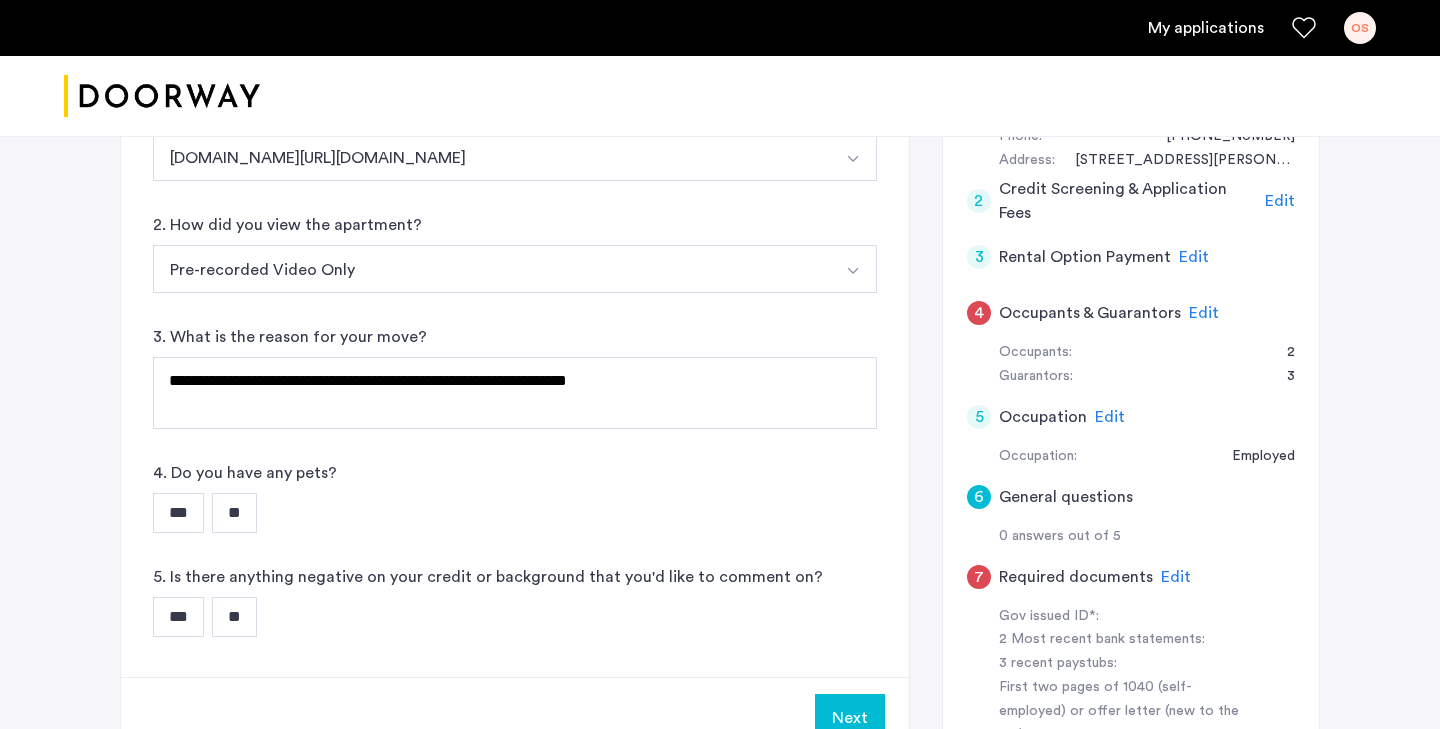 click on "**" at bounding box center [234, 513] 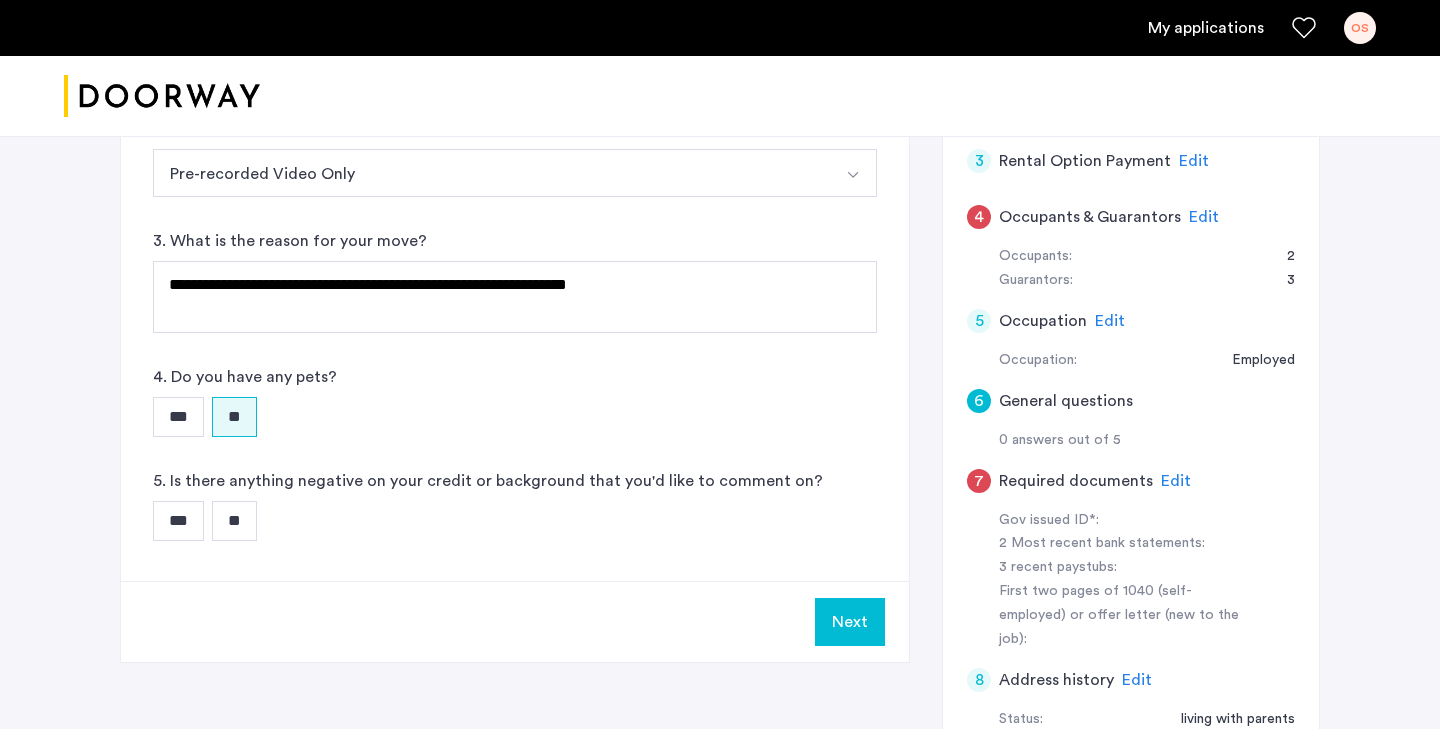 scroll, scrollTop: 552, scrollLeft: 0, axis: vertical 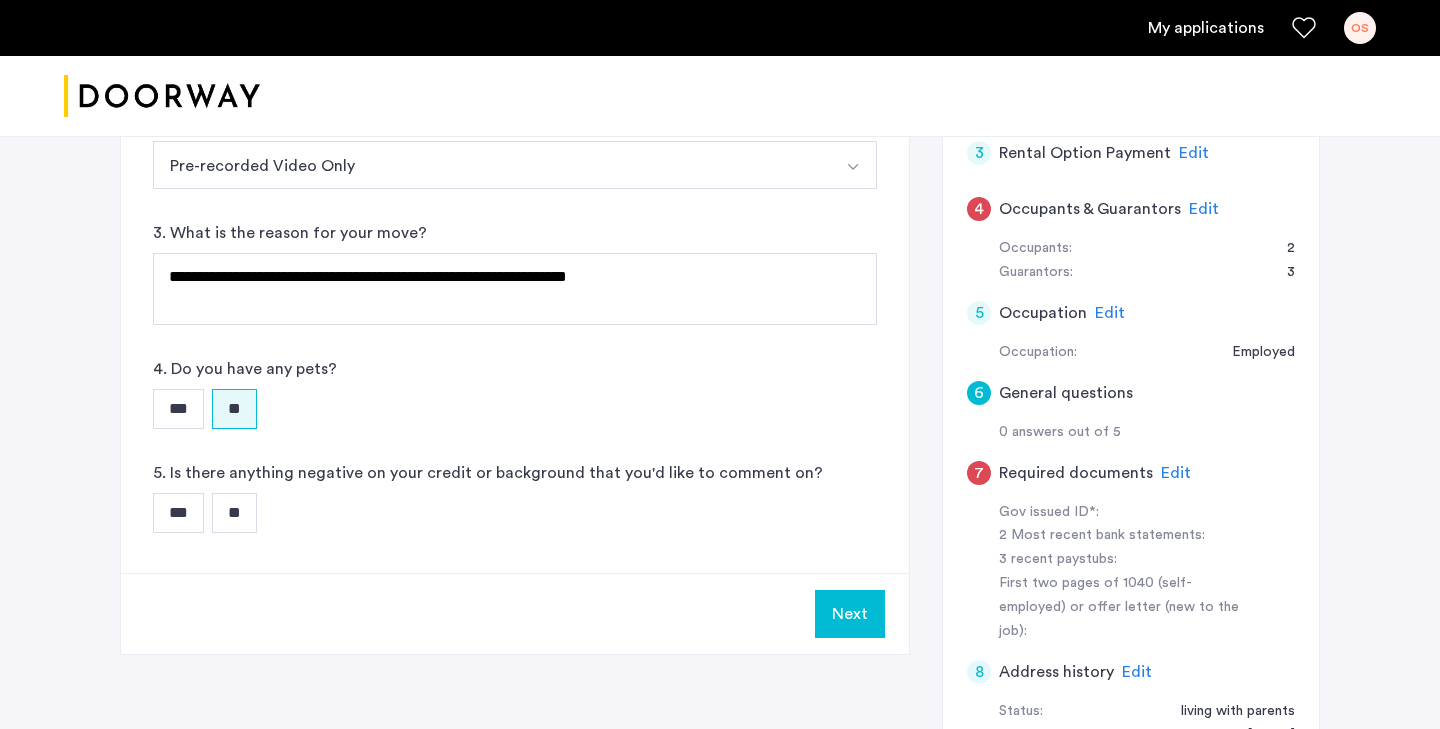 click on "**" at bounding box center [234, 513] 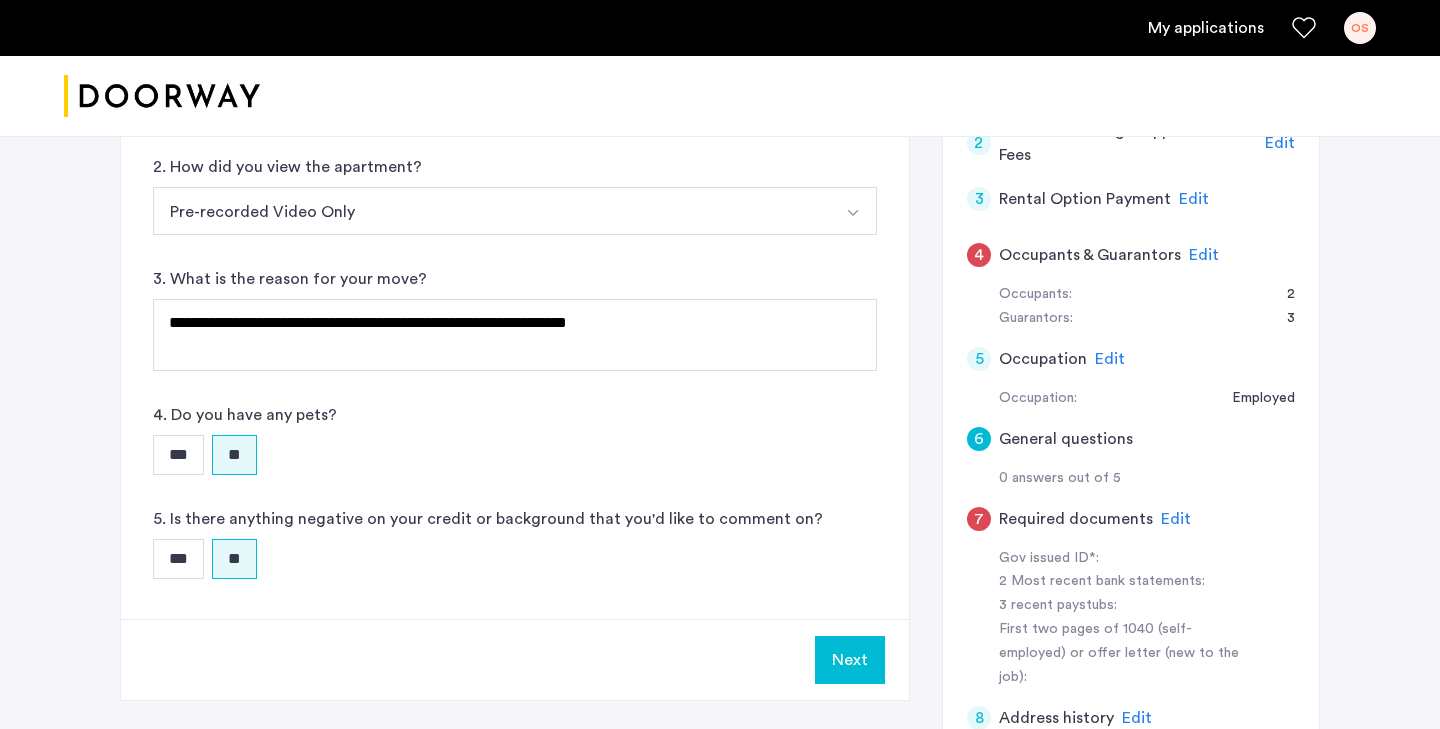 scroll, scrollTop: 591, scrollLeft: 0, axis: vertical 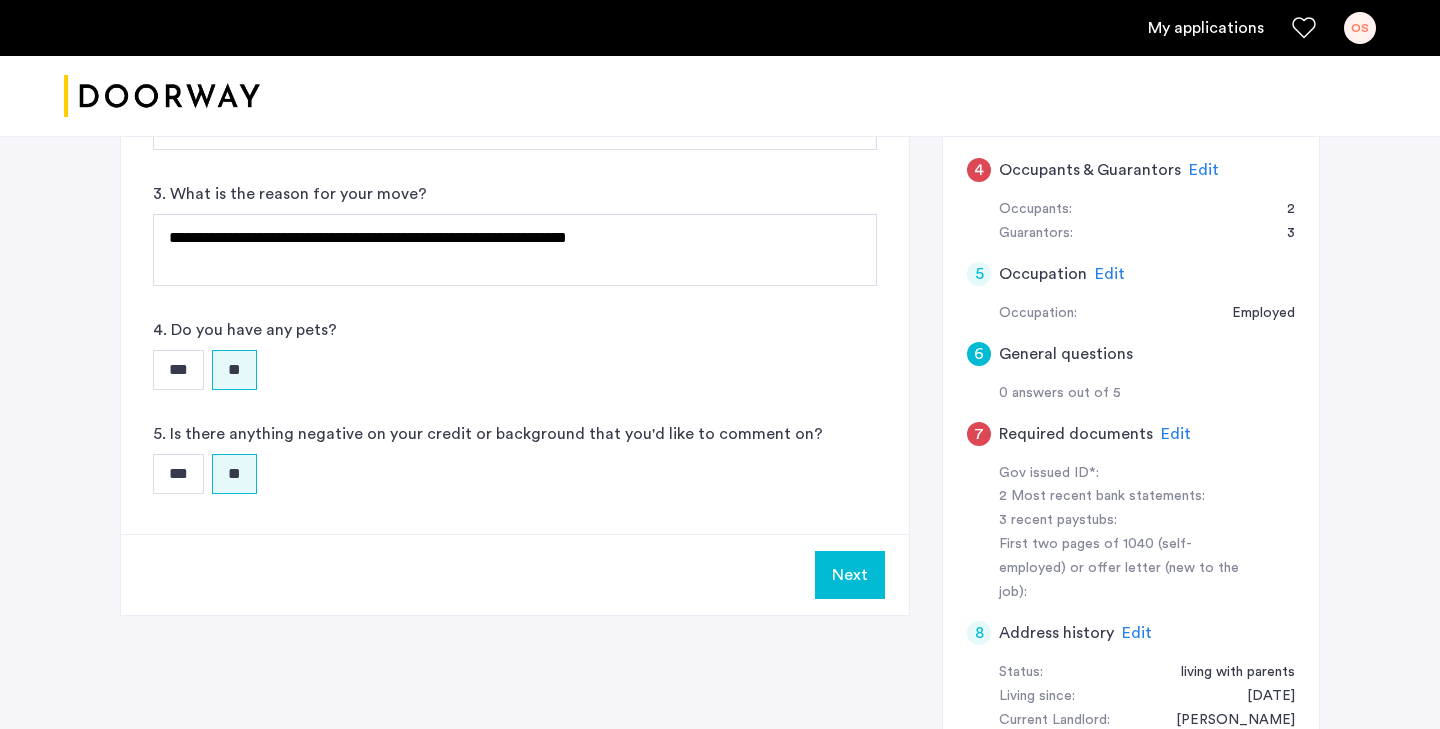 click on "Next" 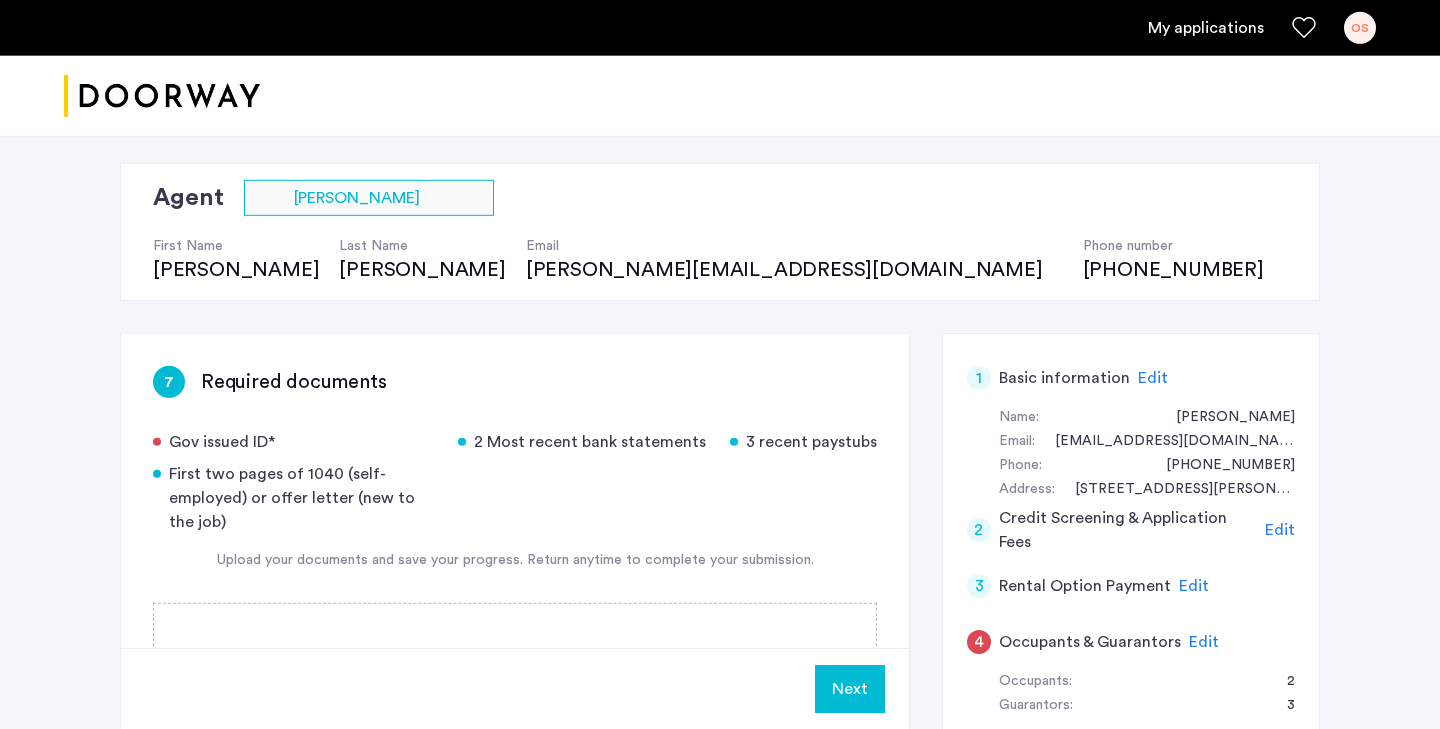 scroll, scrollTop: 129, scrollLeft: 0, axis: vertical 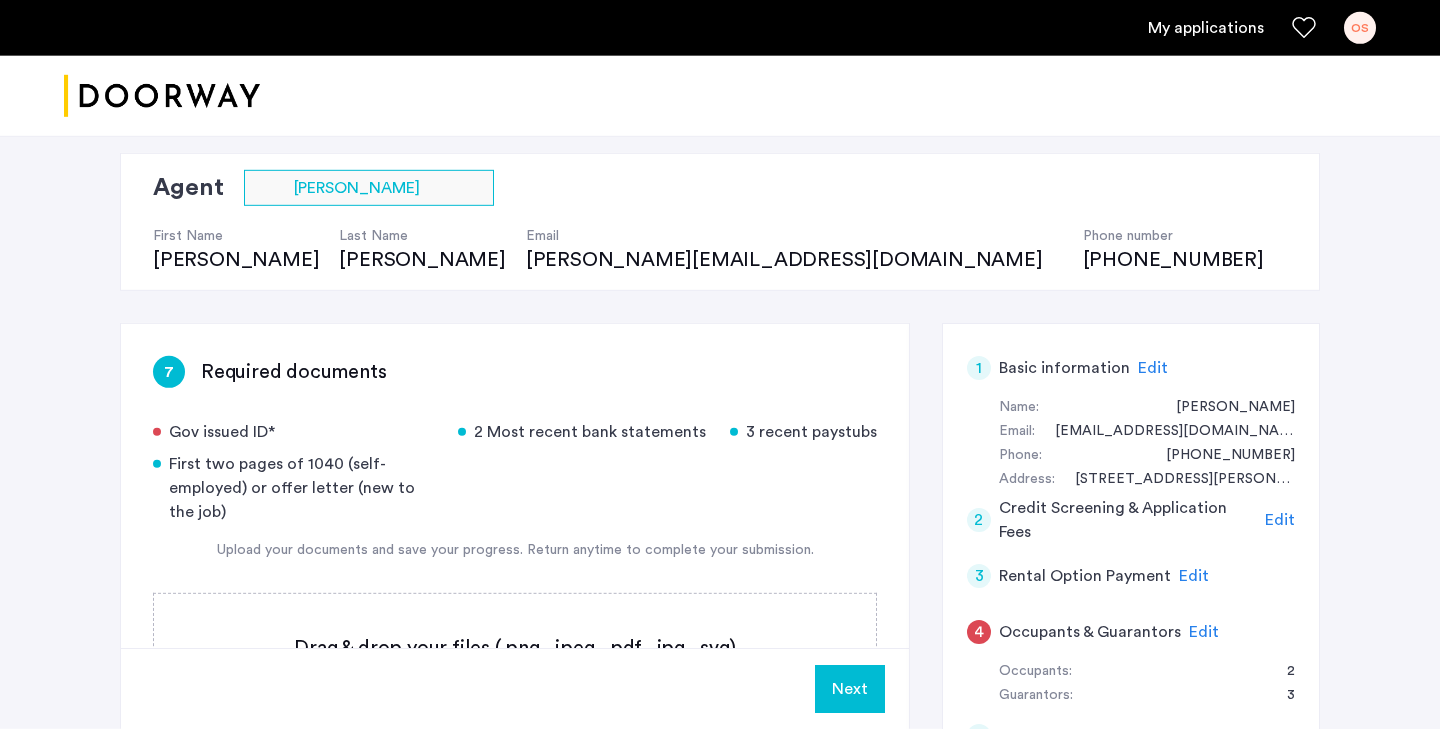 click on "First two pages of 1040 (self-employed) or offer letter (new to the job)" 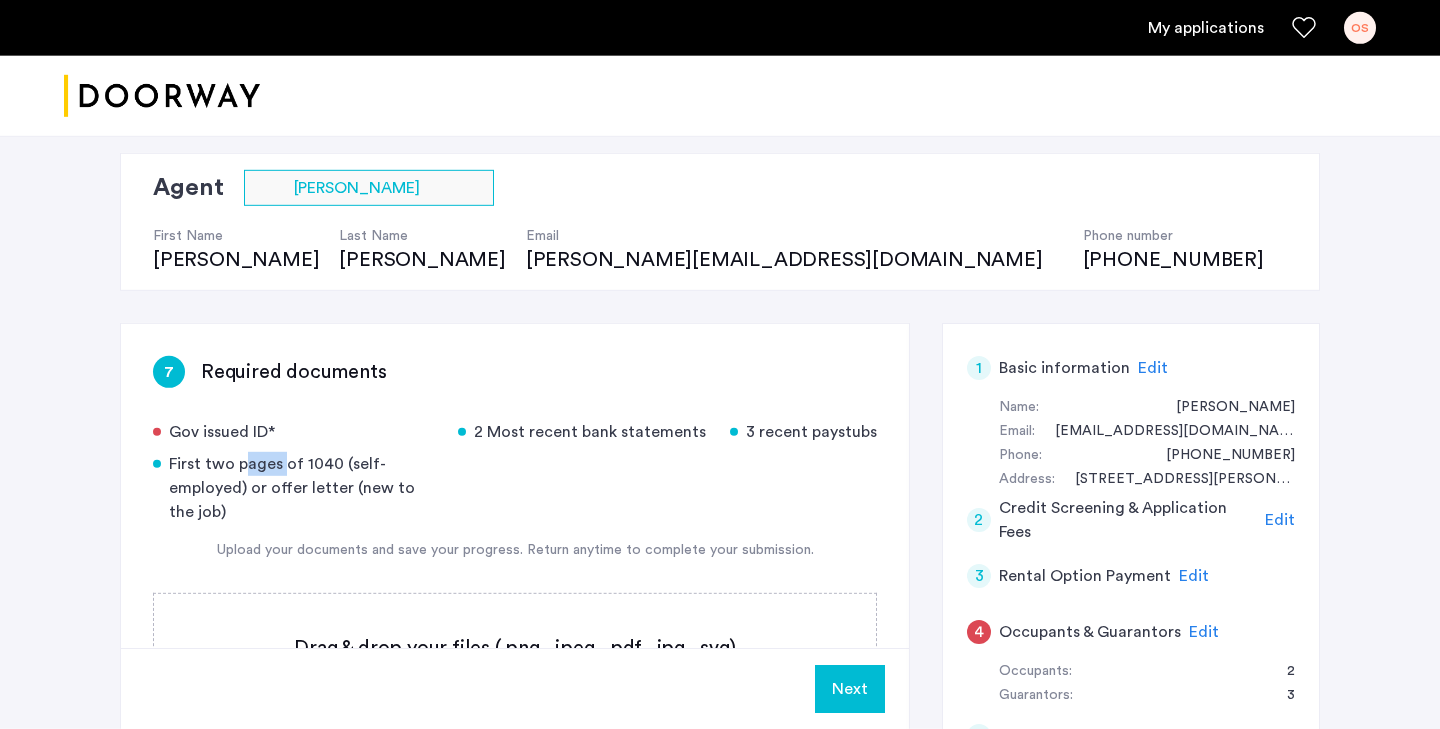 click on "First two pages of 1040 (self-employed) or offer letter (new to the job)" 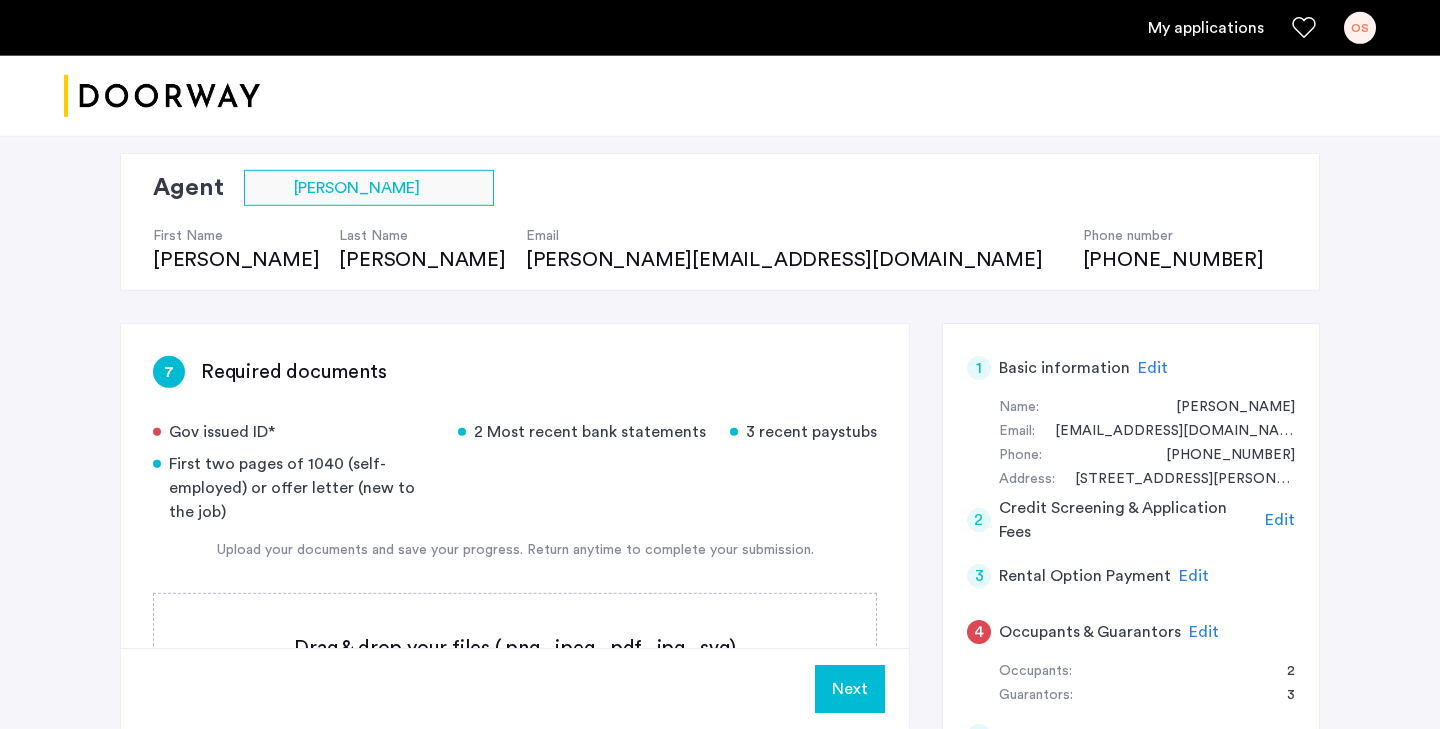 click on "First two pages of 1040 (self-employed) or offer letter (new to the job)" 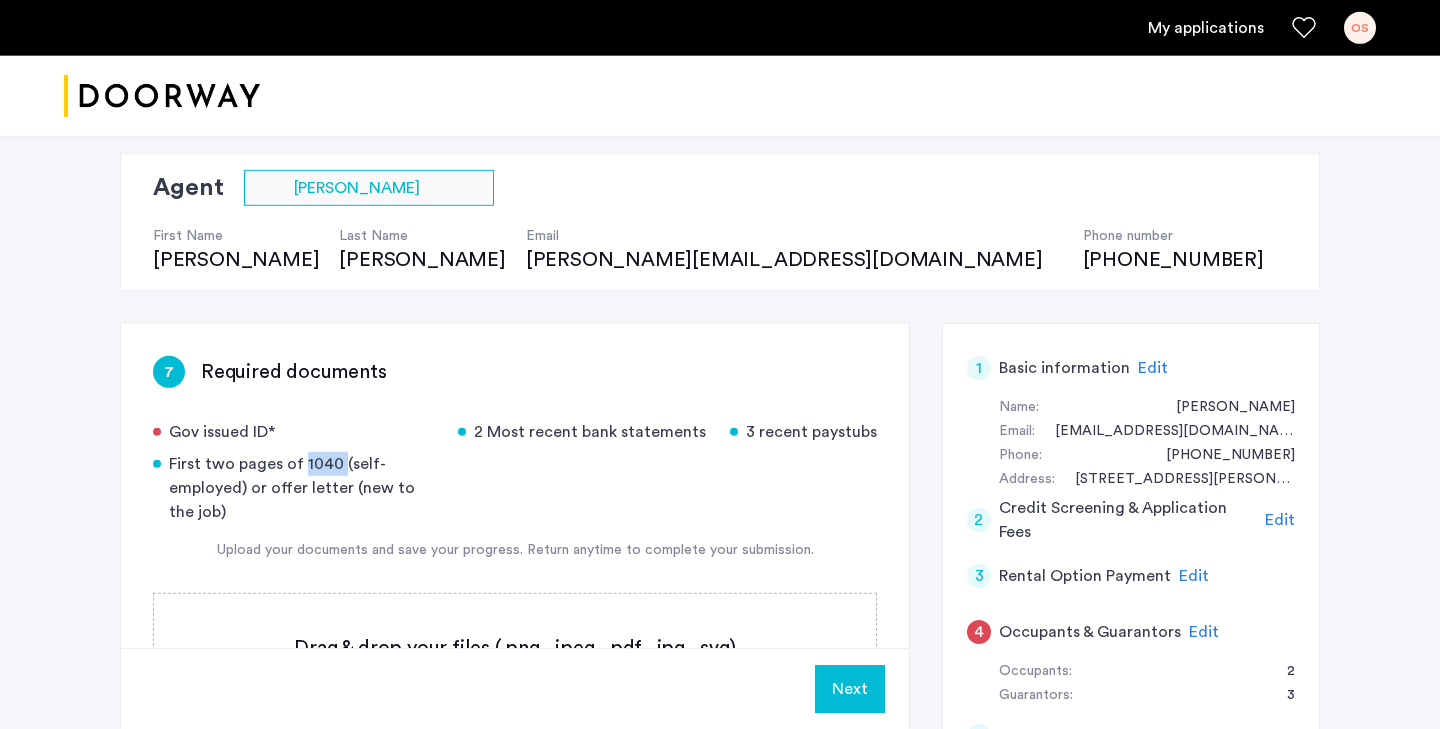 drag, startPoint x: 336, startPoint y: 463, endPoint x: 296, endPoint y: 463, distance: 40 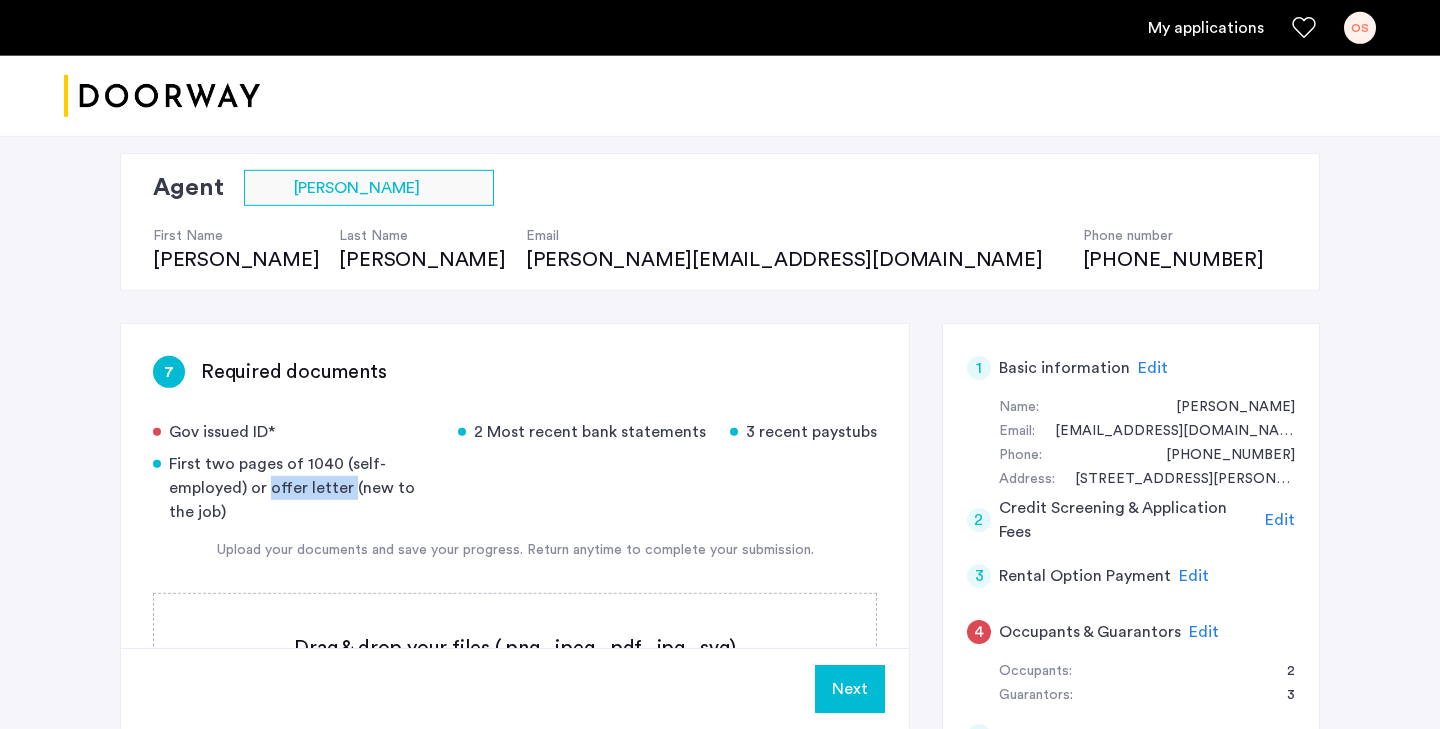 drag, startPoint x: 266, startPoint y: 484, endPoint x: 346, endPoint y: 492, distance: 80.399 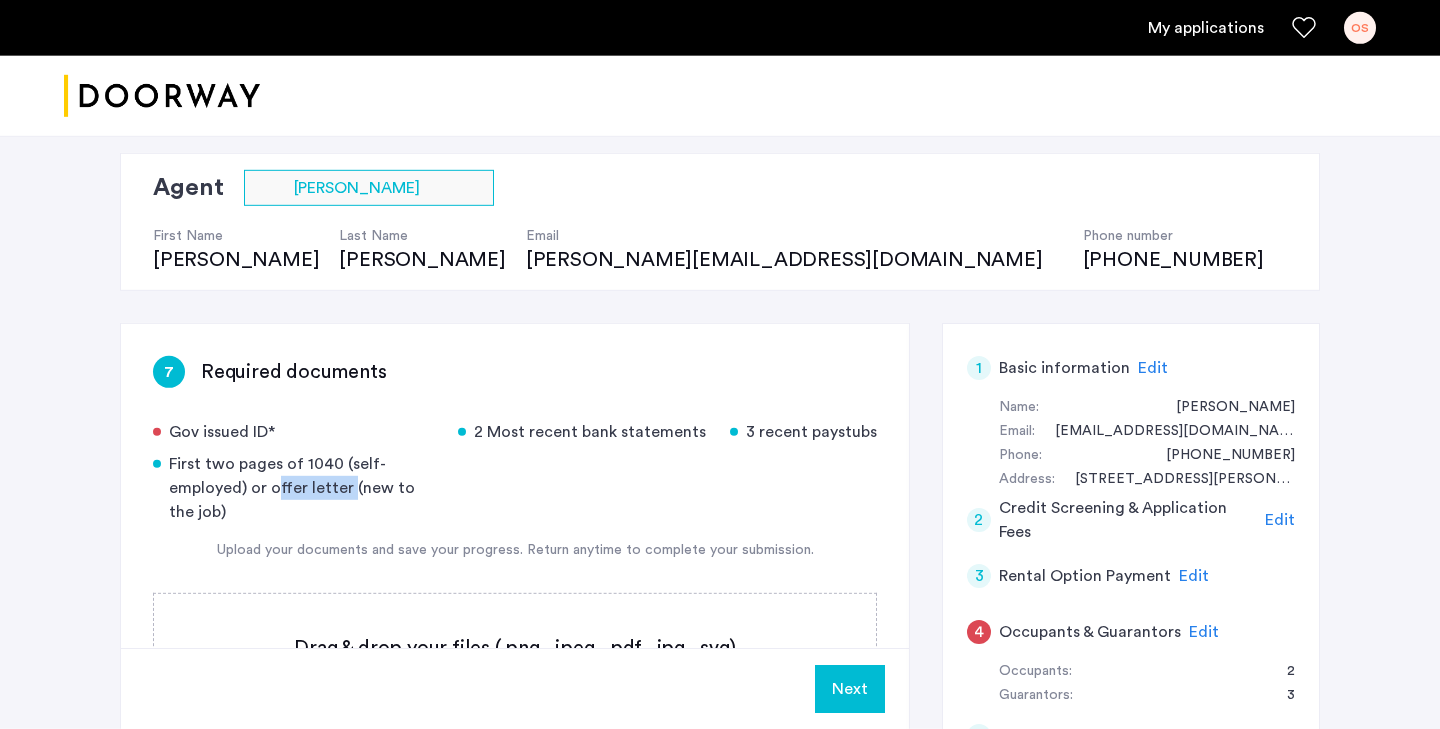 drag, startPoint x: 346, startPoint y: 492, endPoint x: 268, endPoint y: 493, distance: 78.00641 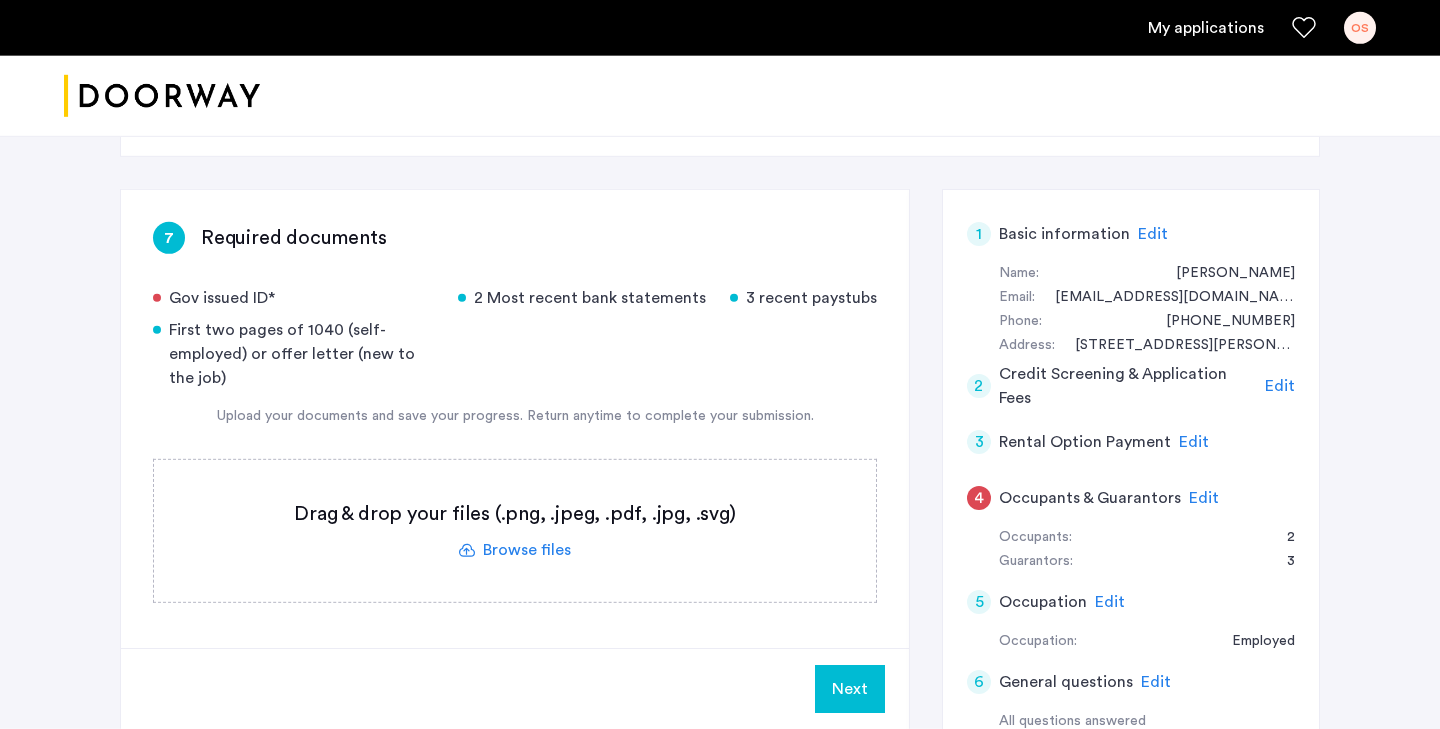scroll, scrollTop: 265, scrollLeft: 0, axis: vertical 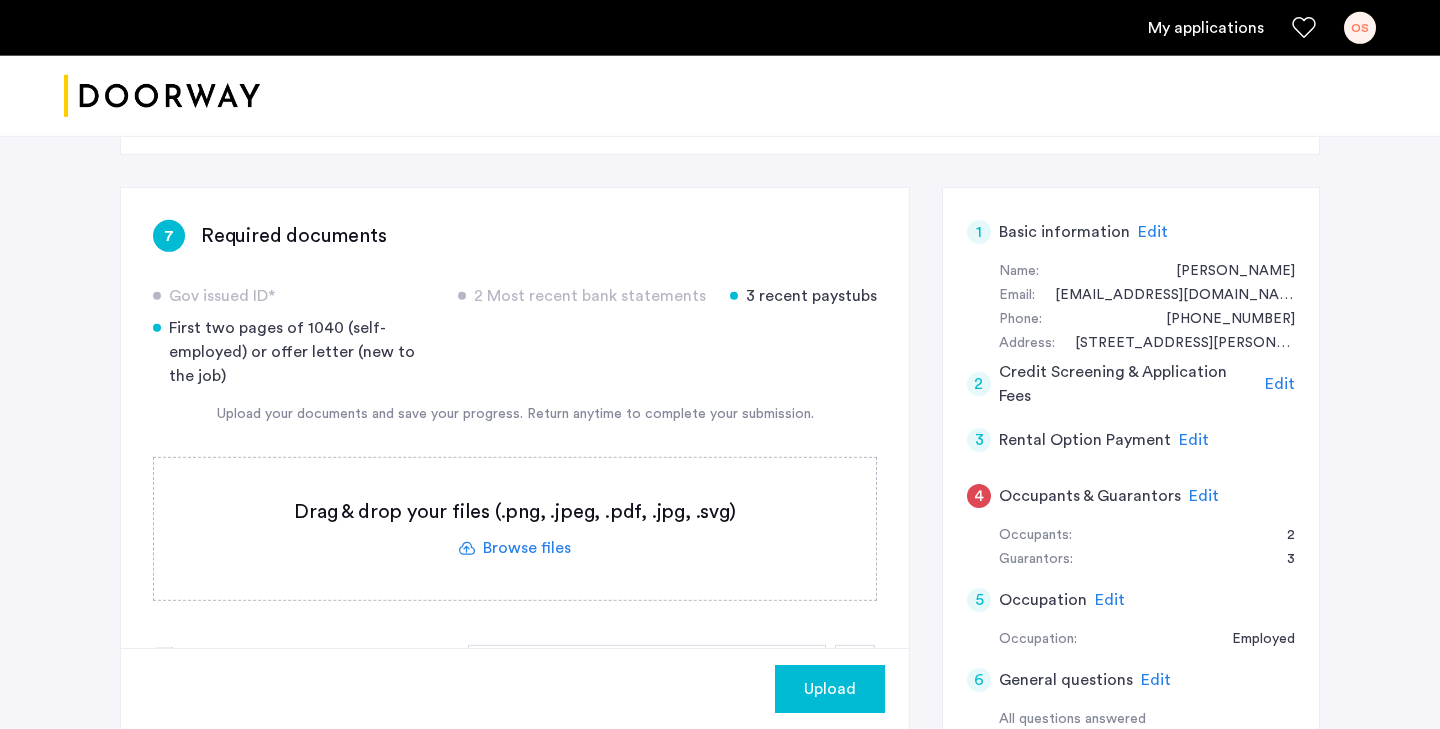 drag, startPoint x: 751, startPoint y: 296, endPoint x: 885, endPoint y: 290, distance: 134.13426 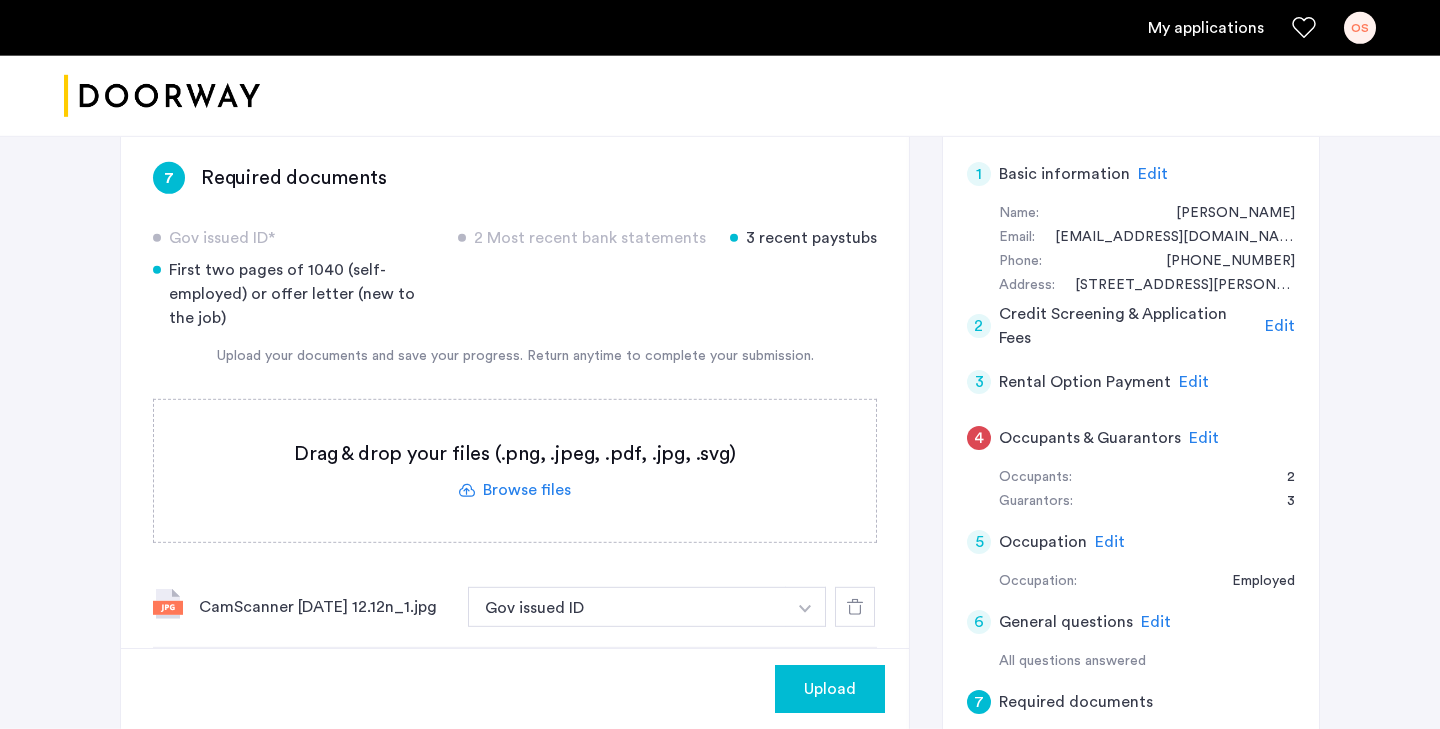 scroll, scrollTop: 296, scrollLeft: 0, axis: vertical 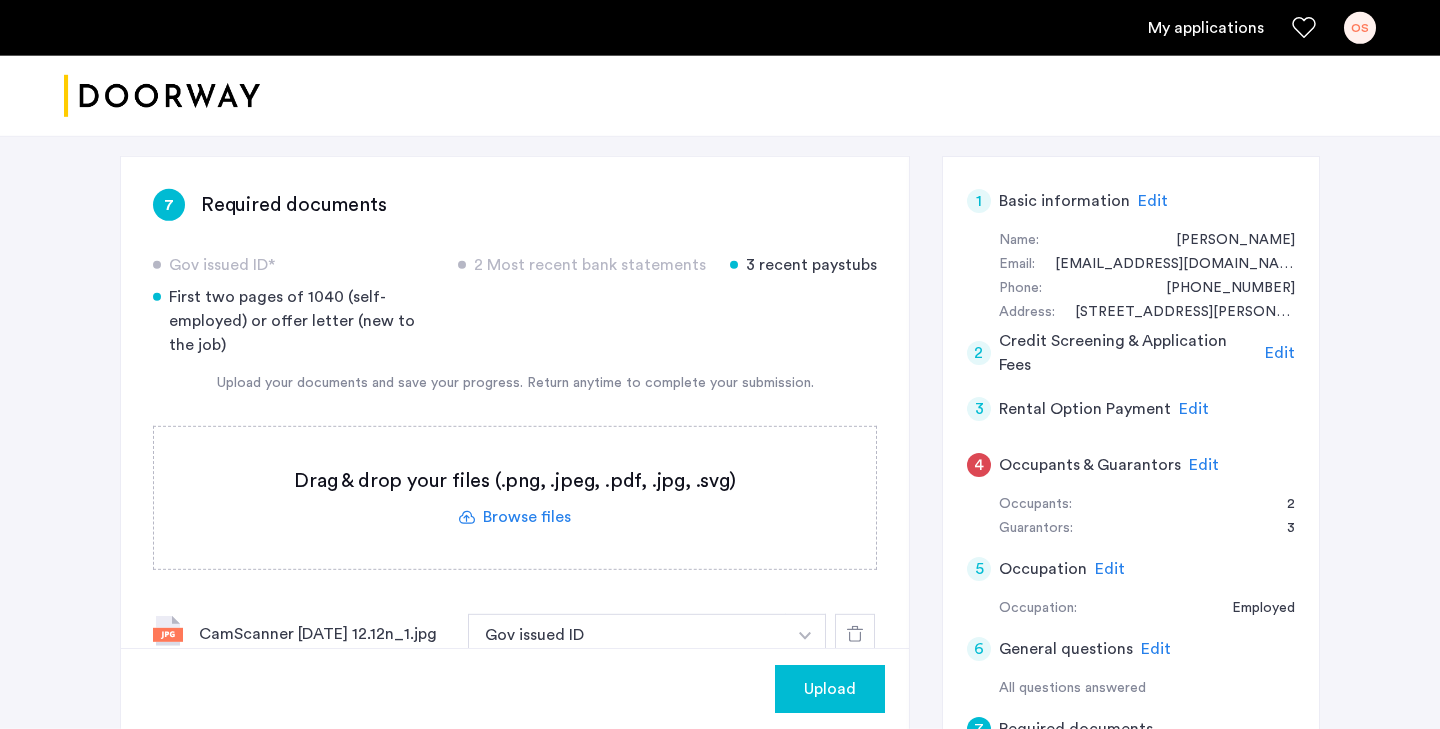 click on "Gov issued ID*  2 Most recent bank statements  3 recent paystubs  First two pages of 1040 (self-employed) or offer letter (new to the job)  Upload your documents and save your progress. Return anytime to complete your submission.  Drag & drop your files (.png, .jpeg, .pdf, .jpg, .svg) Browse files Upload documents (.png, .jpeg, .pdf, .jpg, .svg) Uploaded files CamScanner 7-23-25 12.12n_1.jpg Gov issued ID + 3 recent paystubs First two pages of 1040 (self-employed) or offer letter (new to the job) Gov issued ID eStmt_2025-07-05.pdf 2 Most recent bank statements + 3 recent paystubs First two pages of 1040 (self-employed) or offer letter (new to the job) 2 Most recent bank statements eStmt_2025-07-09.pdf 2 Most recent bank statements + 3 recent paystubs First two pages of 1040 (self-employed) or offer letter (new to the job) 2 Most recent bank statements" 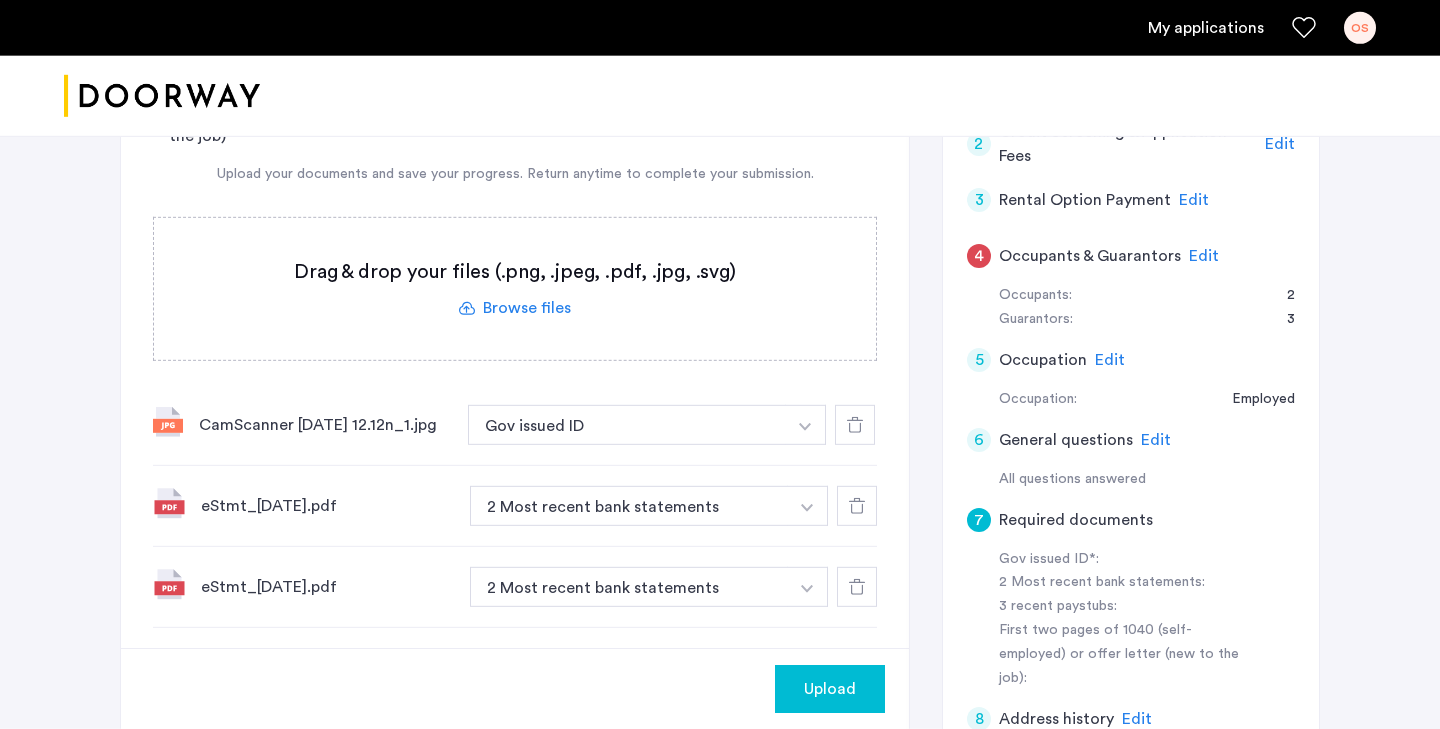 scroll, scrollTop: 508, scrollLeft: 0, axis: vertical 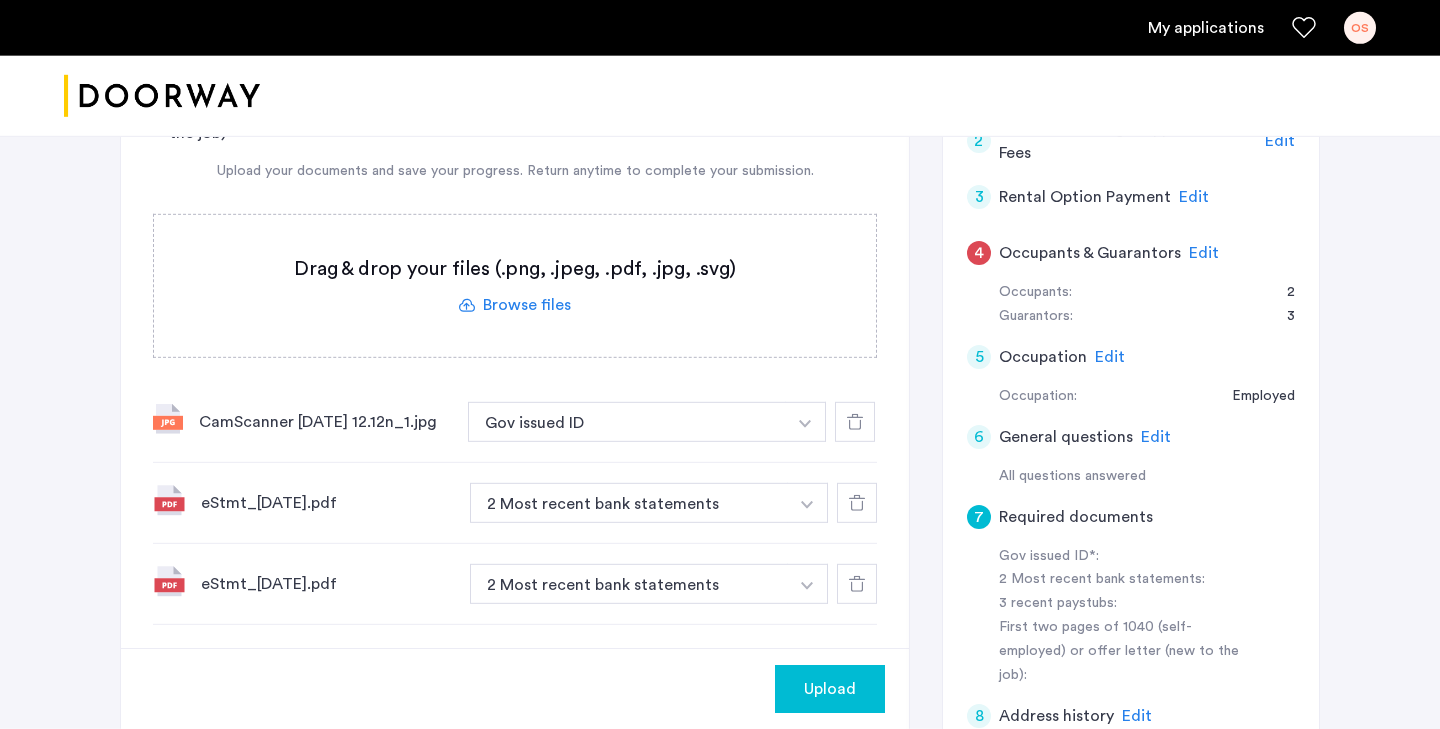click 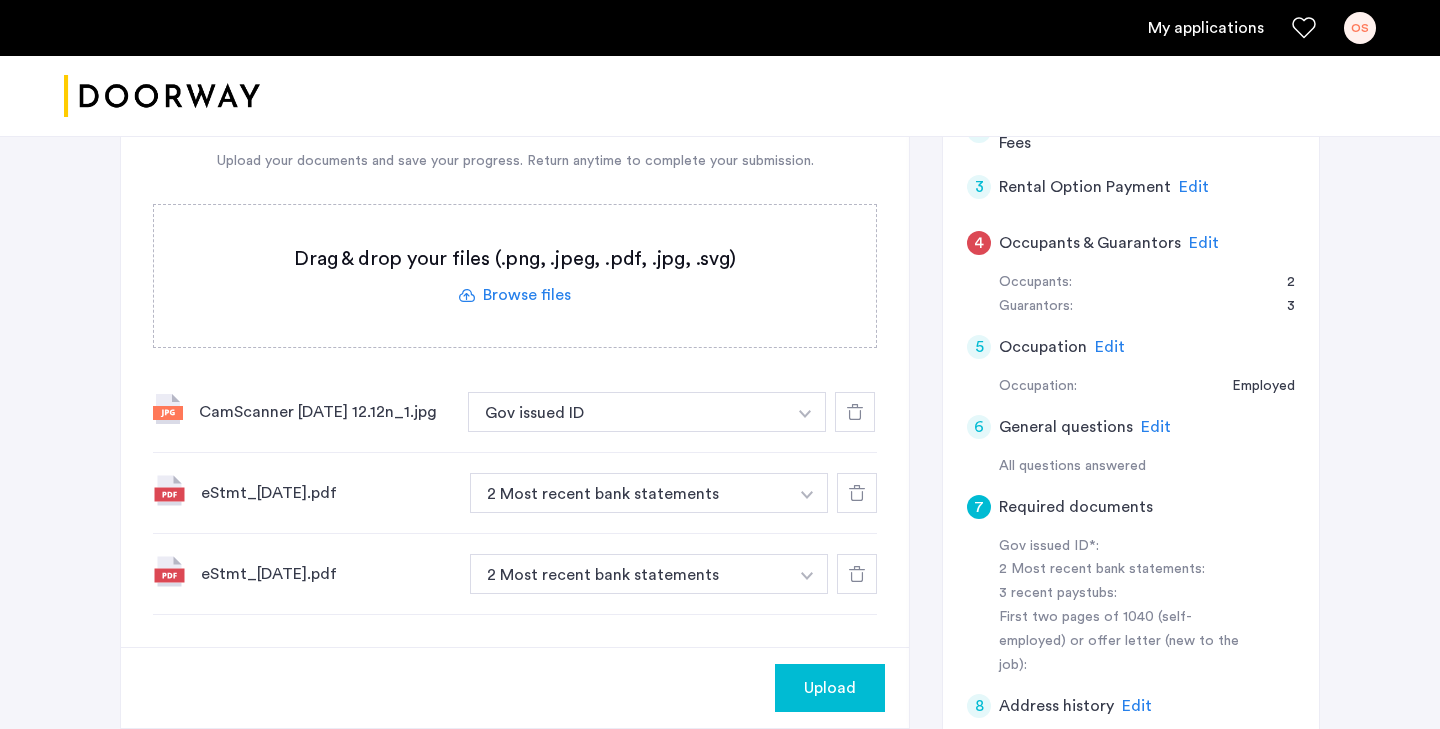click 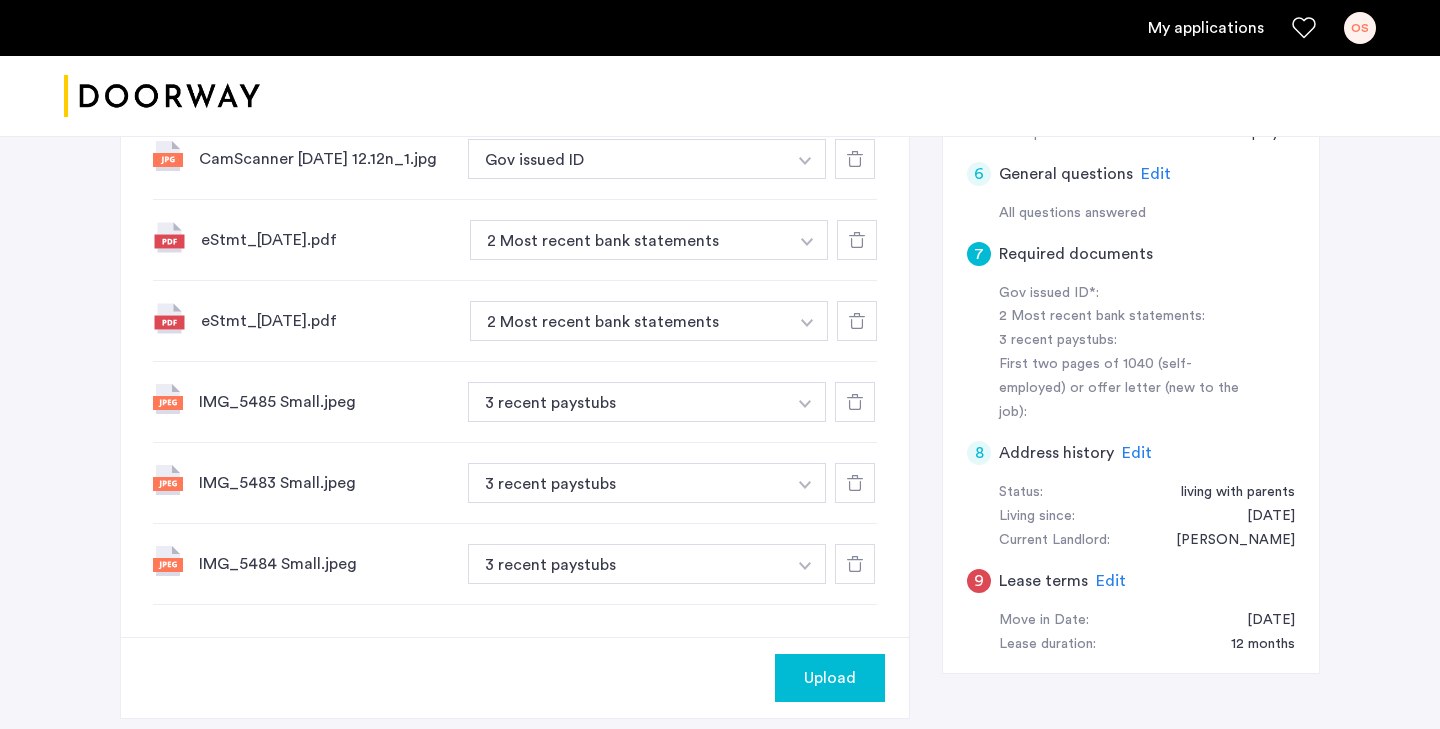 scroll, scrollTop: 815, scrollLeft: 0, axis: vertical 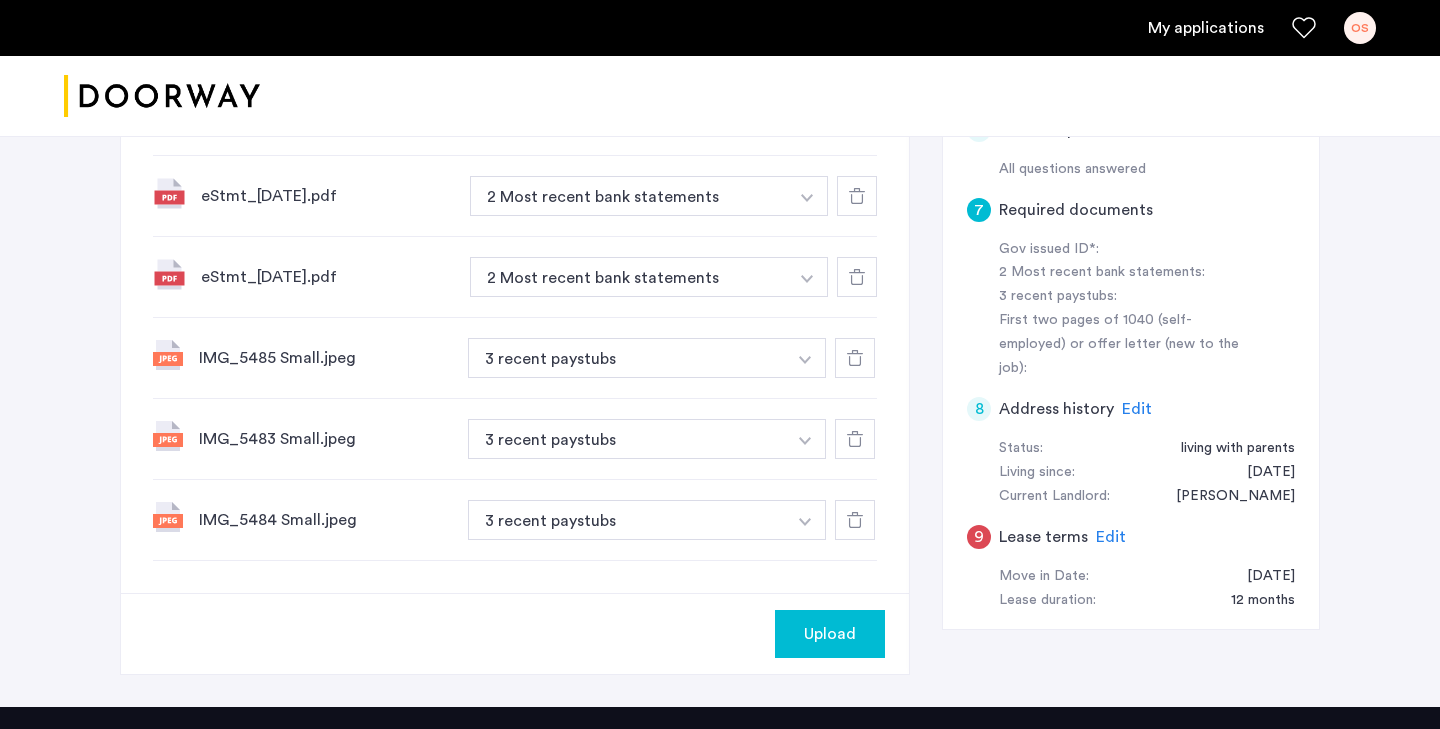 click on "Upload" 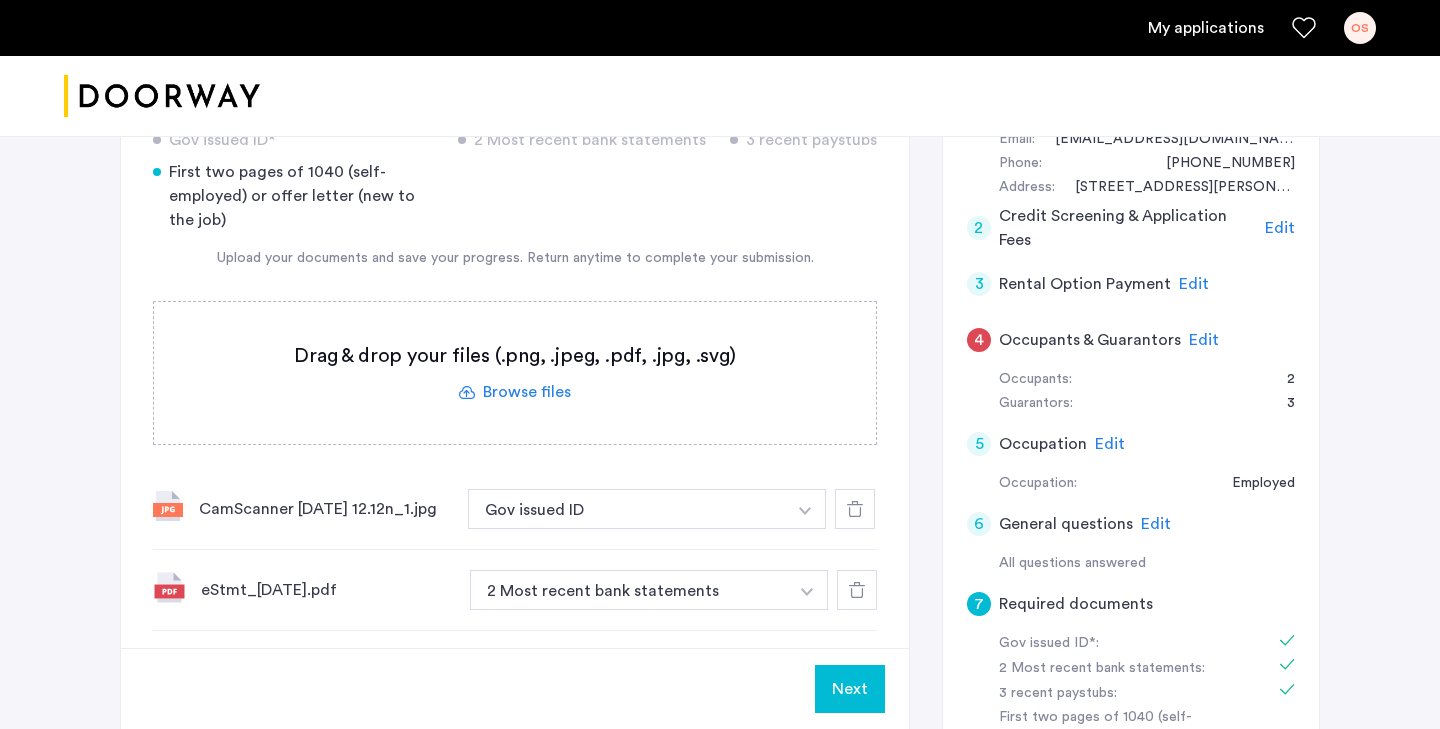 scroll, scrollTop: 332, scrollLeft: 0, axis: vertical 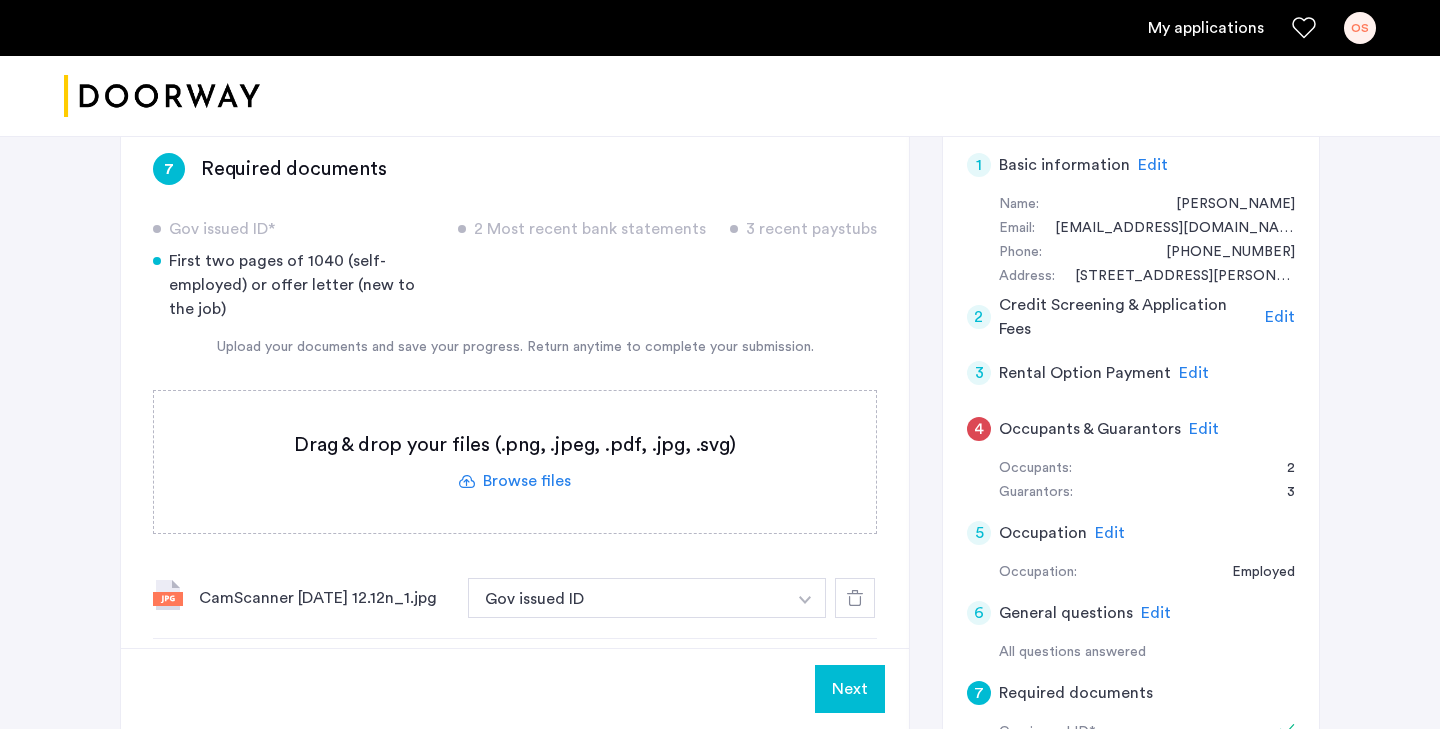 click on "Next" 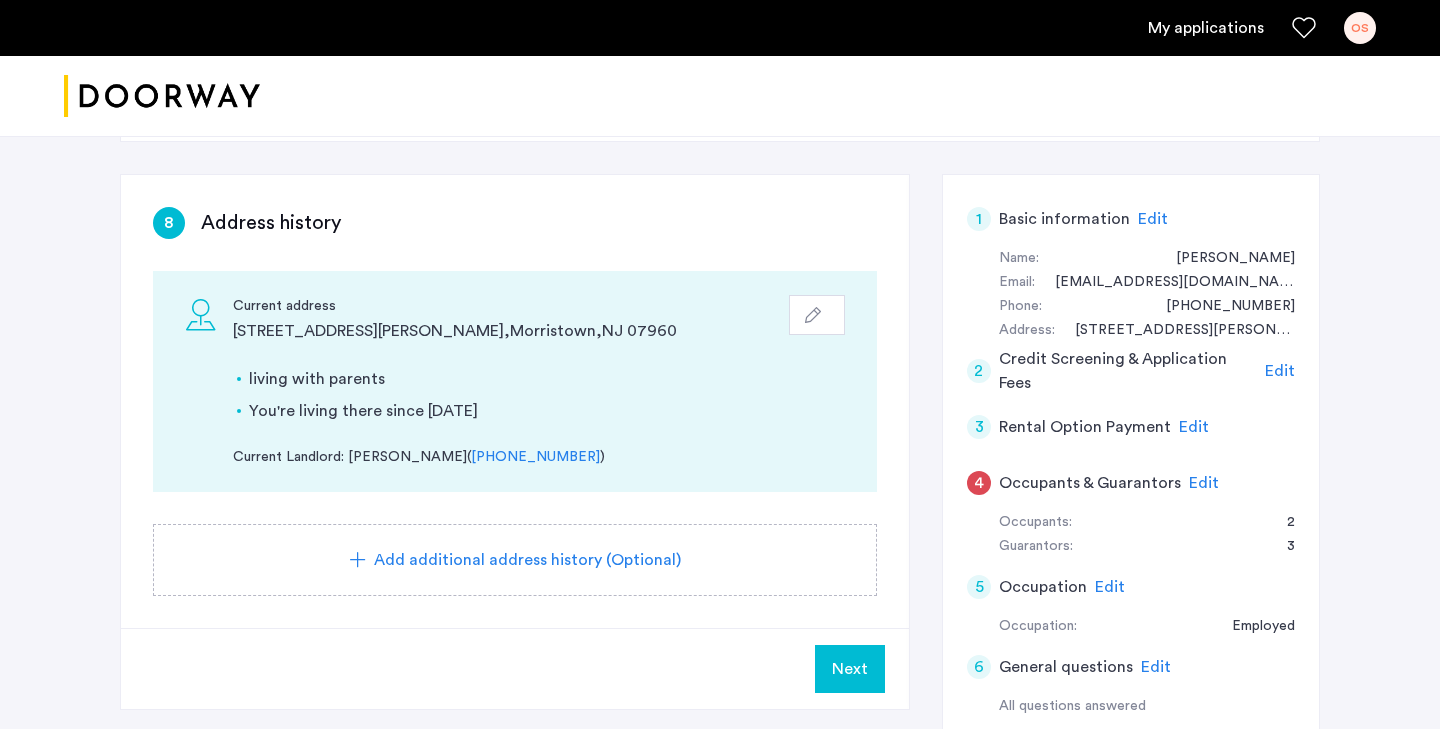 scroll, scrollTop: 270, scrollLeft: 0, axis: vertical 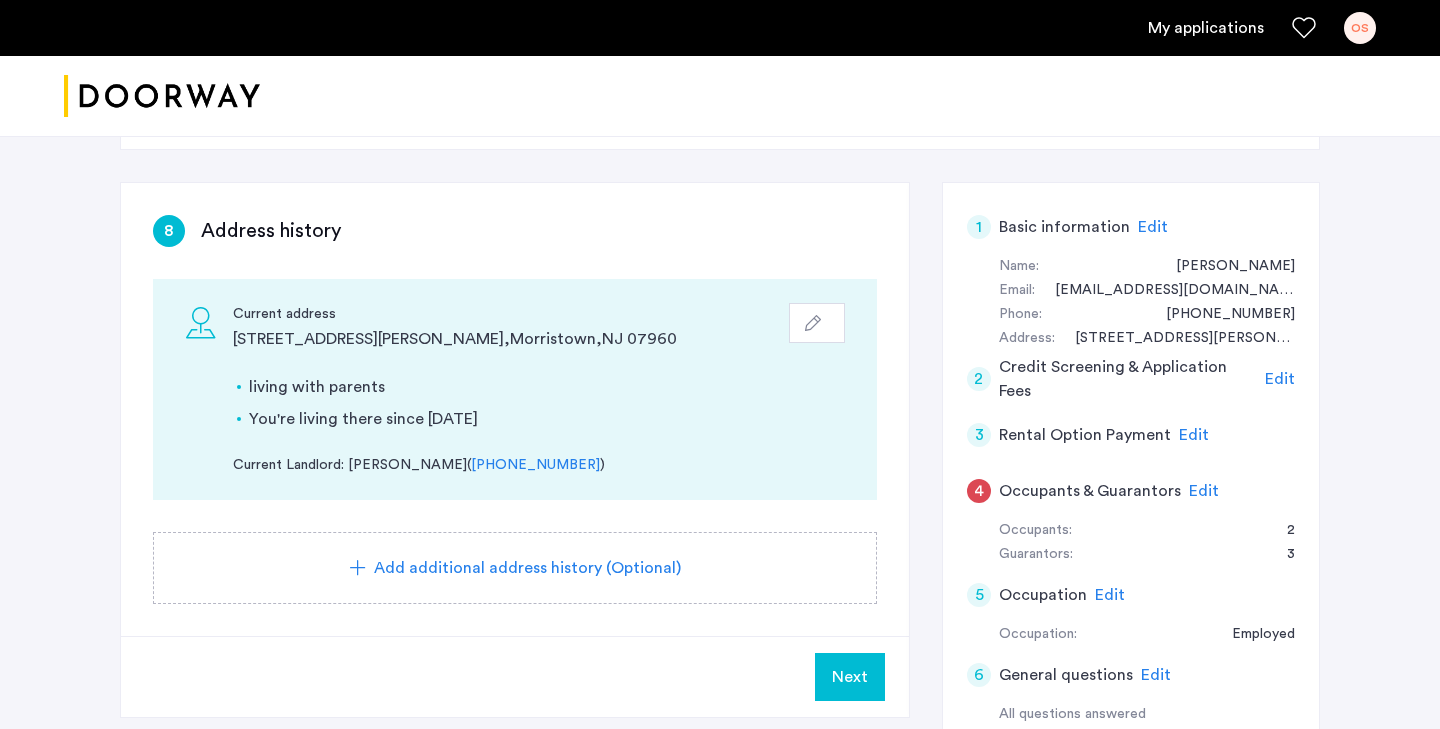 click on "Next" 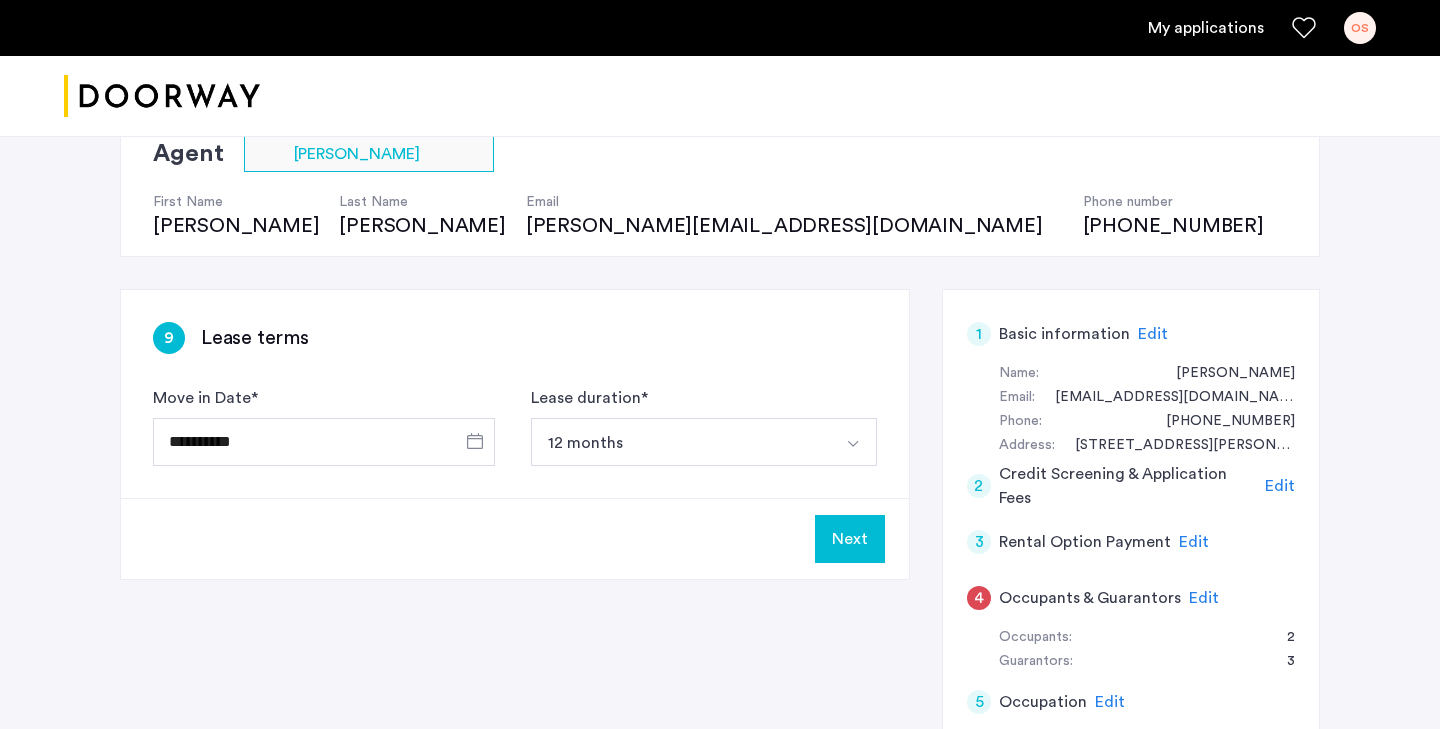 scroll, scrollTop: 164, scrollLeft: 0, axis: vertical 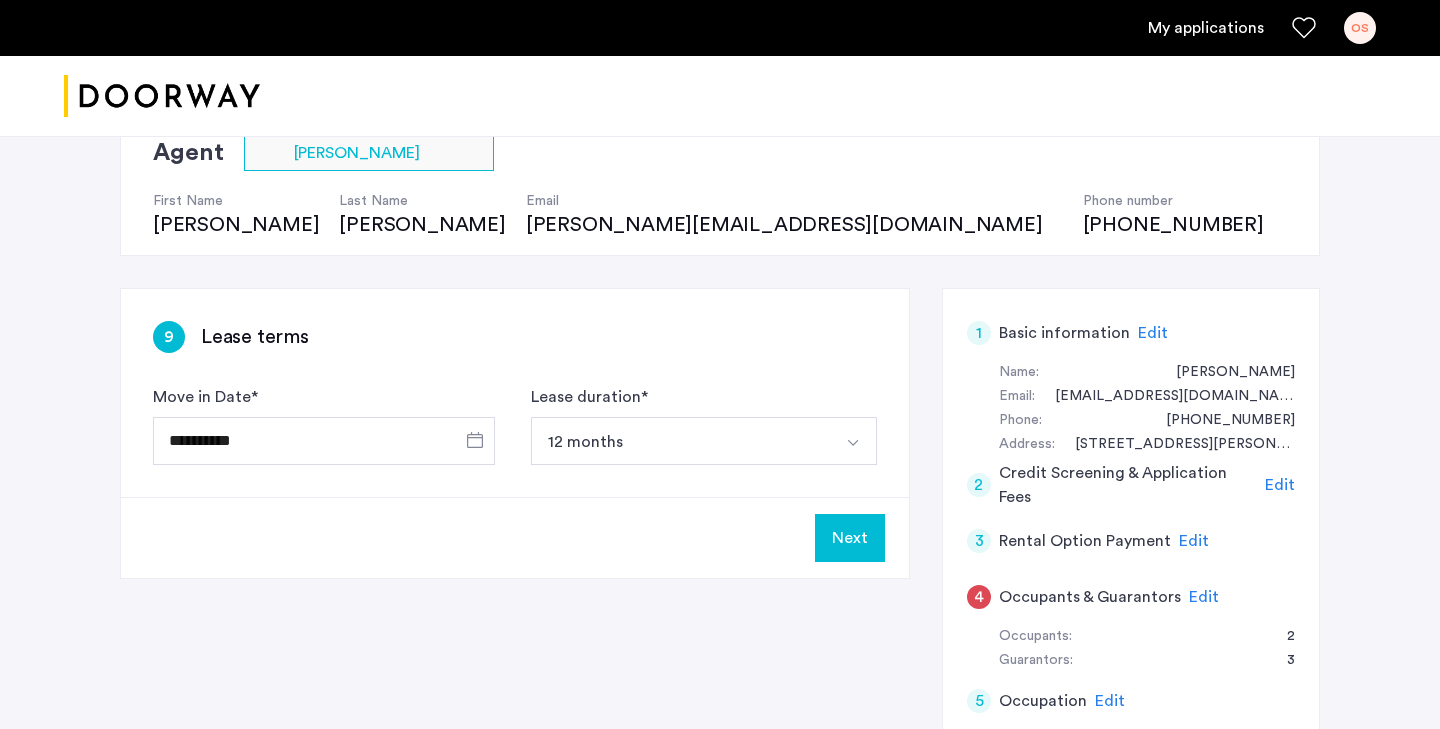 click on "Next" 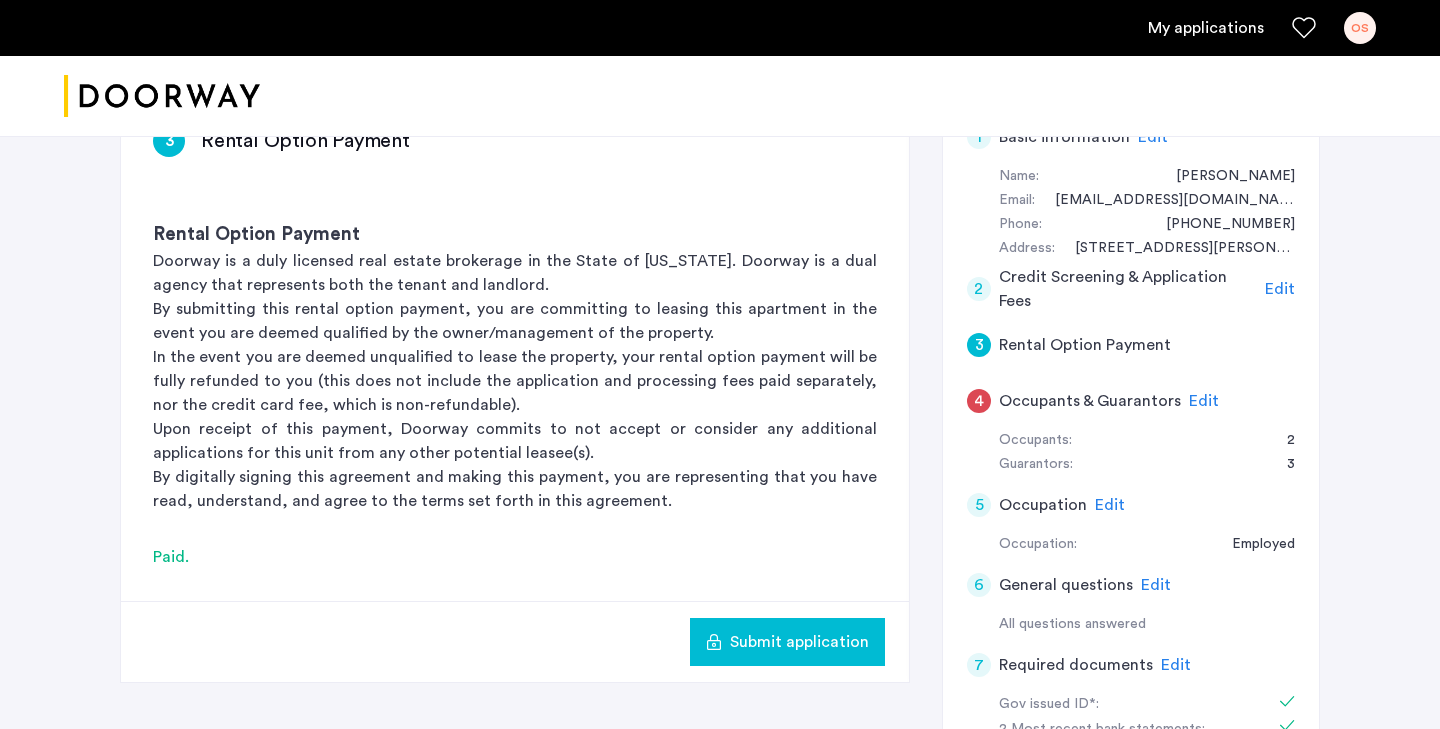 scroll, scrollTop: 370, scrollLeft: 0, axis: vertical 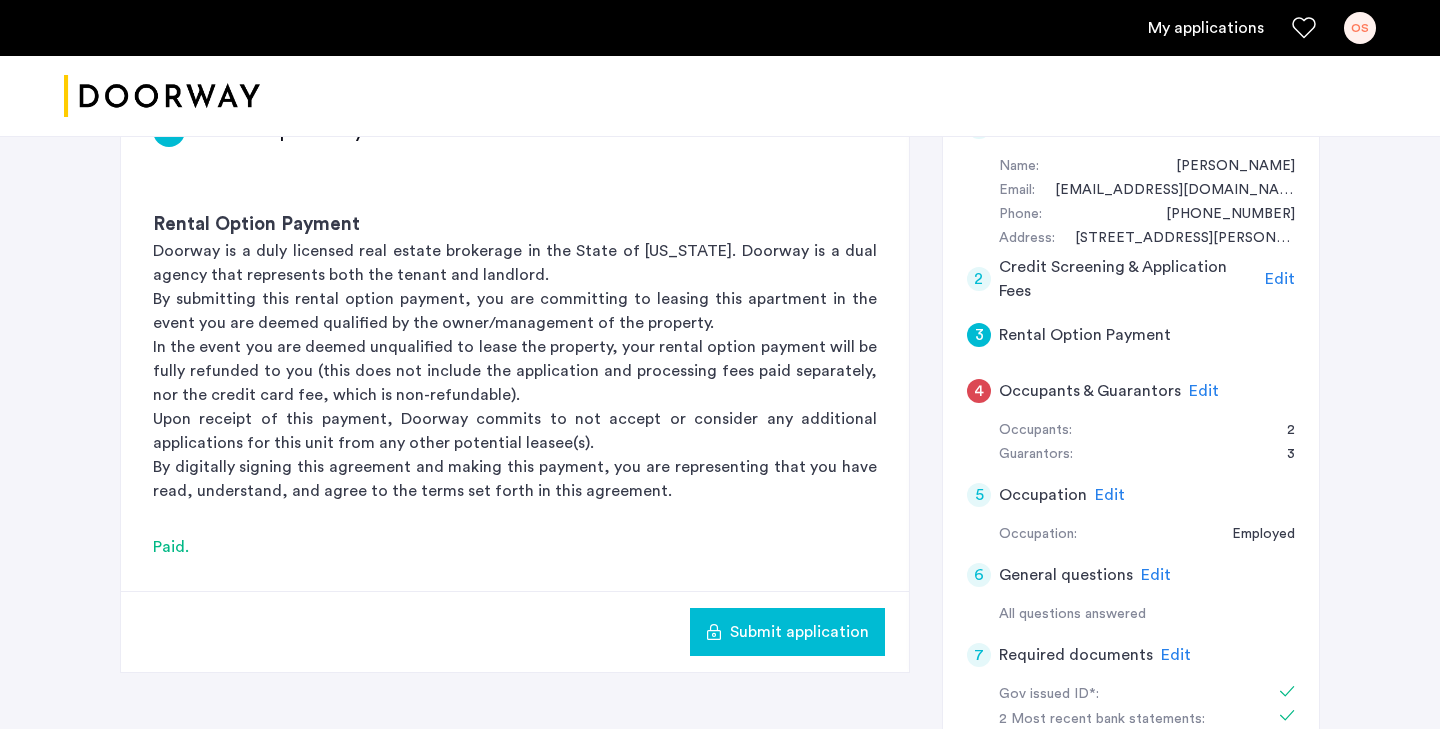 click on "Submit application" 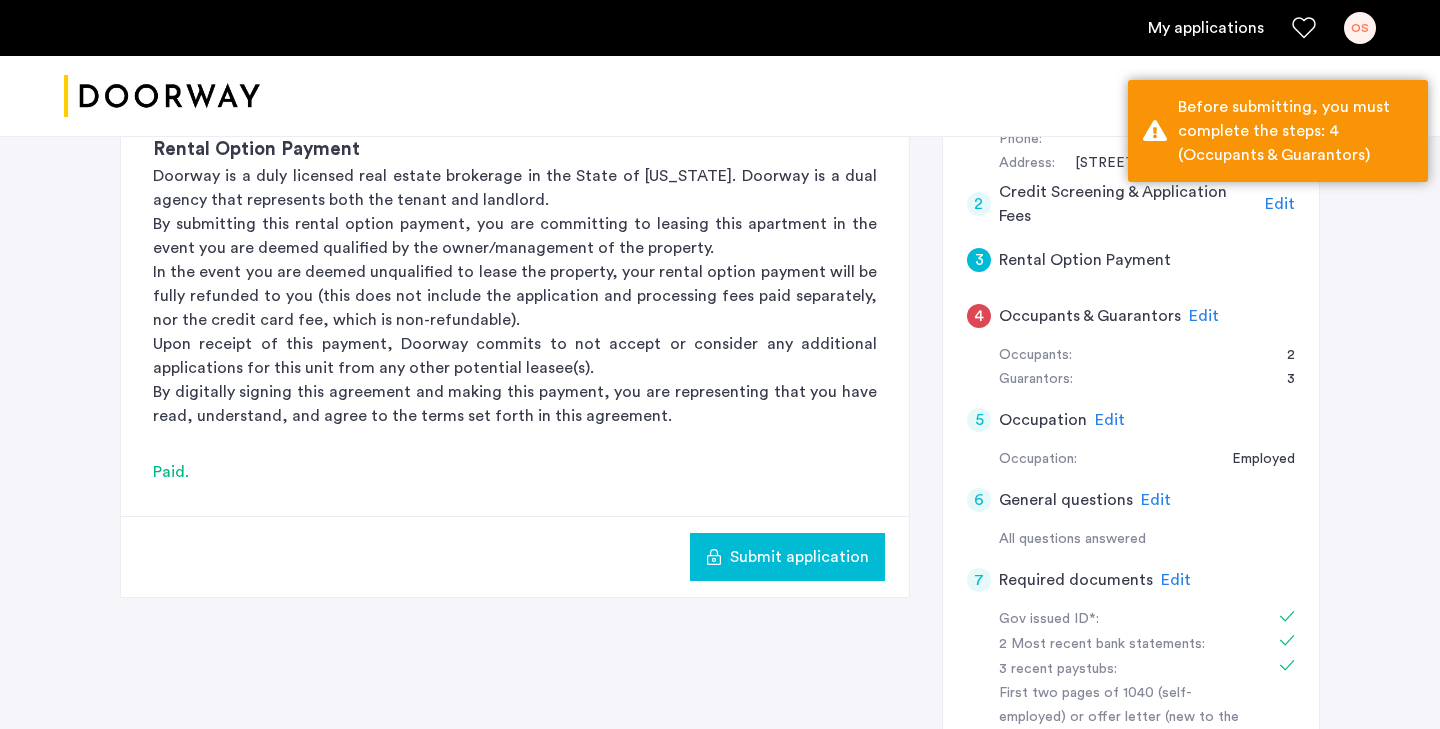 scroll, scrollTop: 440, scrollLeft: 0, axis: vertical 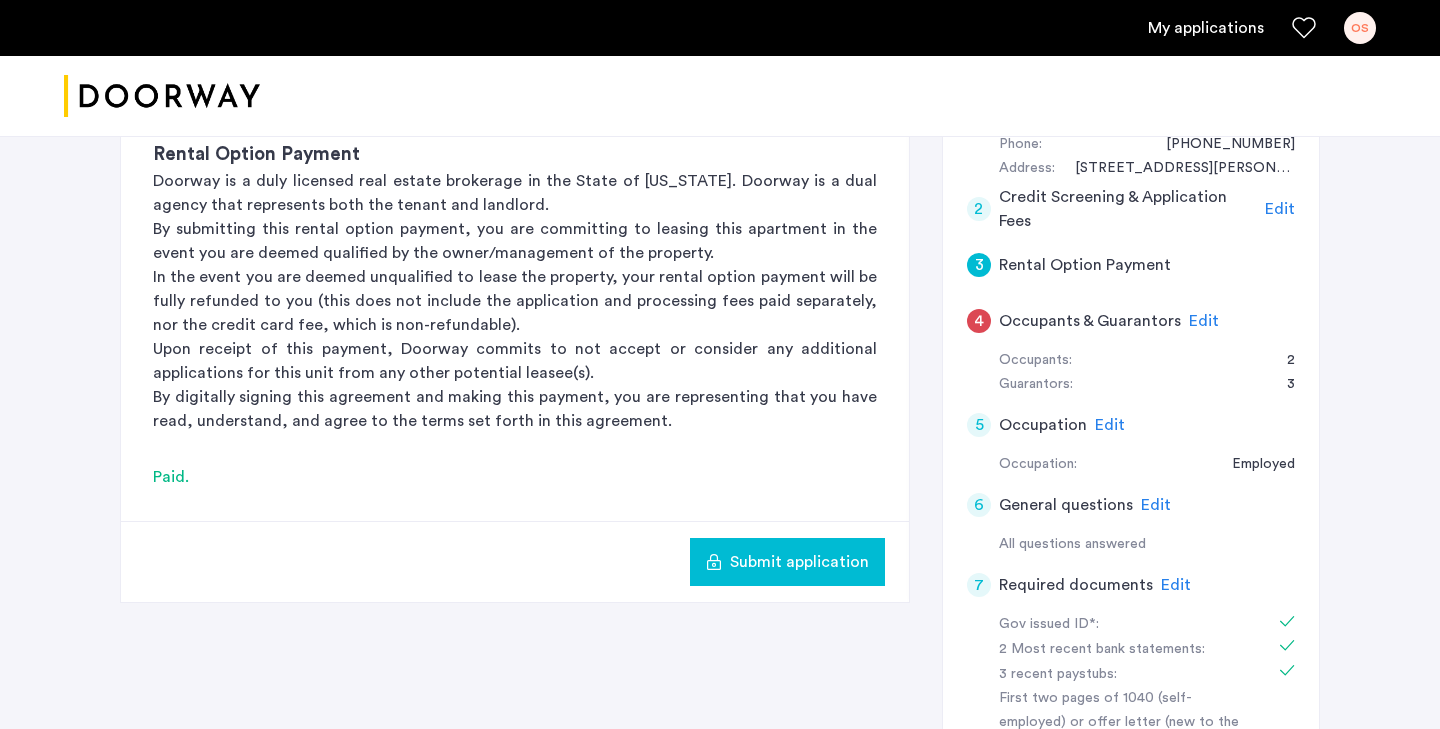 click on "Edit" 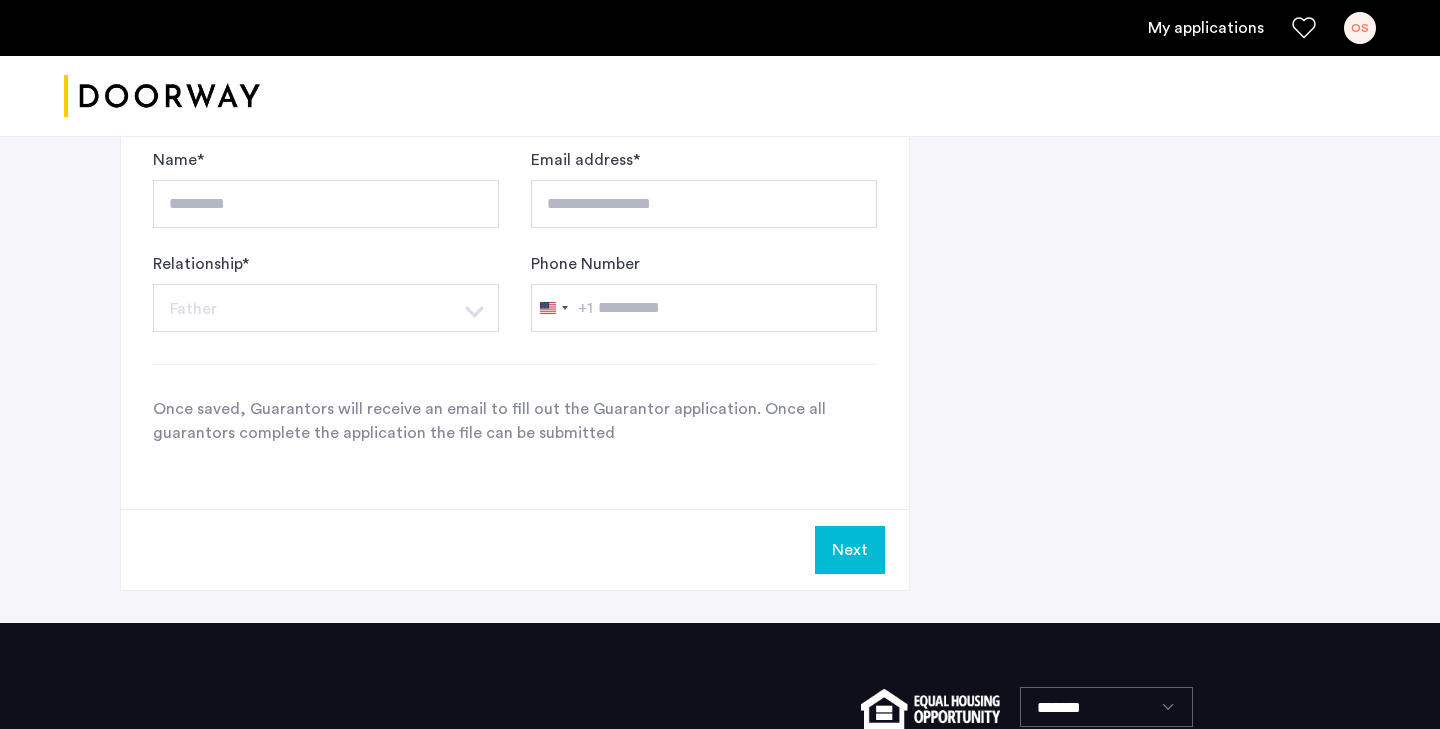 scroll, scrollTop: 1650, scrollLeft: 0, axis: vertical 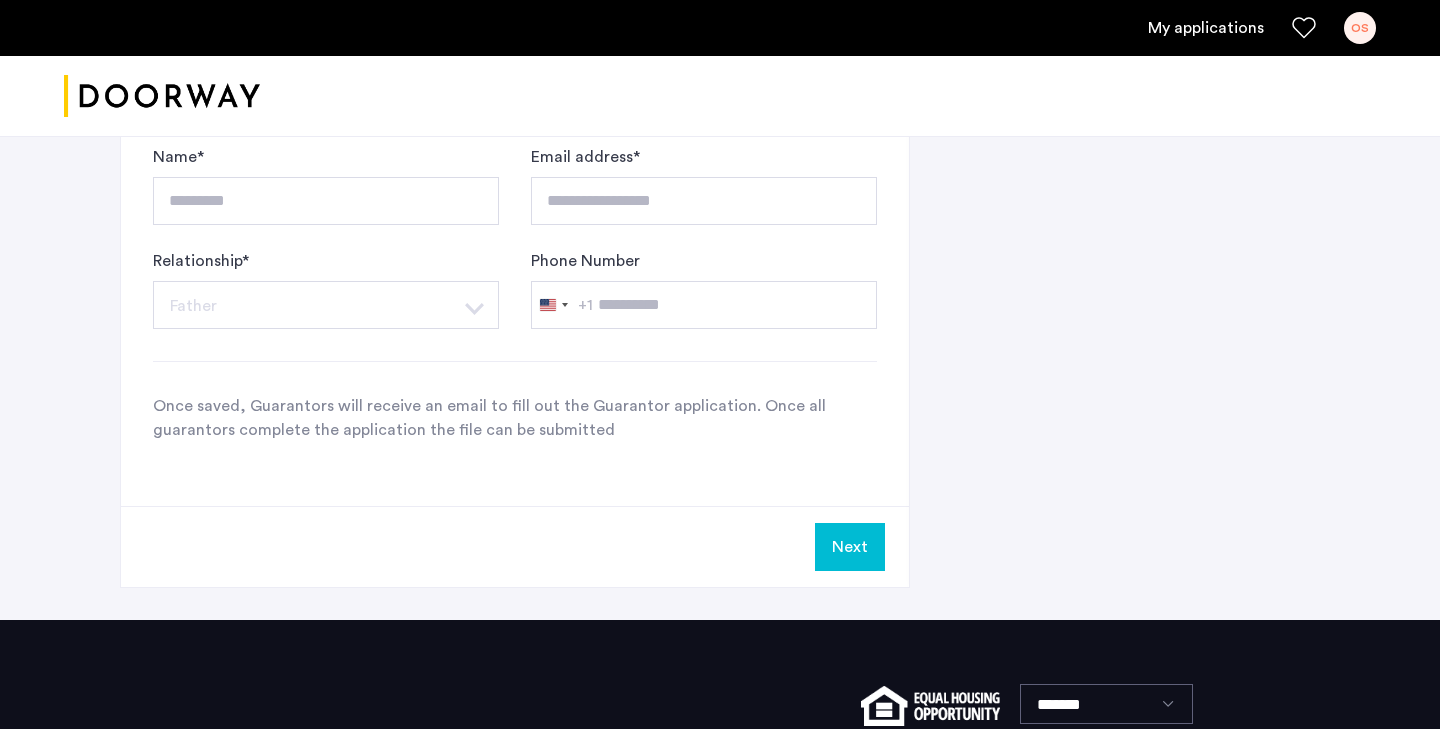 click on "Next" 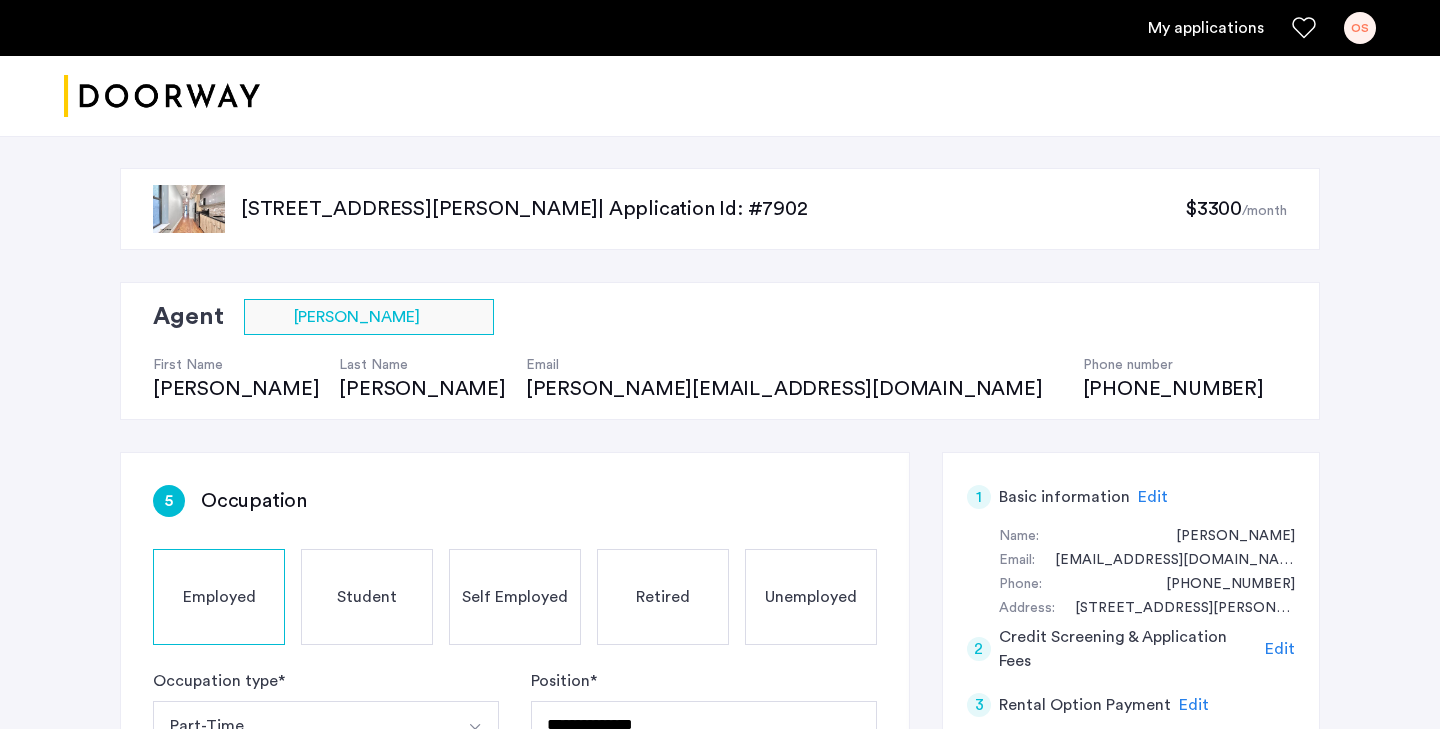 scroll, scrollTop: 152, scrollLeft: 0, axis: vertical 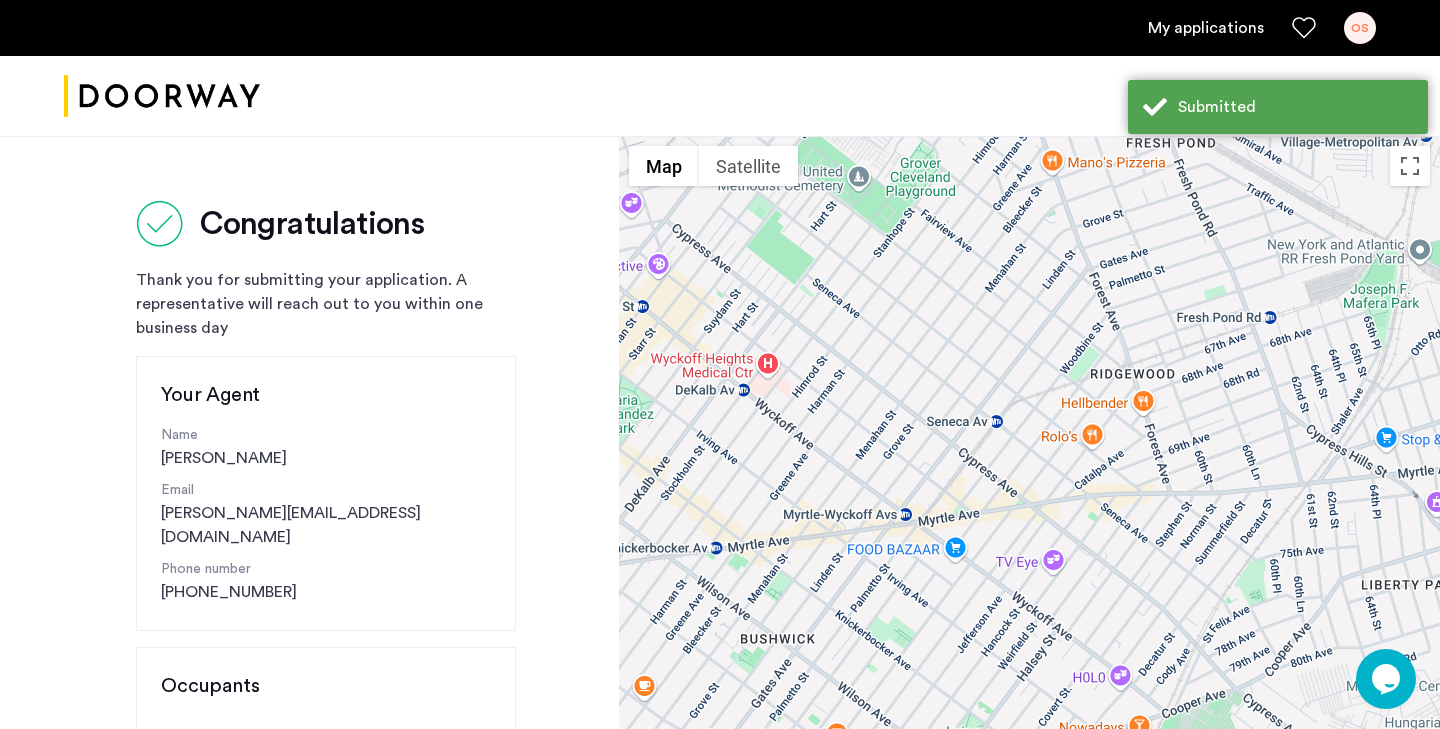 click on "Thank you for submitting your application. A representative will reach out to you within one business day" 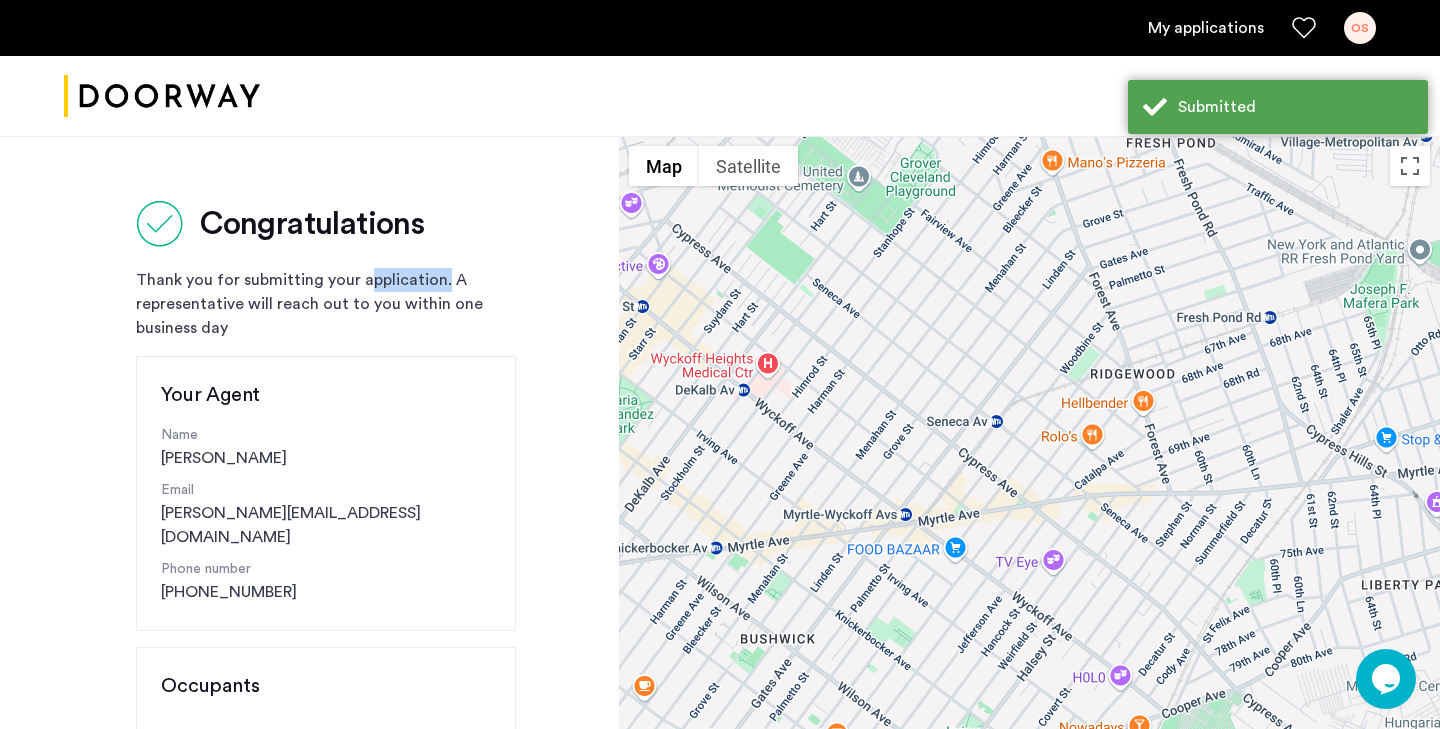 click on "Thank you for submitting your application. A representative will reach out to you within one business day" 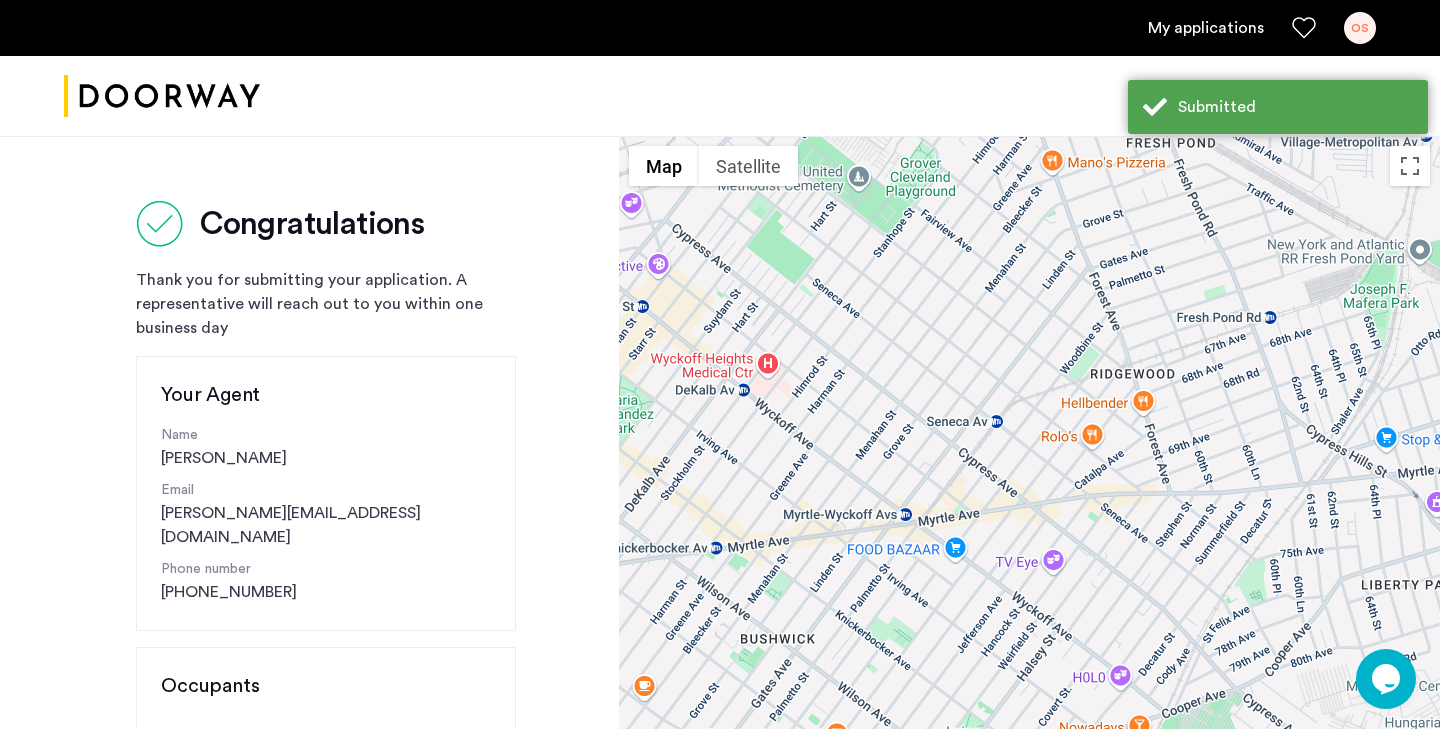 click on "Thank you for submitting your application. A representative will reach out to you within one business day" 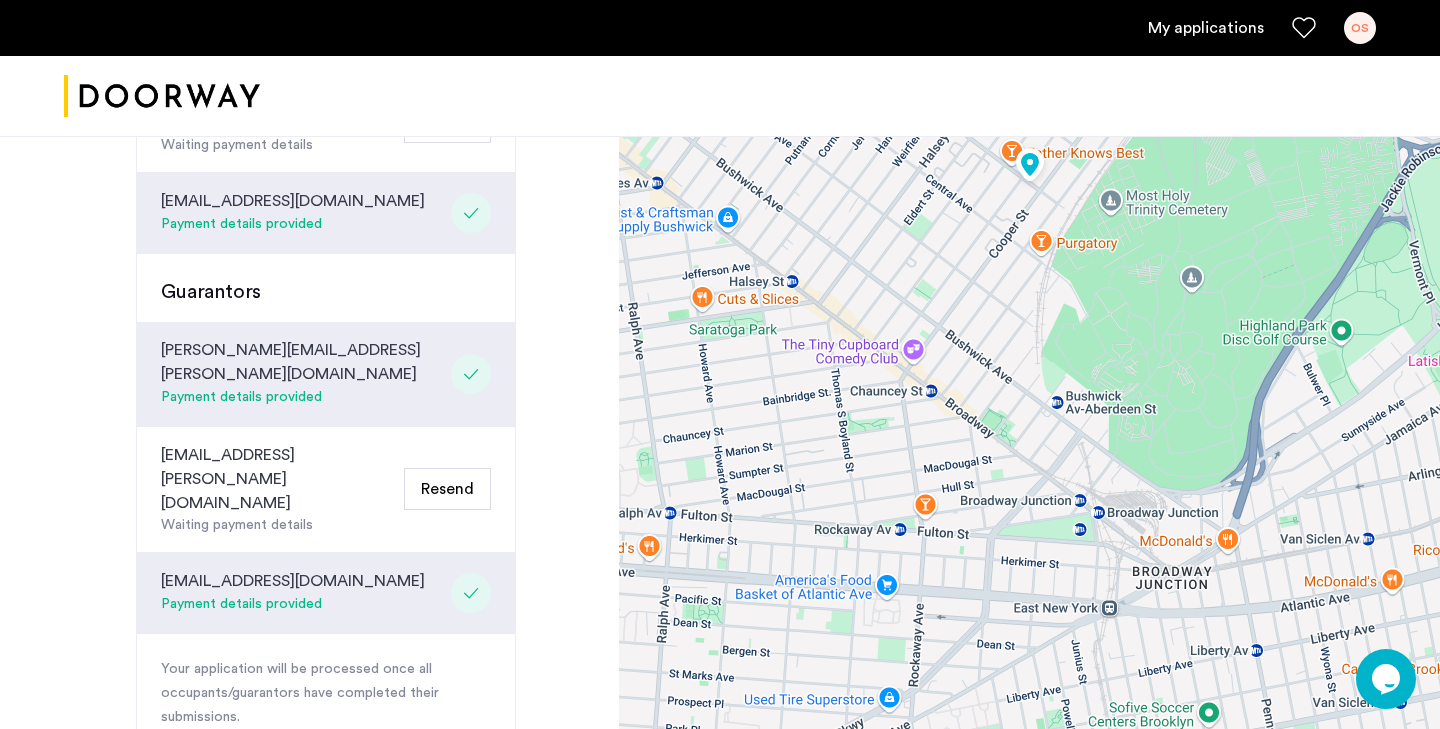 scroll, scrollTop: 646, scrollLeft: 0, axis: vertical 